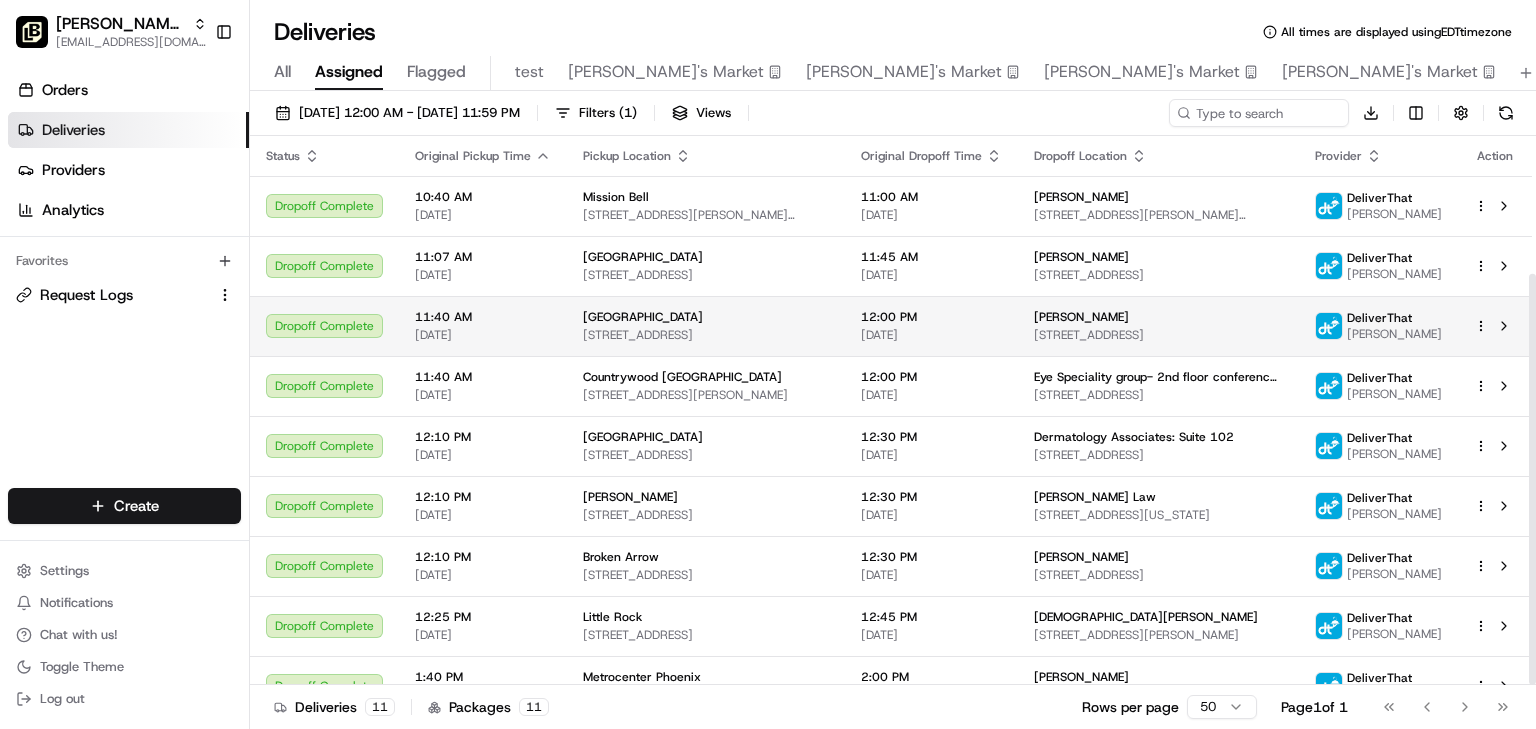 scroll, scrollTop: 0, scrollLeft: 0, axis: both 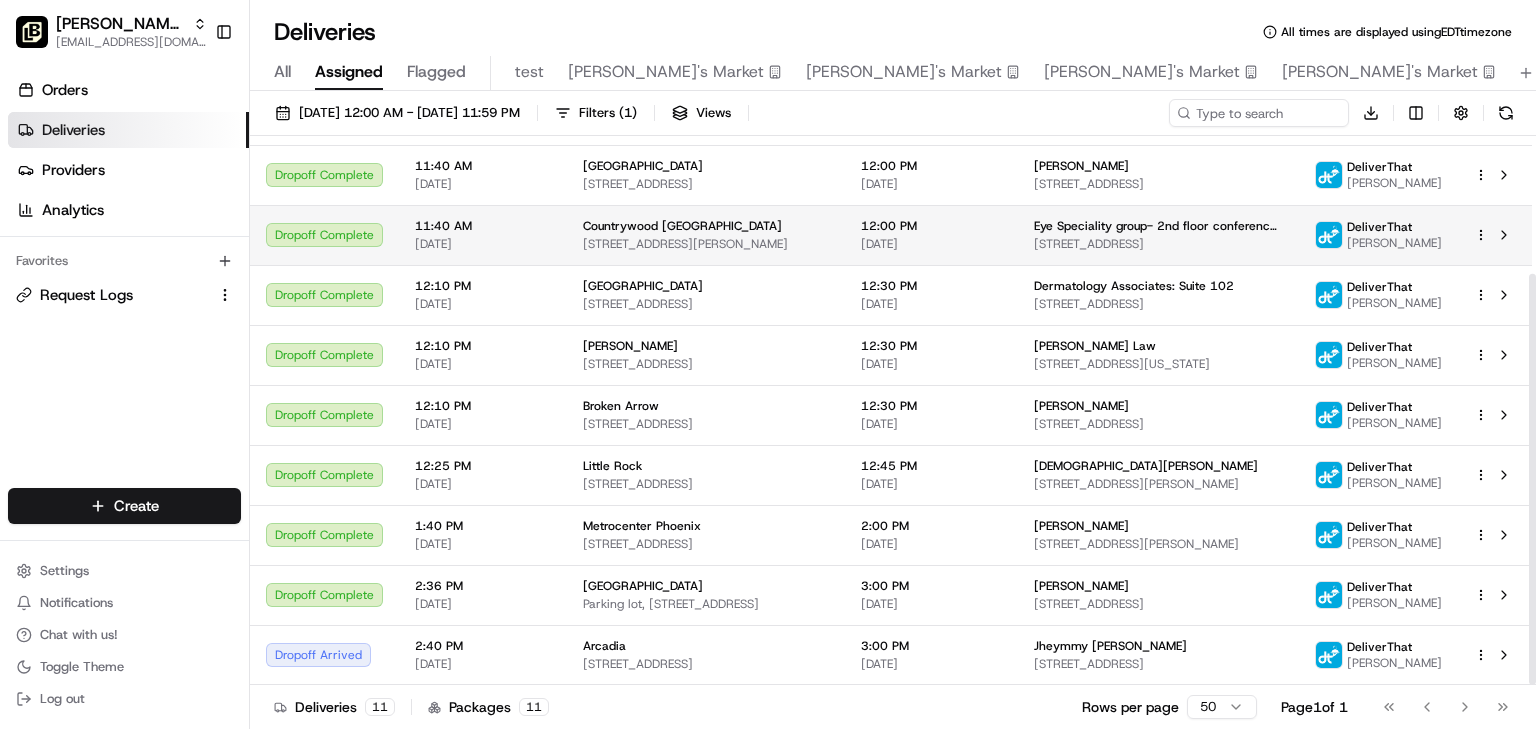 click on "2257 N Germantown Pkwy, Cordova, TN 38016, USA" at bounding box center (706, 244) 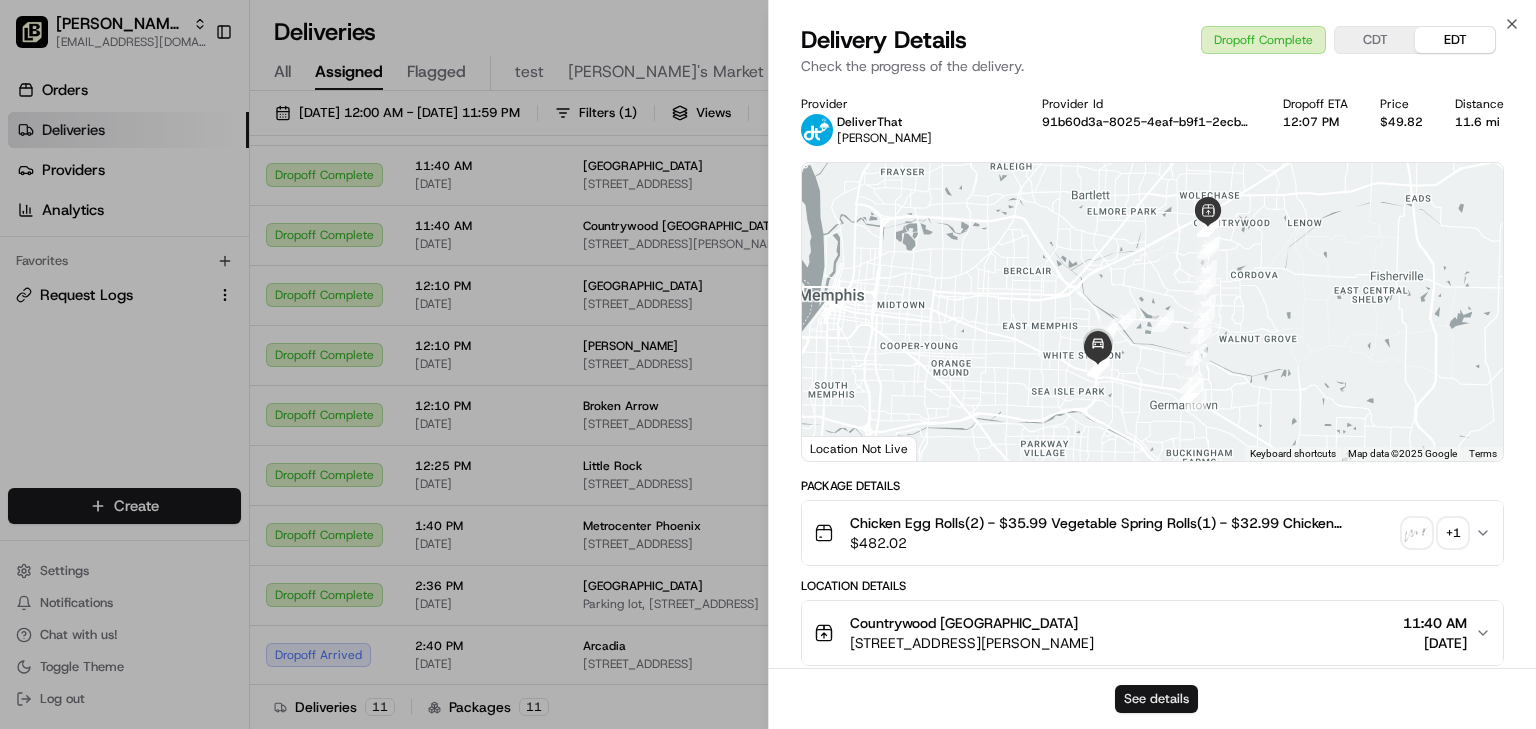 click on "See details" at bounding box center (1156, 699) 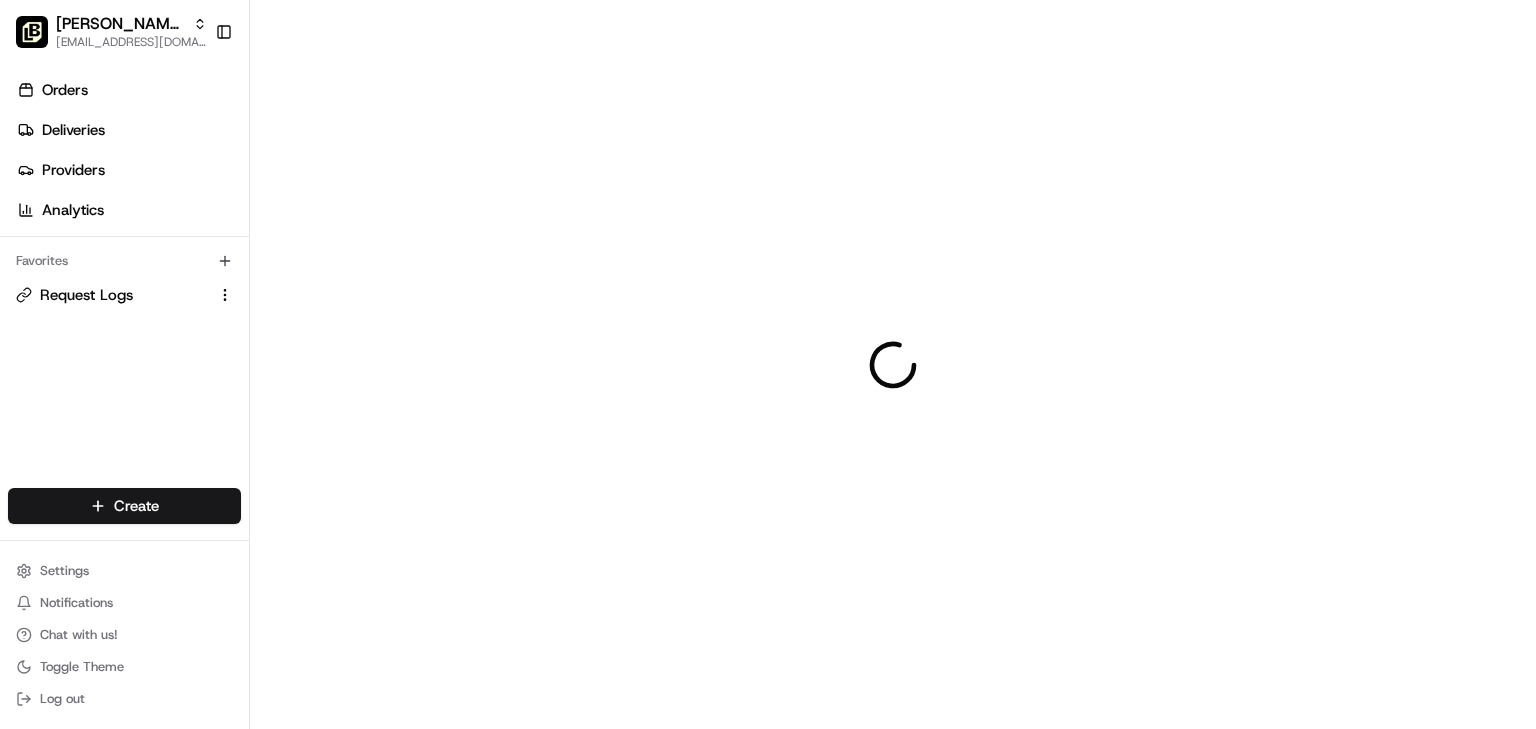 scroll, scrollTop: 0, scrollLeft: 0, axis: both 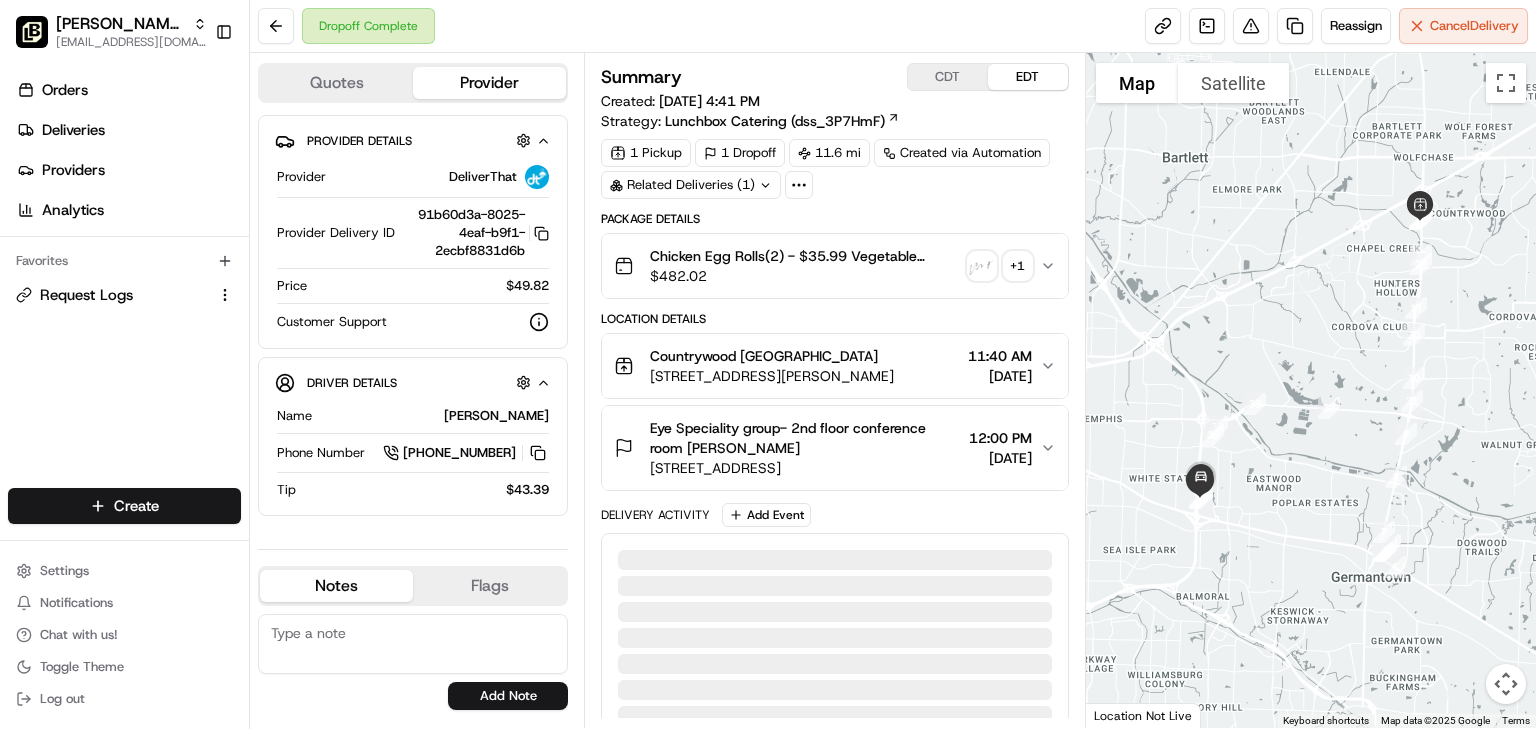 click 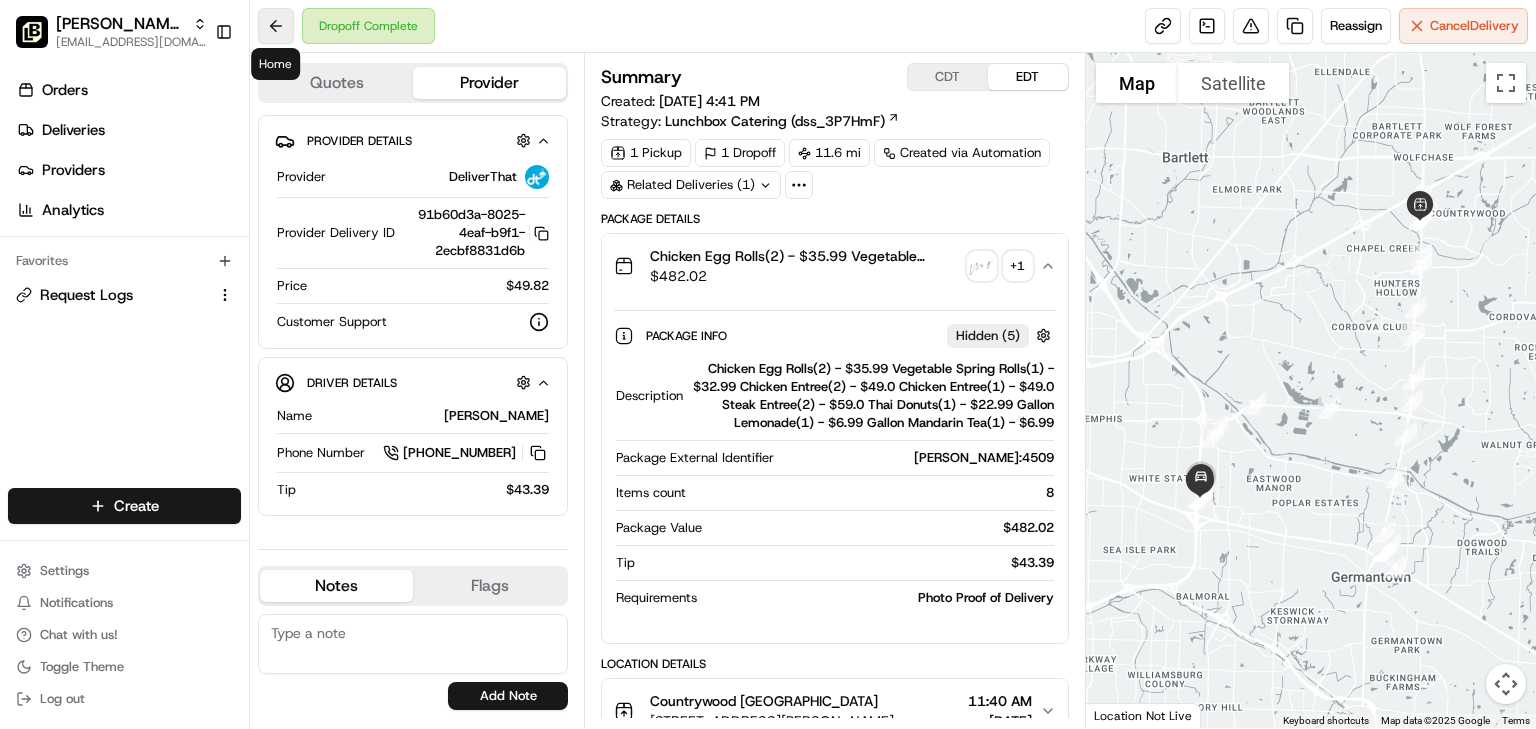 click at bounding box center (276, 26) 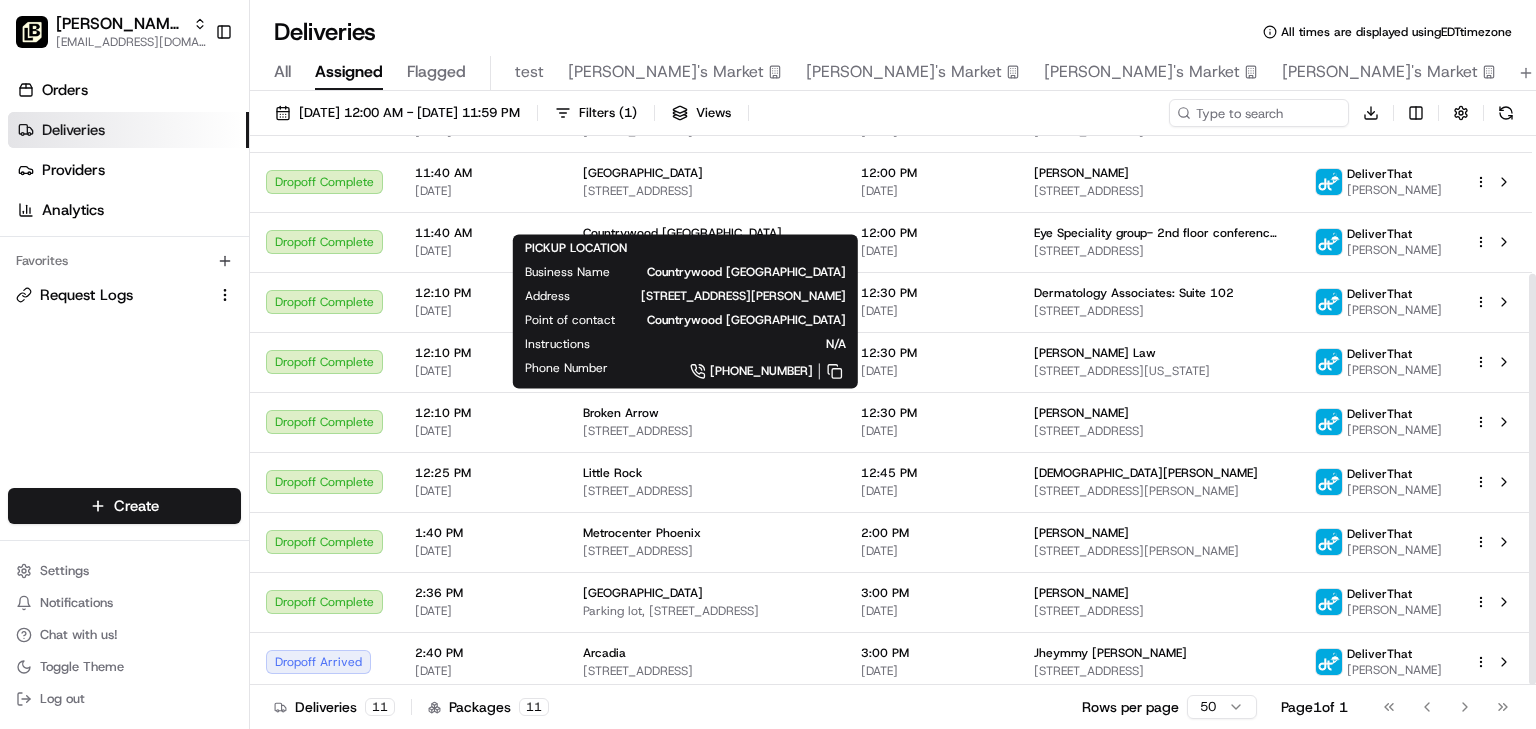 scroll, scrollTop: 184, scrollLeft: 0, axis: vertical 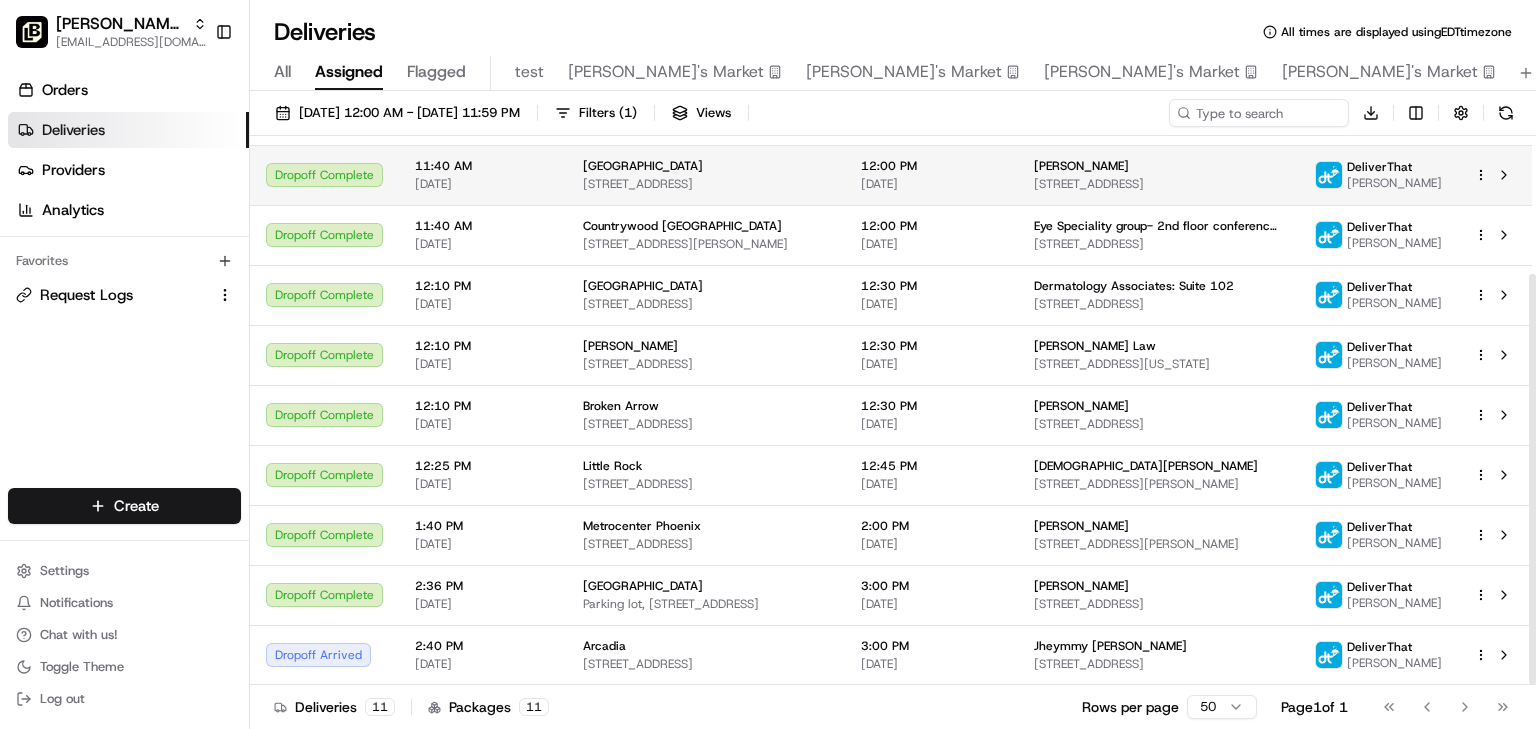 click on "2810 S State Hwy 161, 110, Grand Prairie, TX 75052, US" at bounding box center [706, 184] 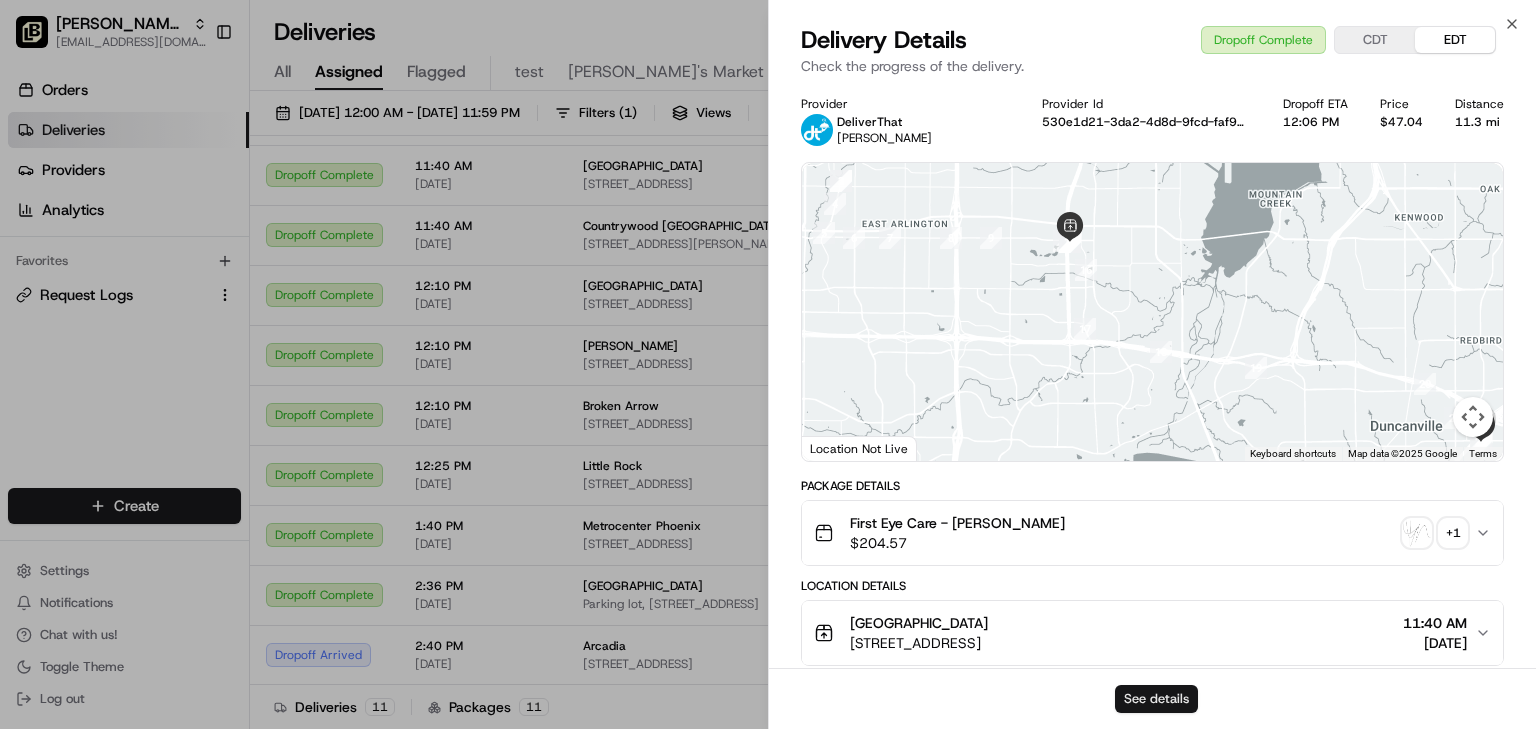 click on "See details" at bounding box center (1156, 699) 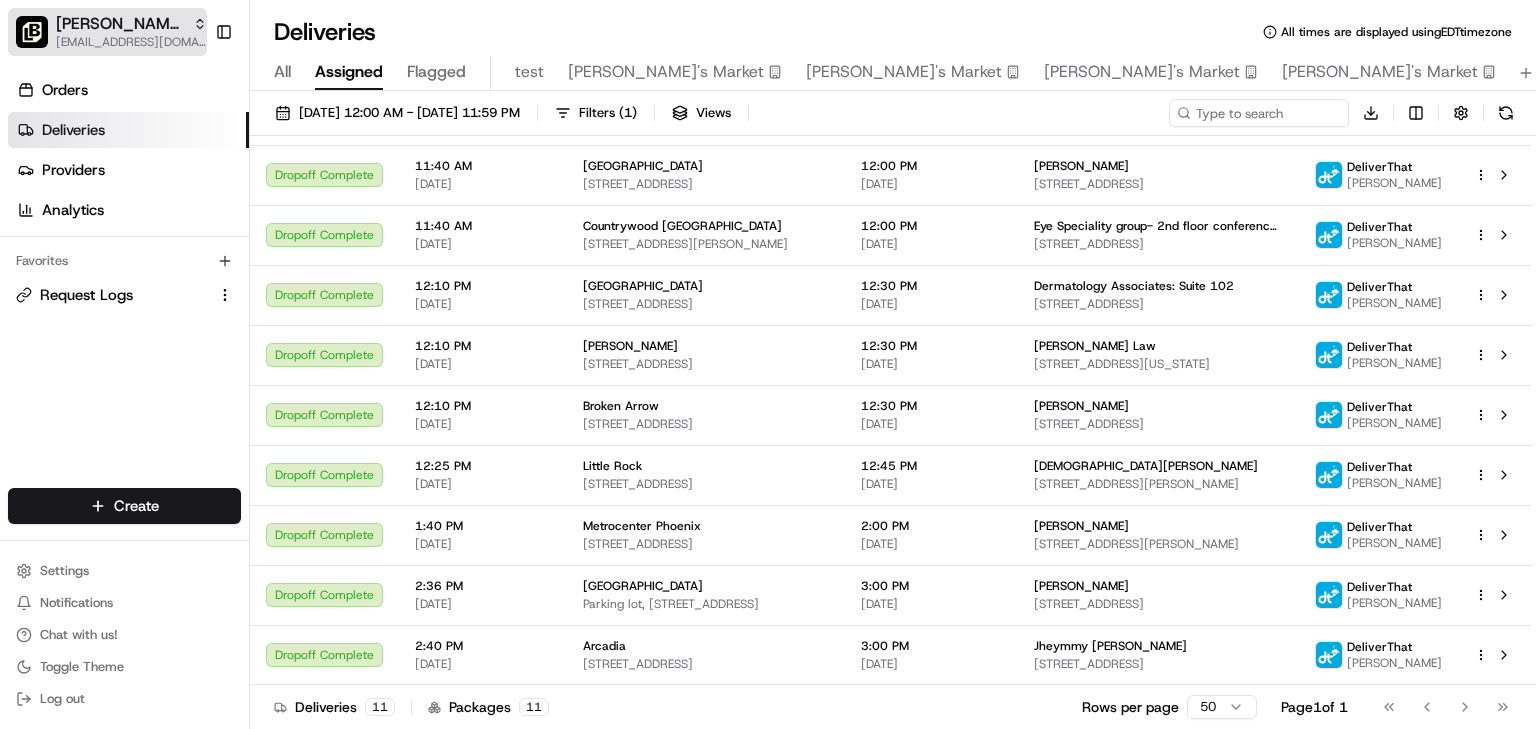 click on "[PERSON_NAME] Parent Org" at bounding box center [120, 24] 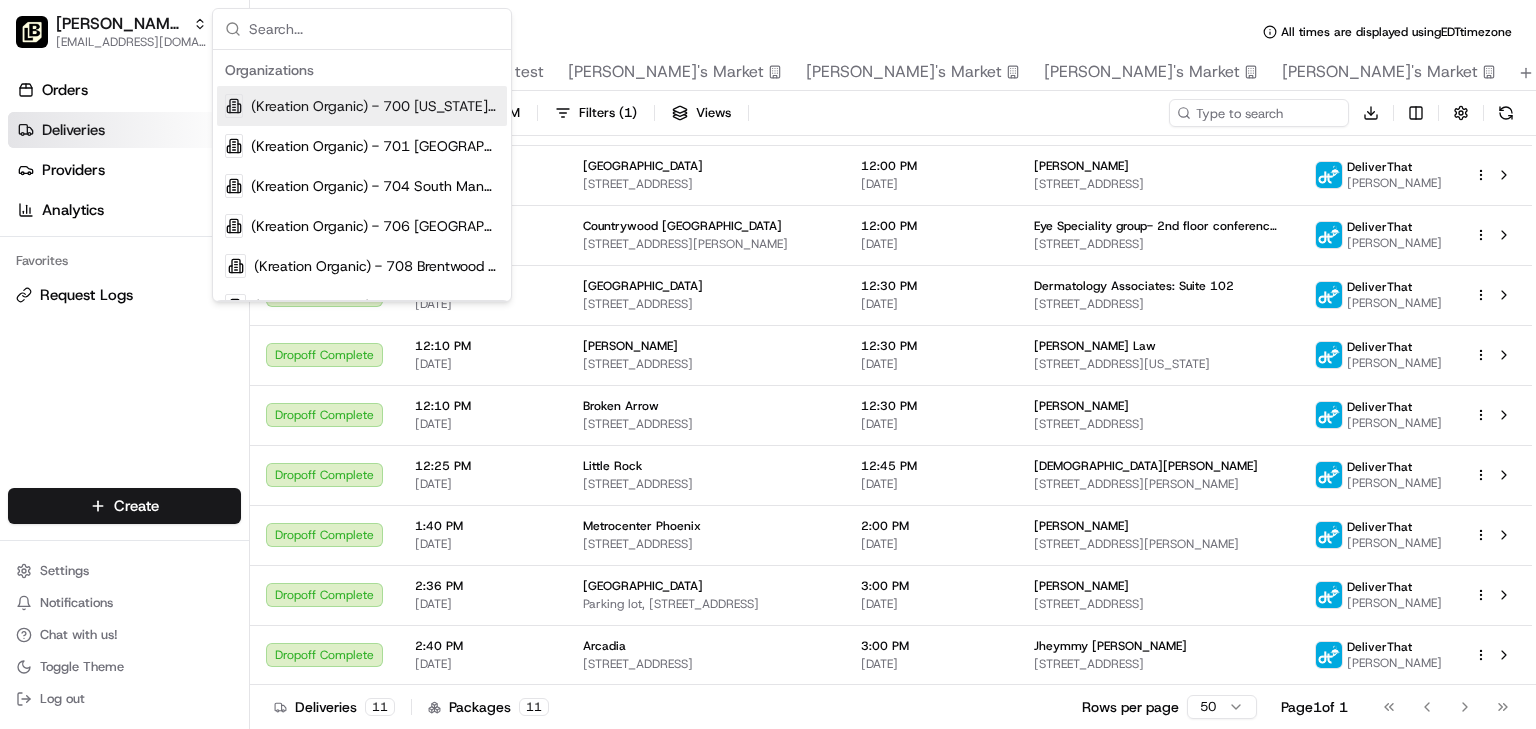 click at bounding box center (374, 29) 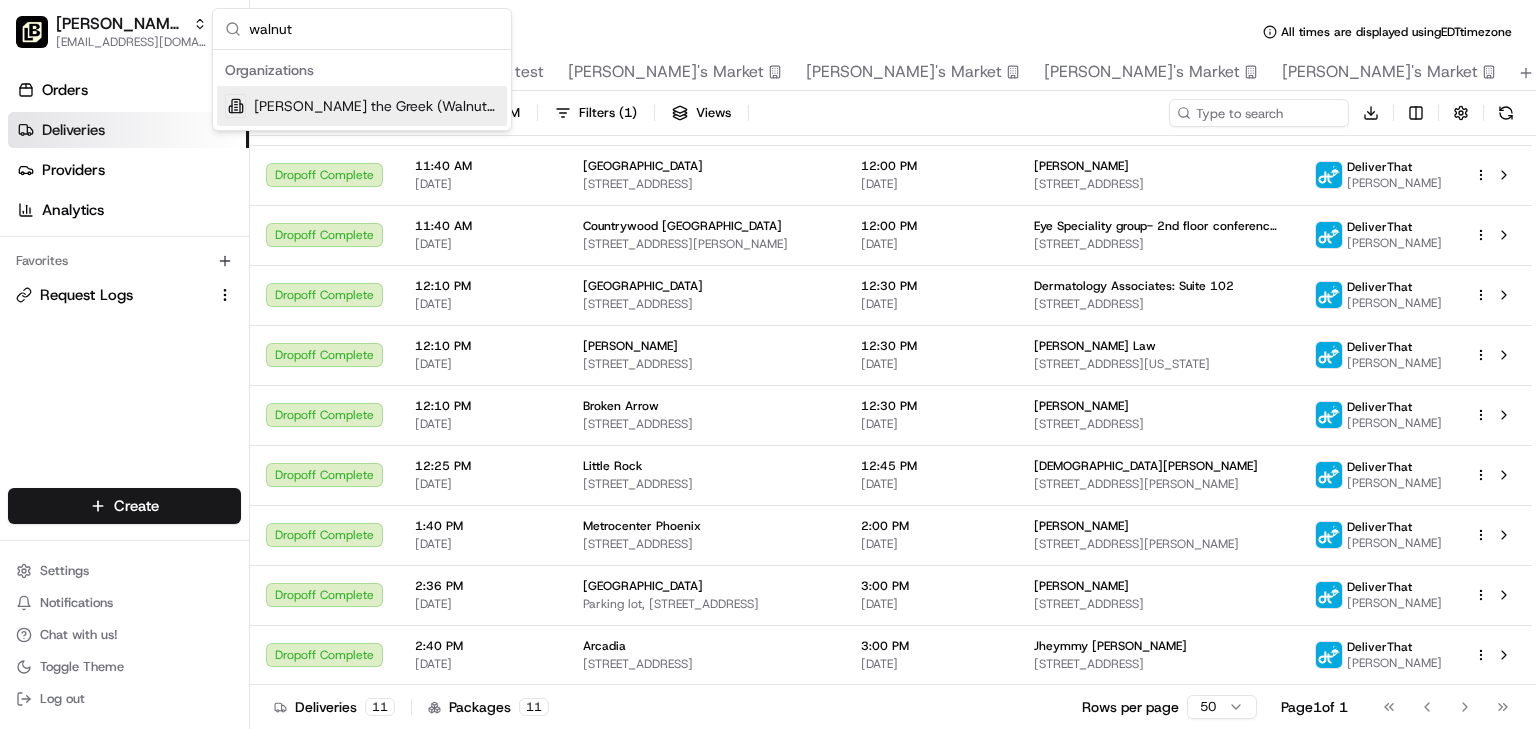 type on "walnut" 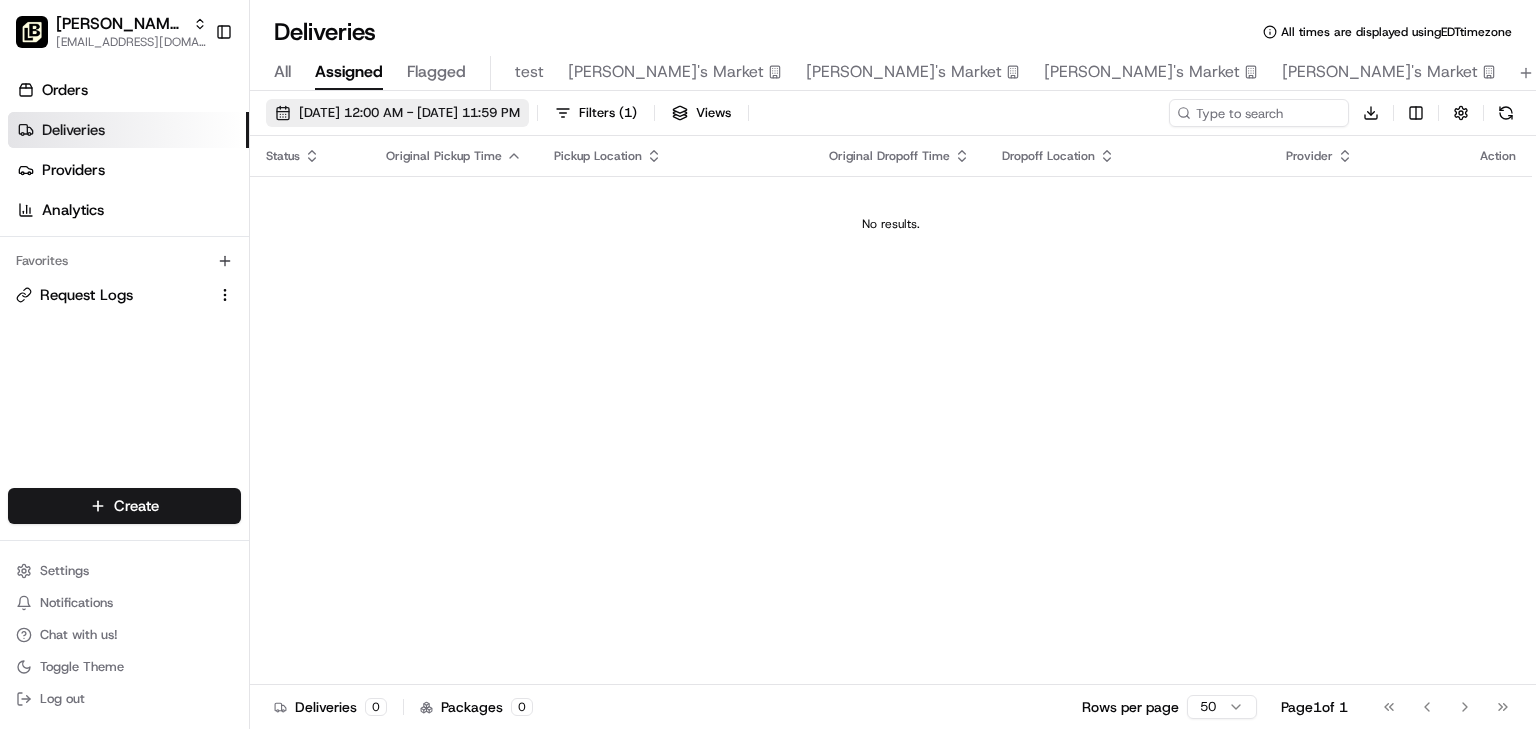 click on "[DATE] 12:00 AM - [DATE] 11:59 PM" at bounding box center (409, 113) 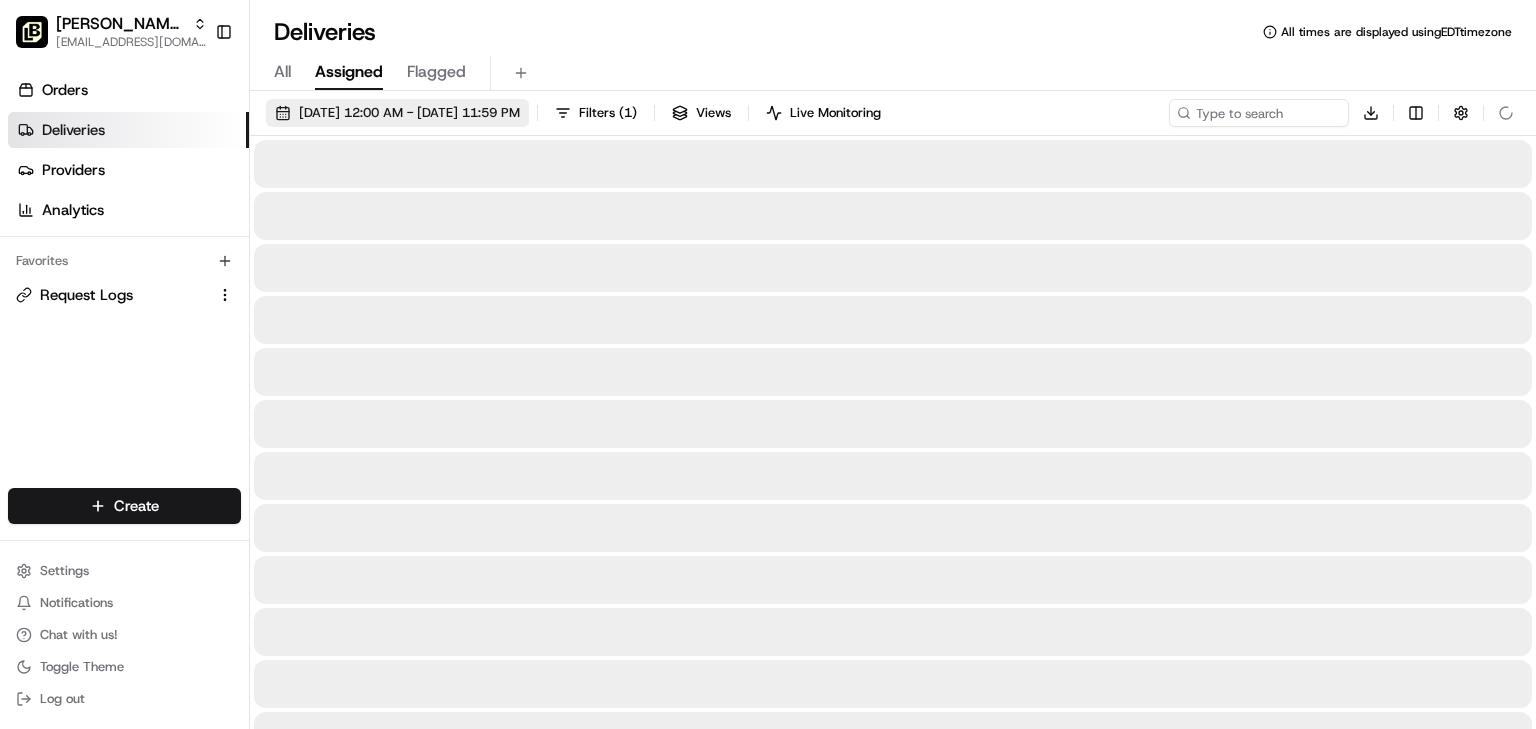 click on "[DATE] 12:00 AM - [DATE] 11:59 PM" at bounding box center [409, 113] 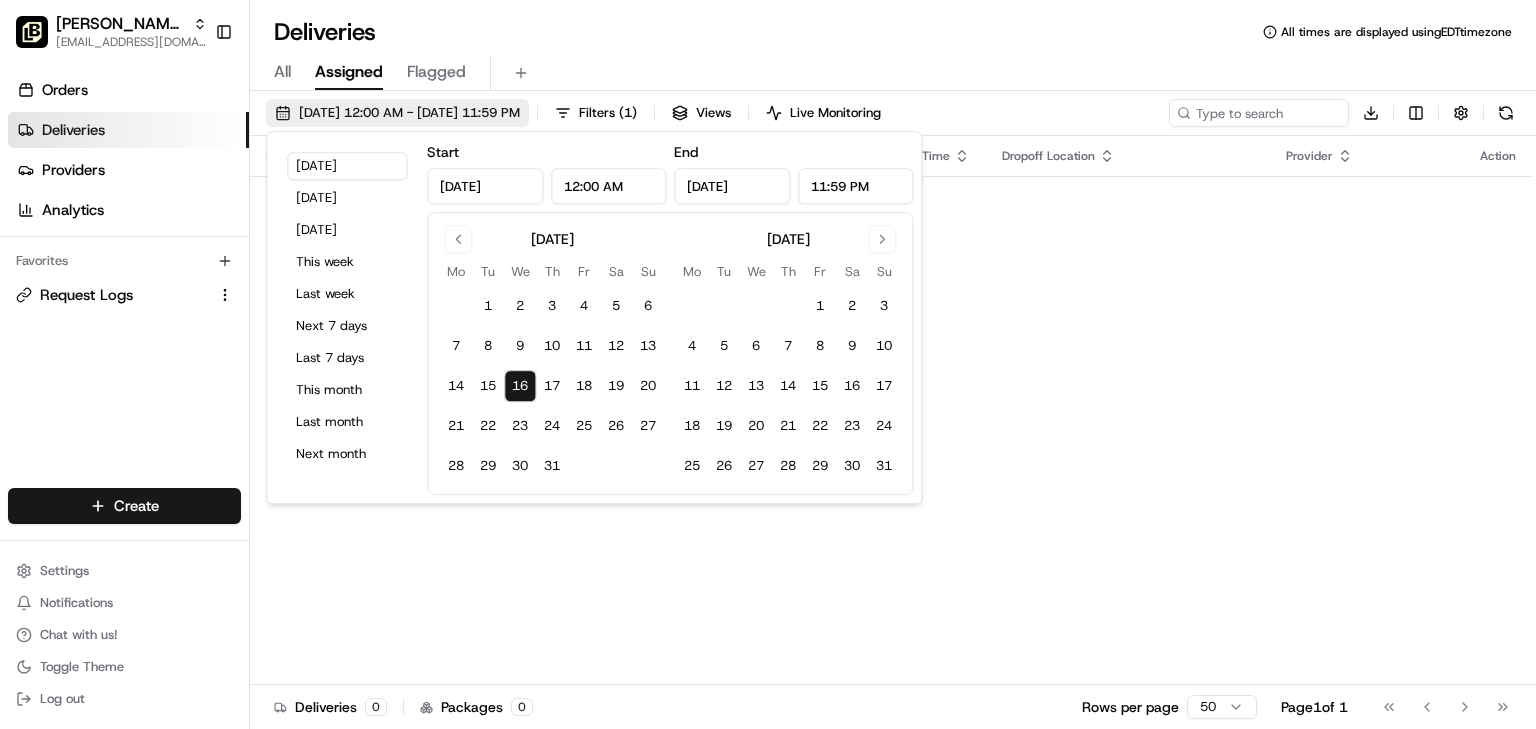 type on "Jul 16, 2025" 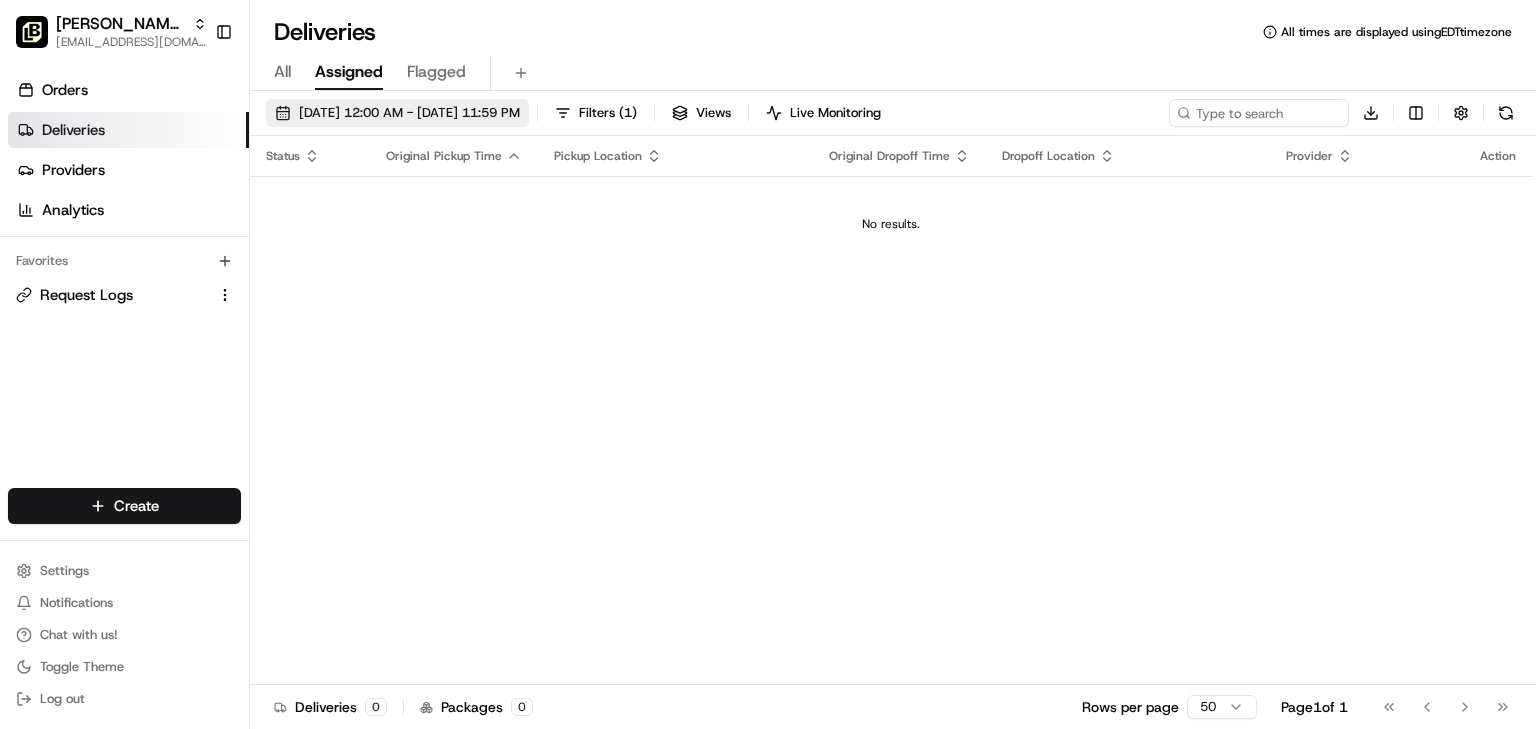 click on "[DATE] 12:00 AM - [DATE] 11:59 PM" at bounding box center [409, 113] 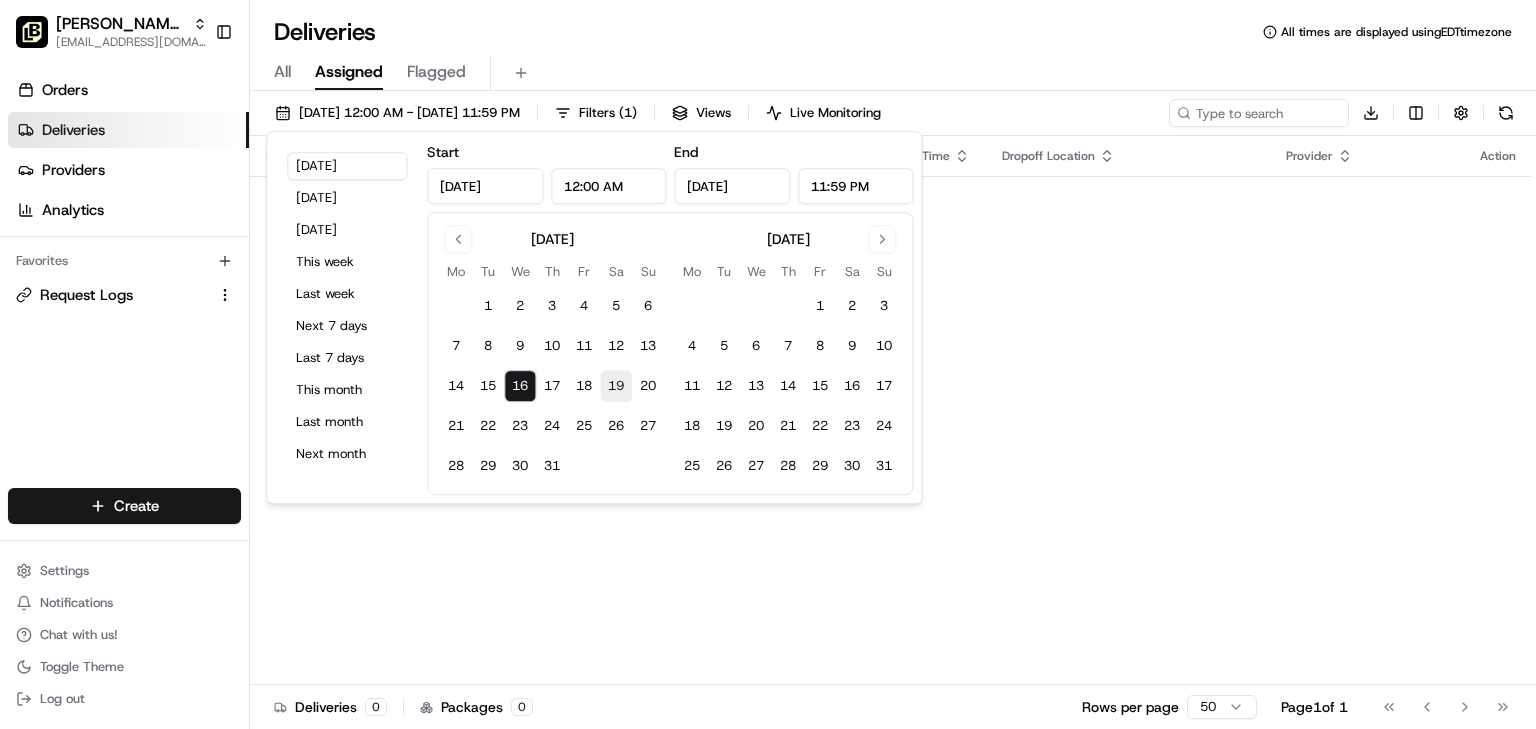 click on "19" at bounding box center [616, 386] 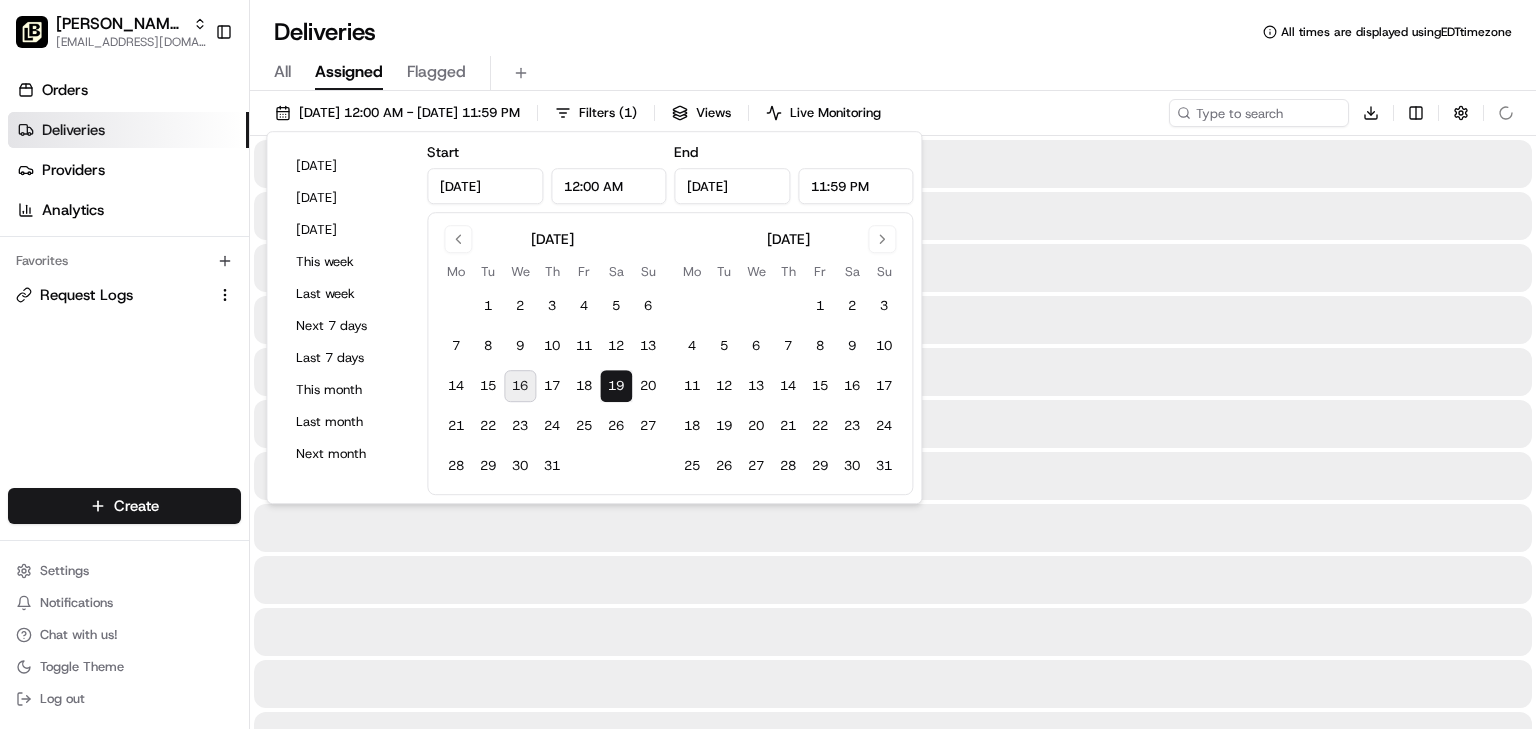 click on "19" at bounding box center [616, 386] 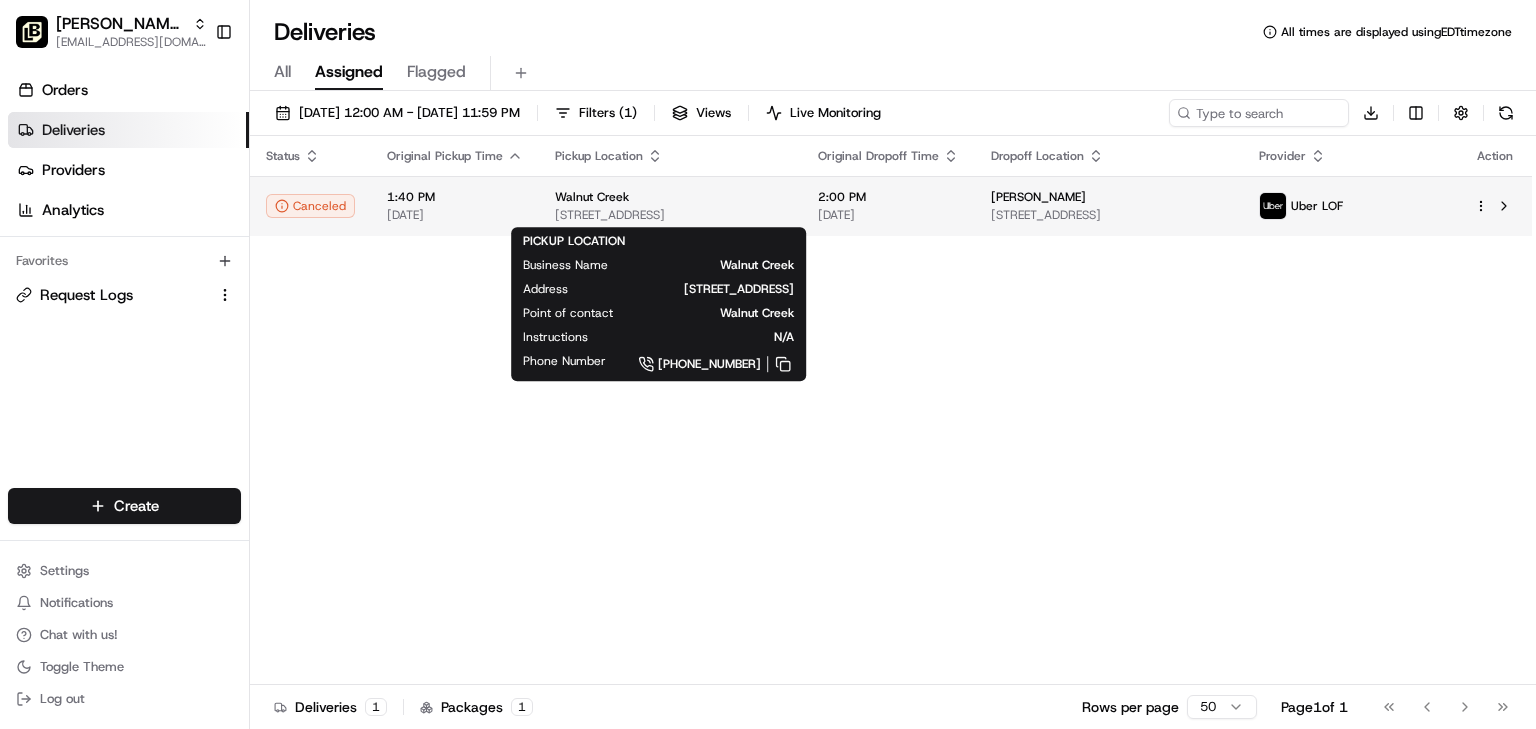 click on "Walnut Creek" at bounding box center (592, 197) 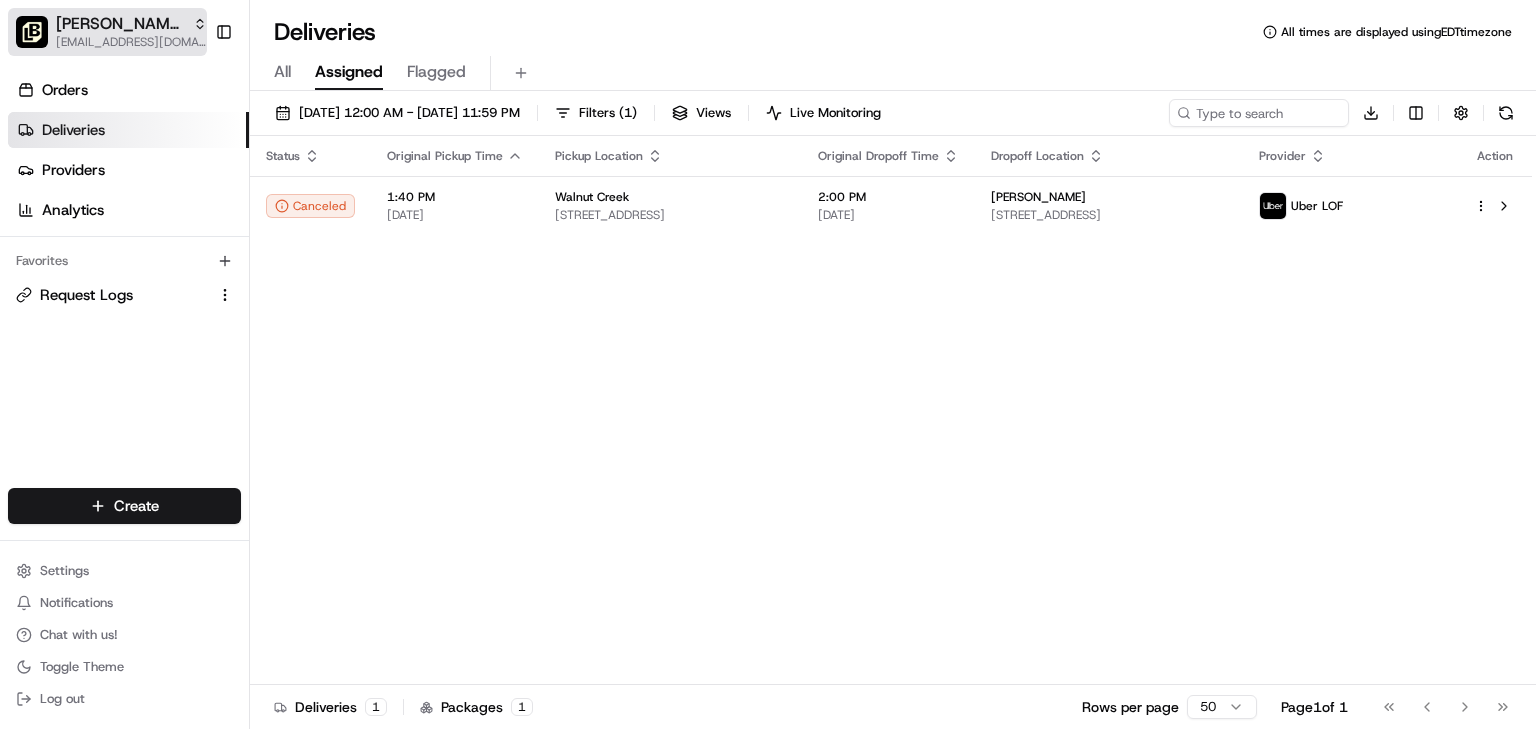 click on "[EMAIL_ADDRESS][DOMAIN_NAME]" at bounding box center (131, 42) 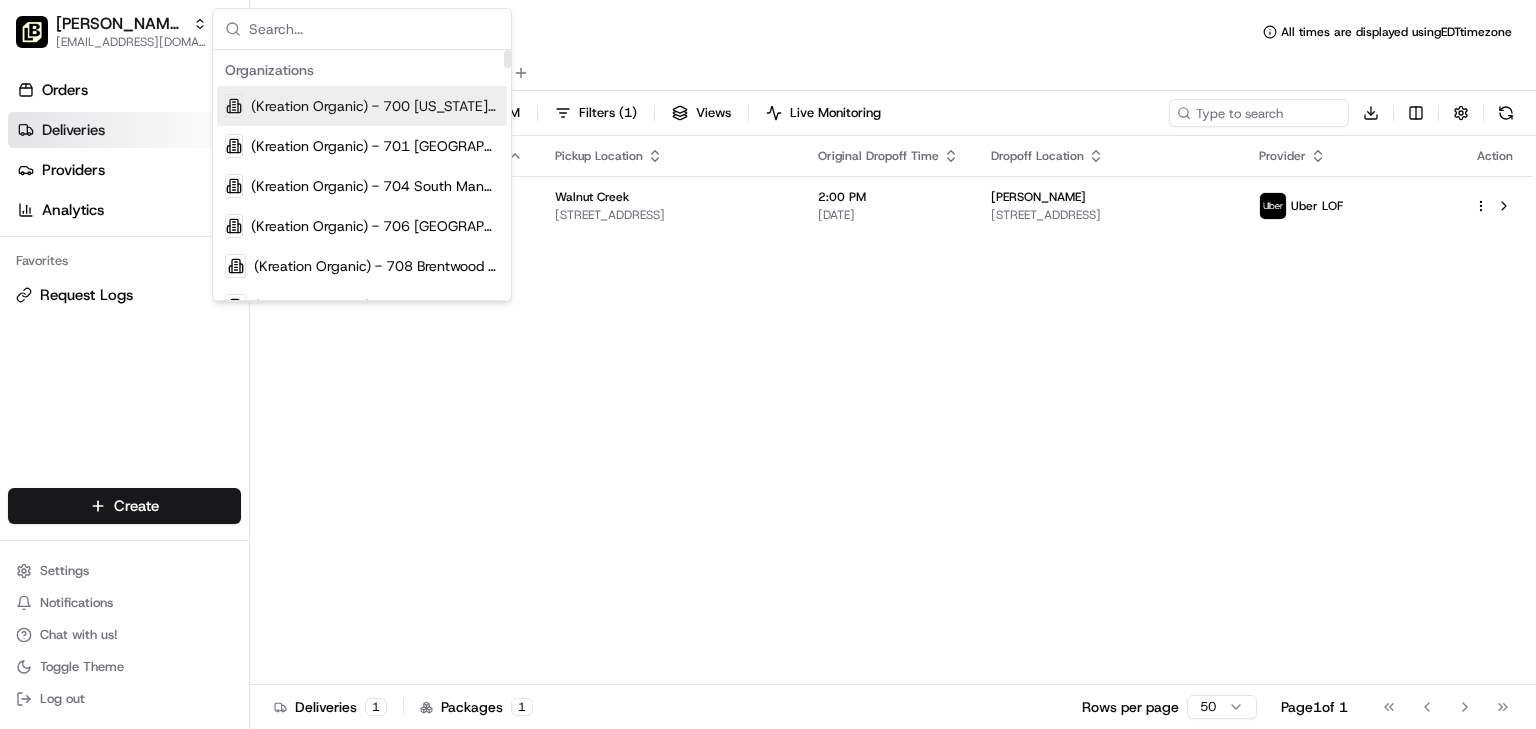 click at bounding box center (374, 29) 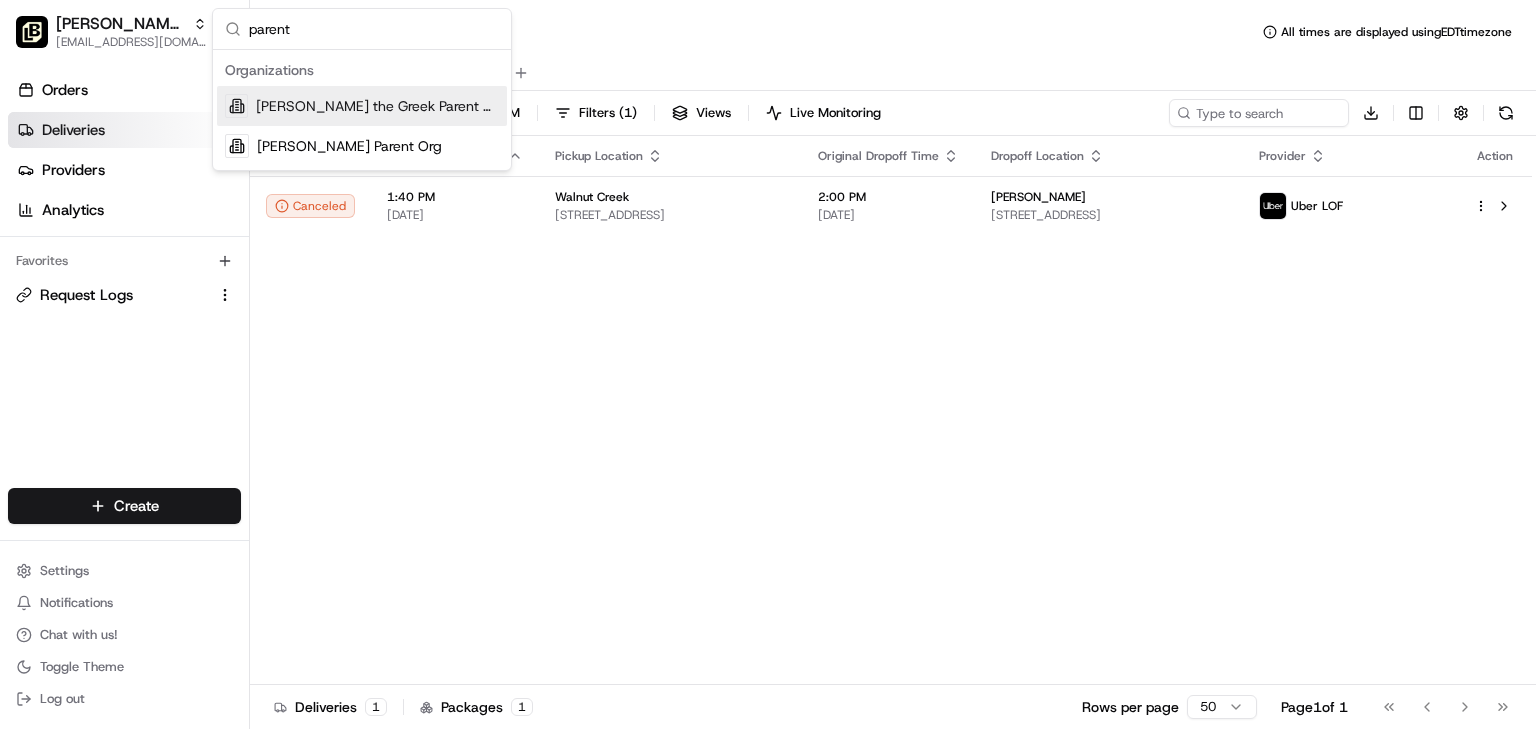 type on "parent" 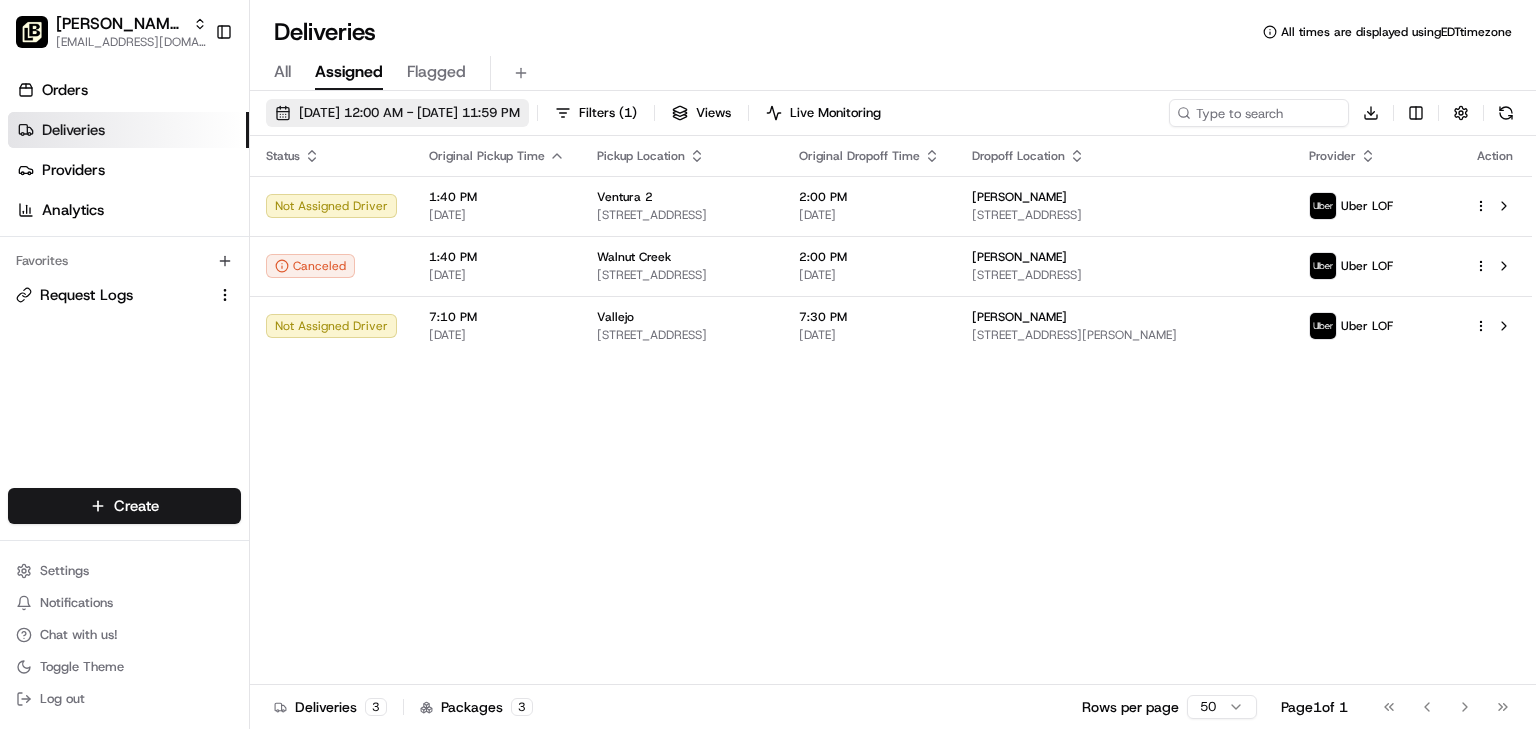 click on "07/19/2025 12:00 AM - 07/19/2025 11:59 PM" at bounding box center (409, 113) 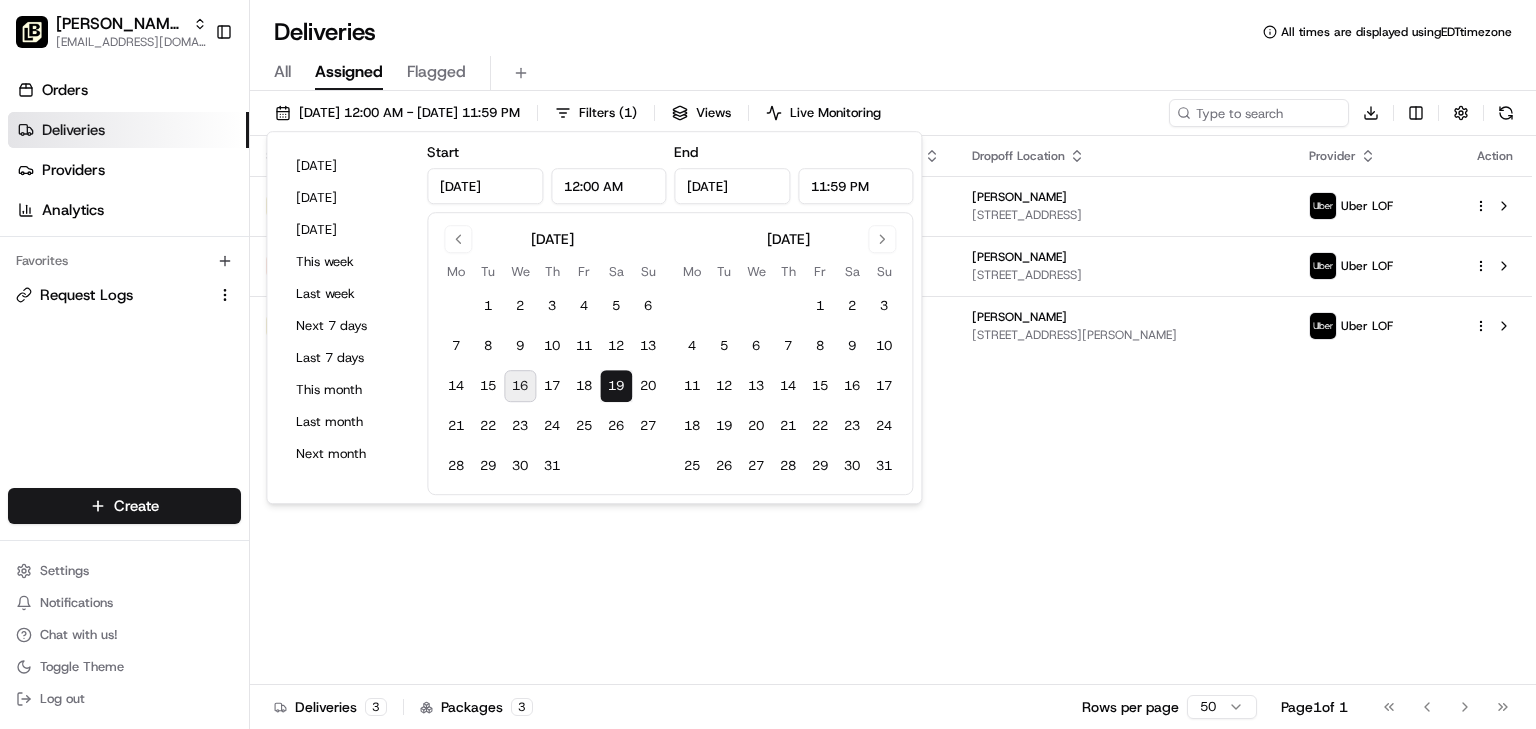 click on "Deliveries All times are displayed using  EDT  timezone" at bounding box center (893, 32) 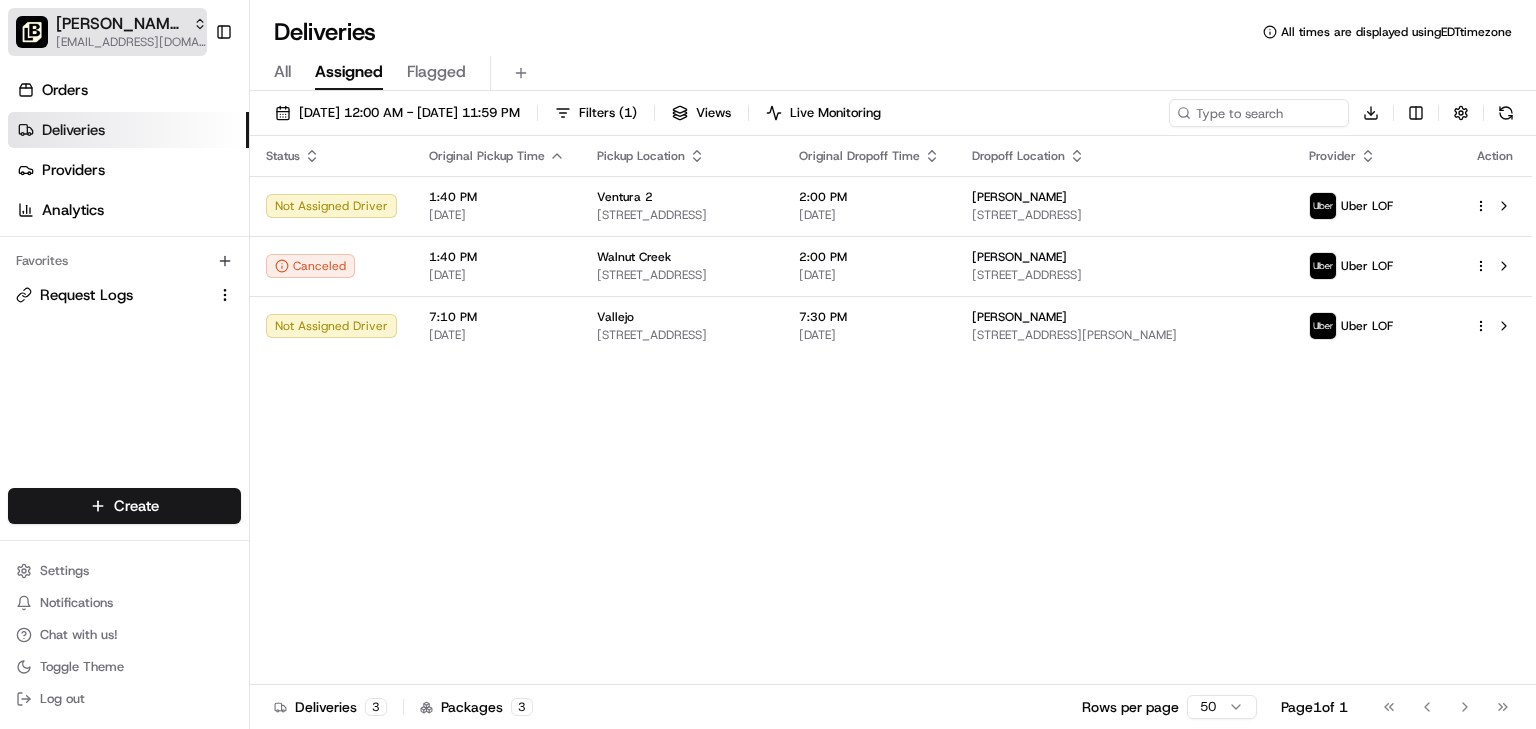 click on "Nick the Greek Parent Org" at bounding box center (120, 24) 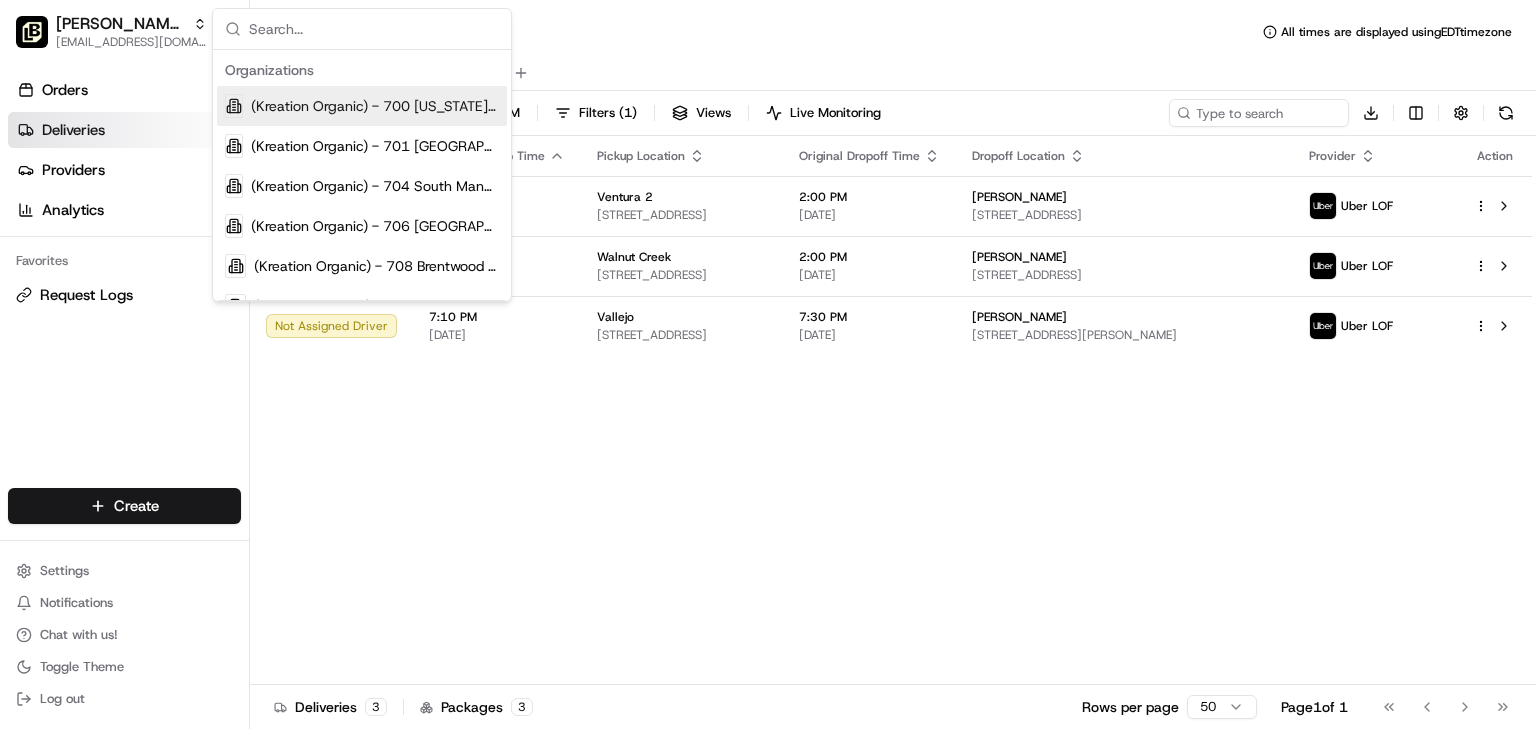click at bounding box center (374, 29) 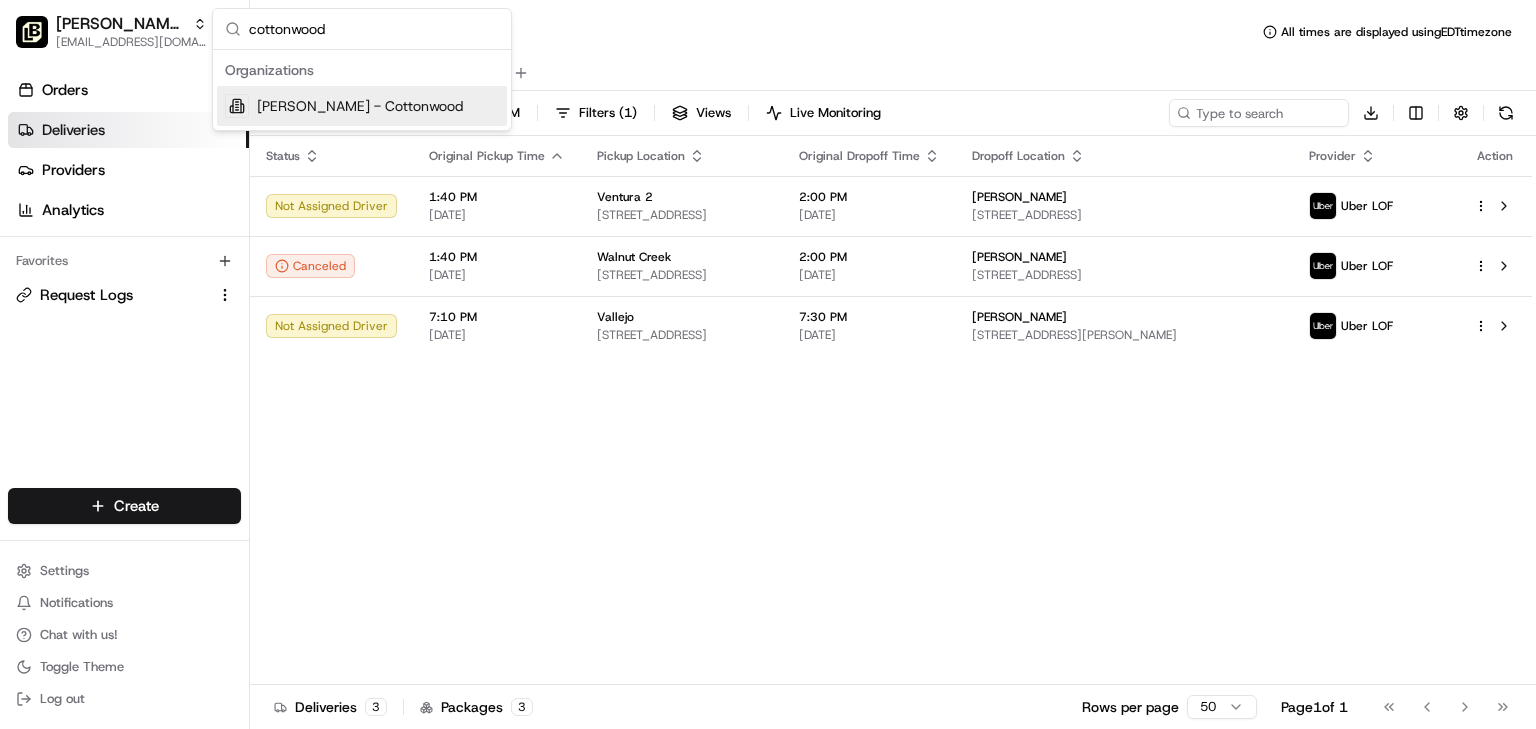 type on "cottonwood" 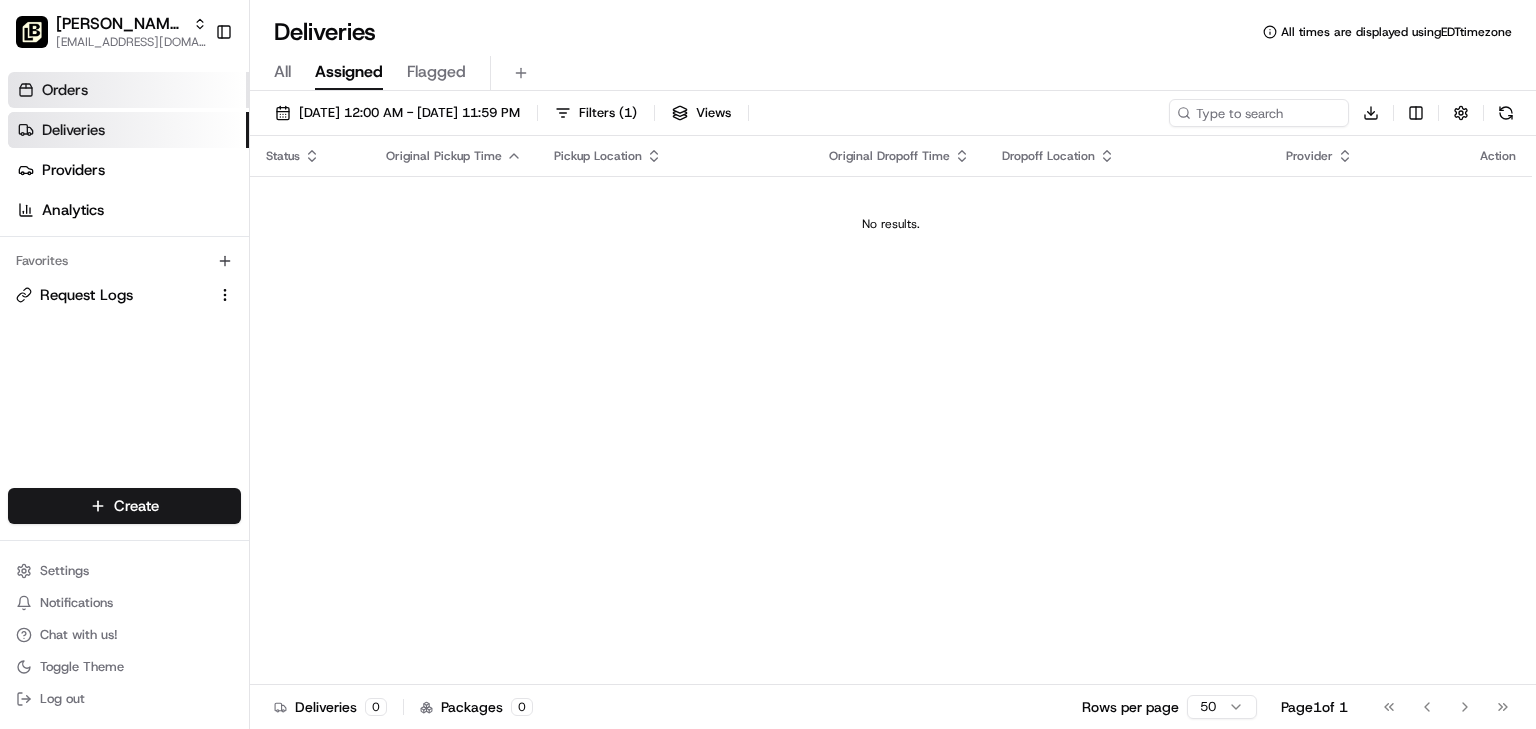 click on "Orders" at bounding box center [65, 90] 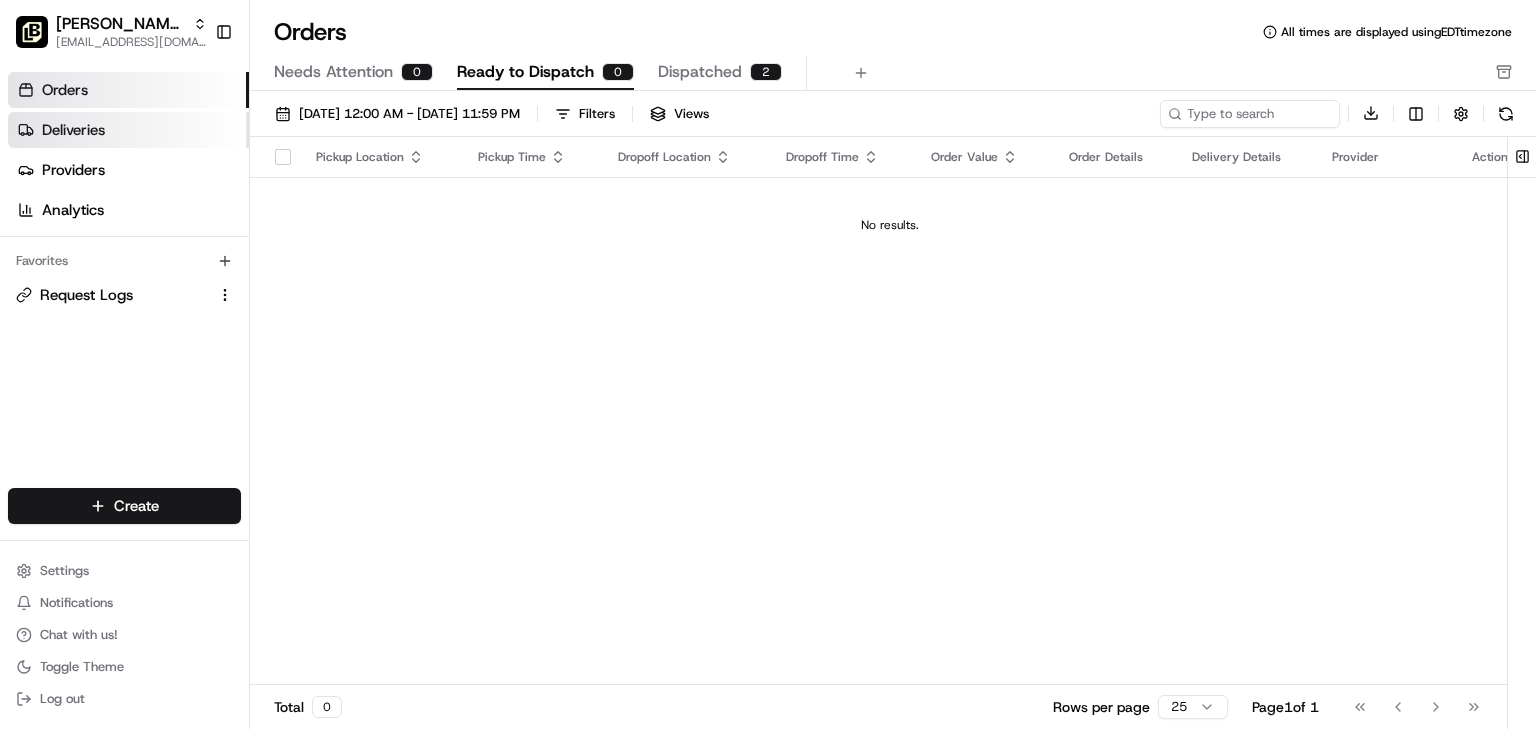 click on "Deliveries" at bounding box center [73, 130] 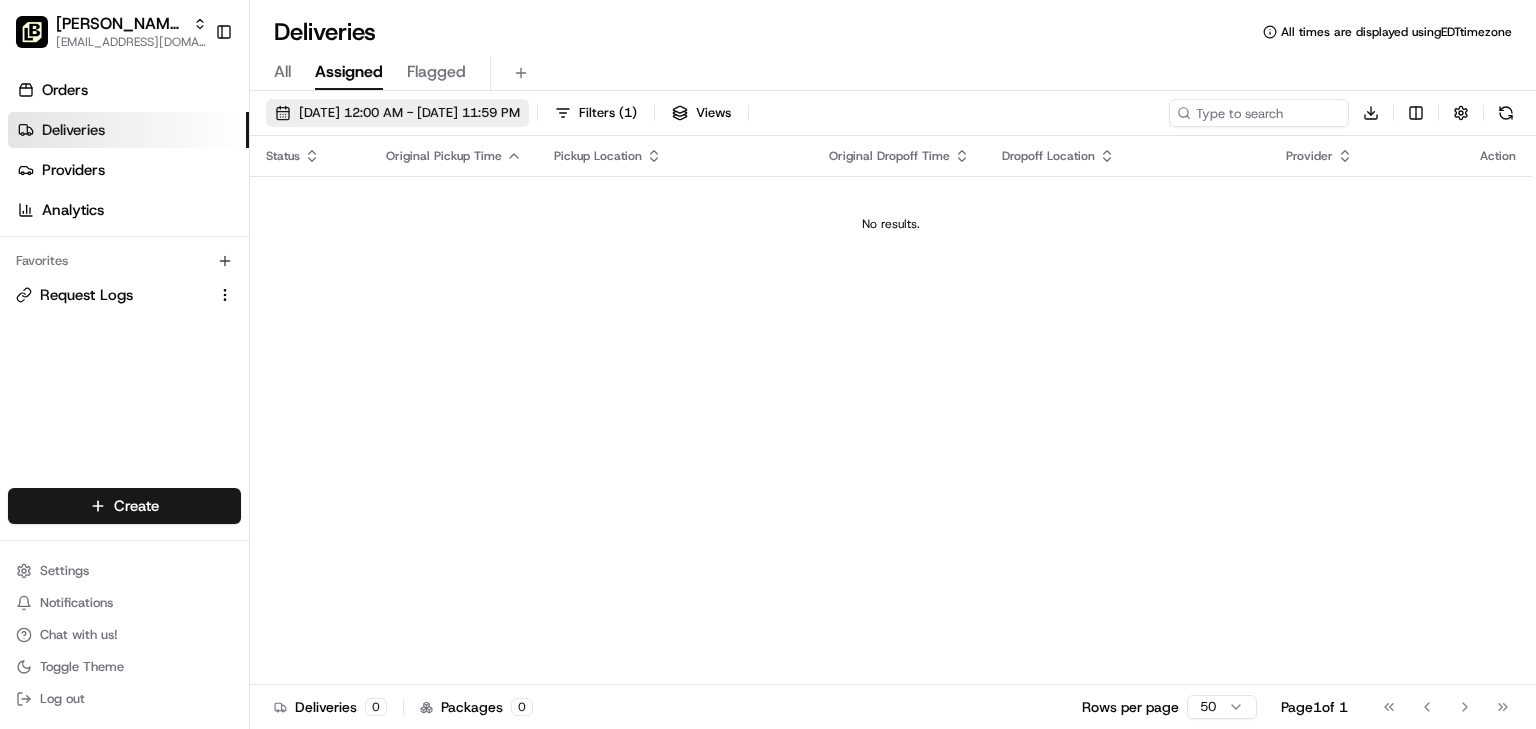 click on "07/19/2025 12:00 AM - 07/19/2025 11:59 PM" at bounding box center [409, 113] 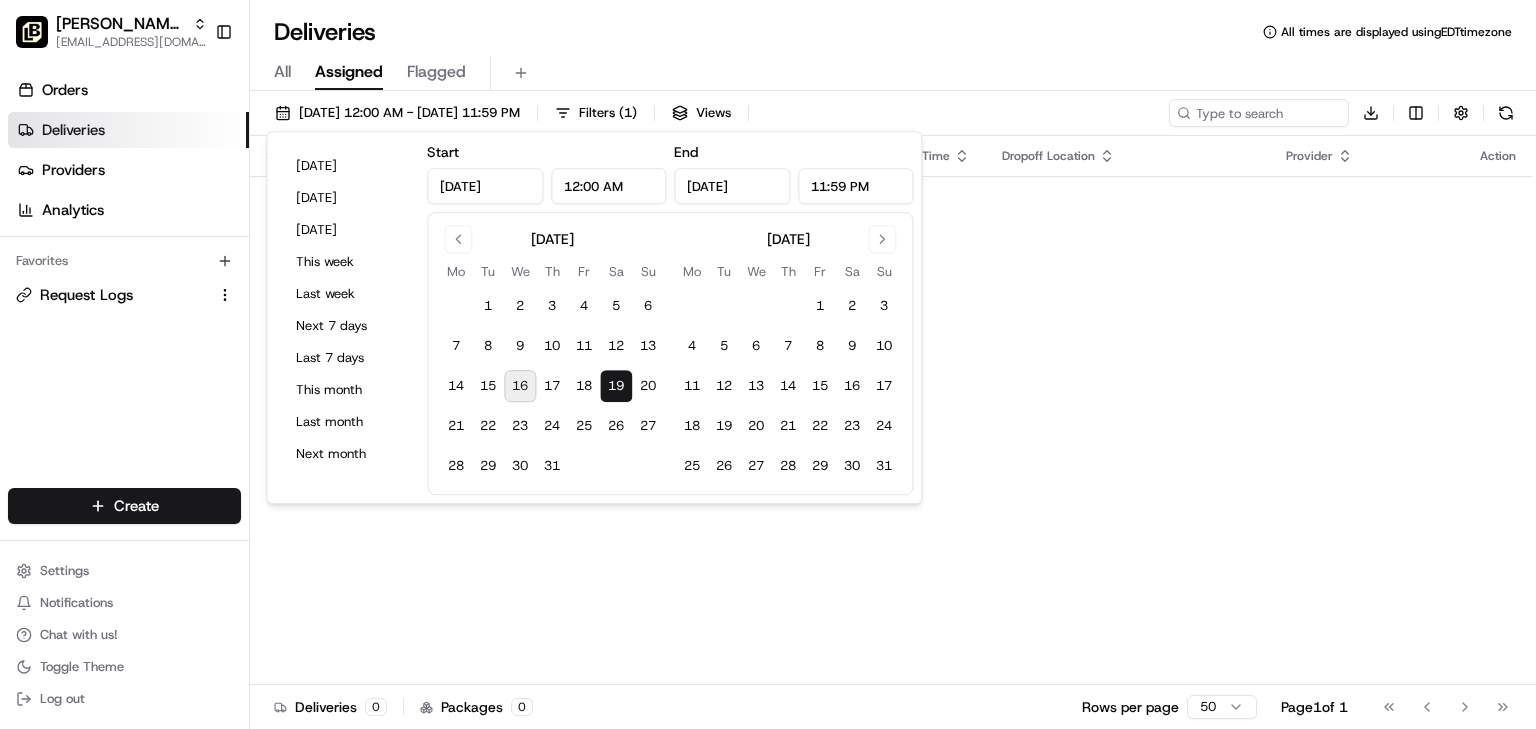 click on "16" at bounding box center [520, 386] 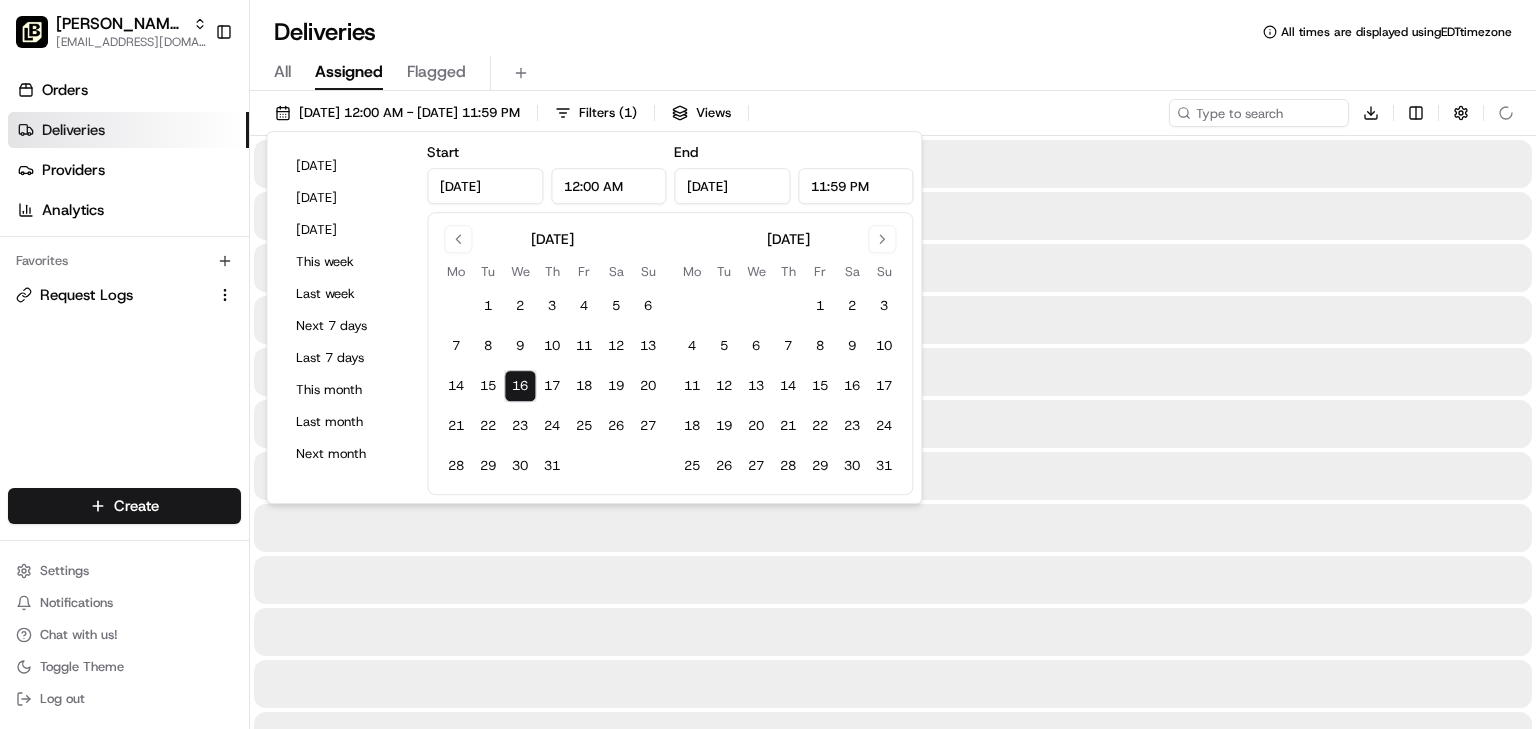click on "16" at bounding box center [520, 386] 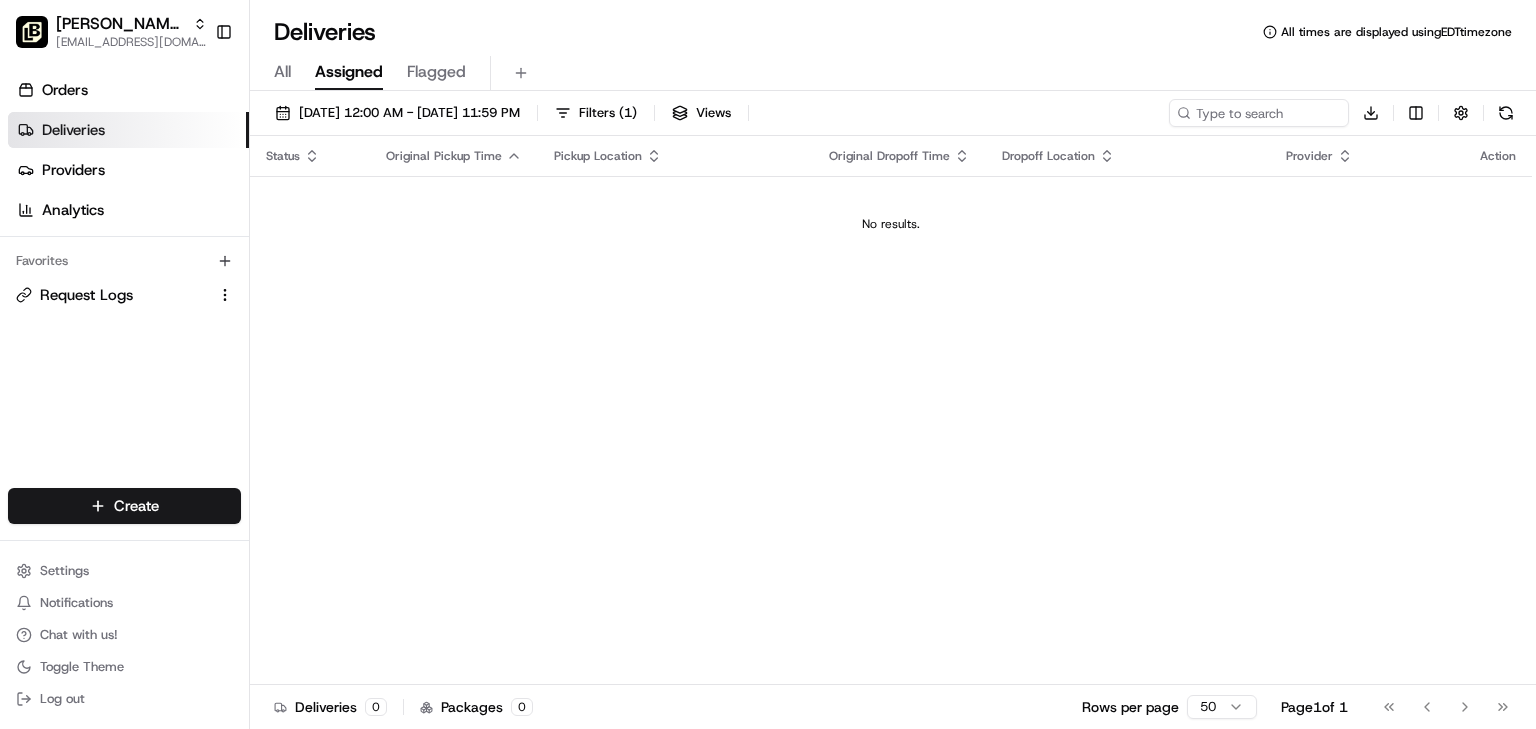 click on "All" at bounding box center (282, 72) 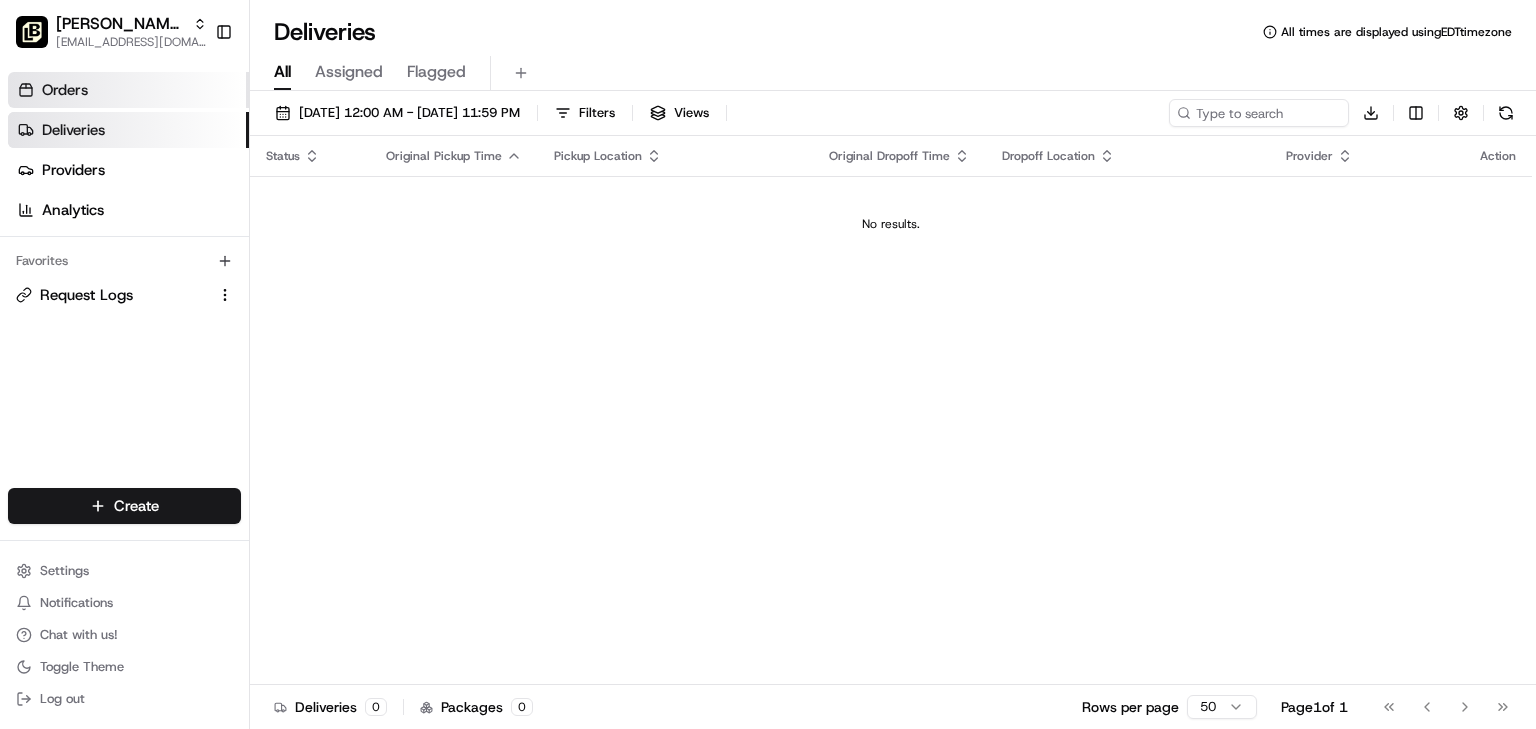 click on "Orders" at bounding box center (65, 90) 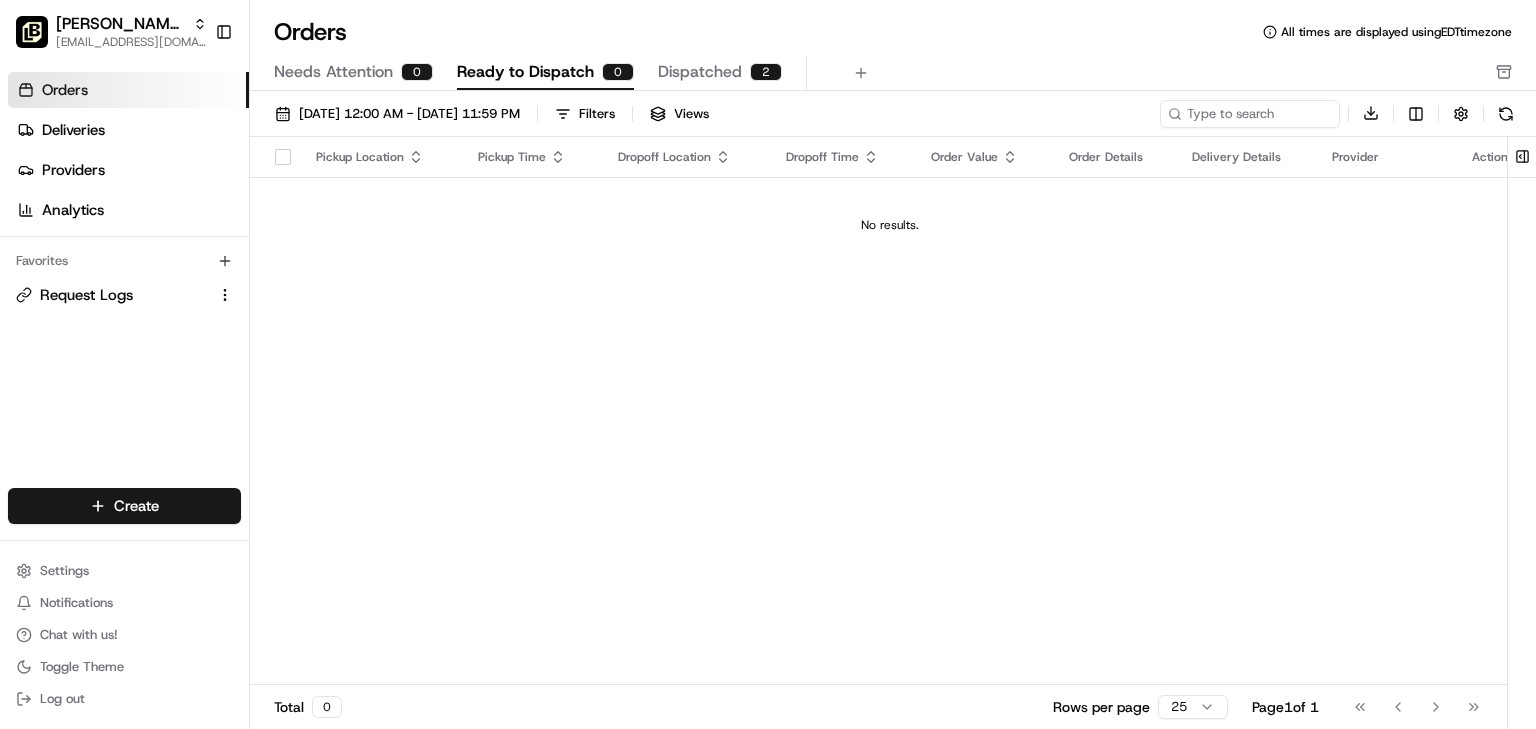 click on "Dispatched" at bounding box center (700, 72) 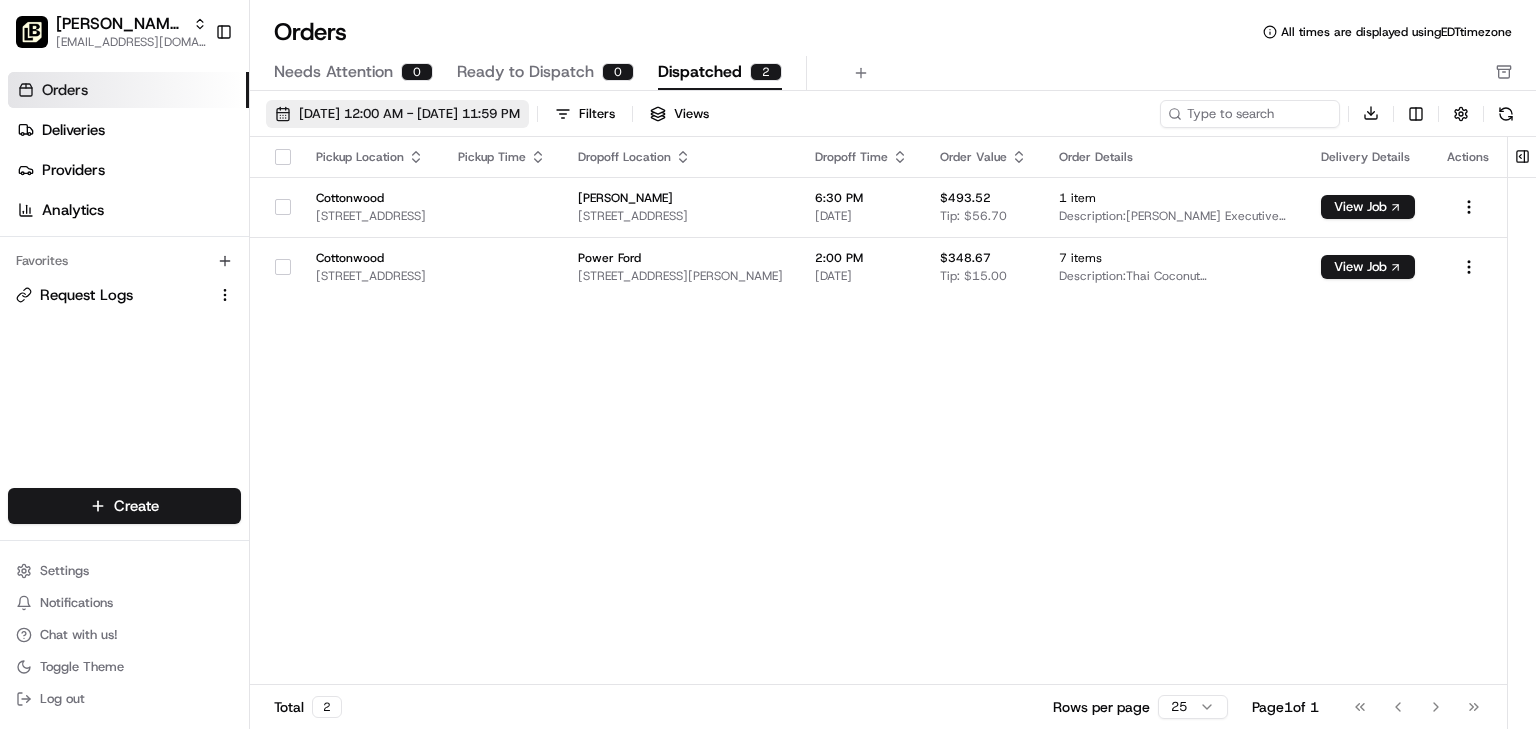 click on "07/01/2025 12:00 AM - 07/31/2025 11:59 PM" at bounding box center (397, 114) 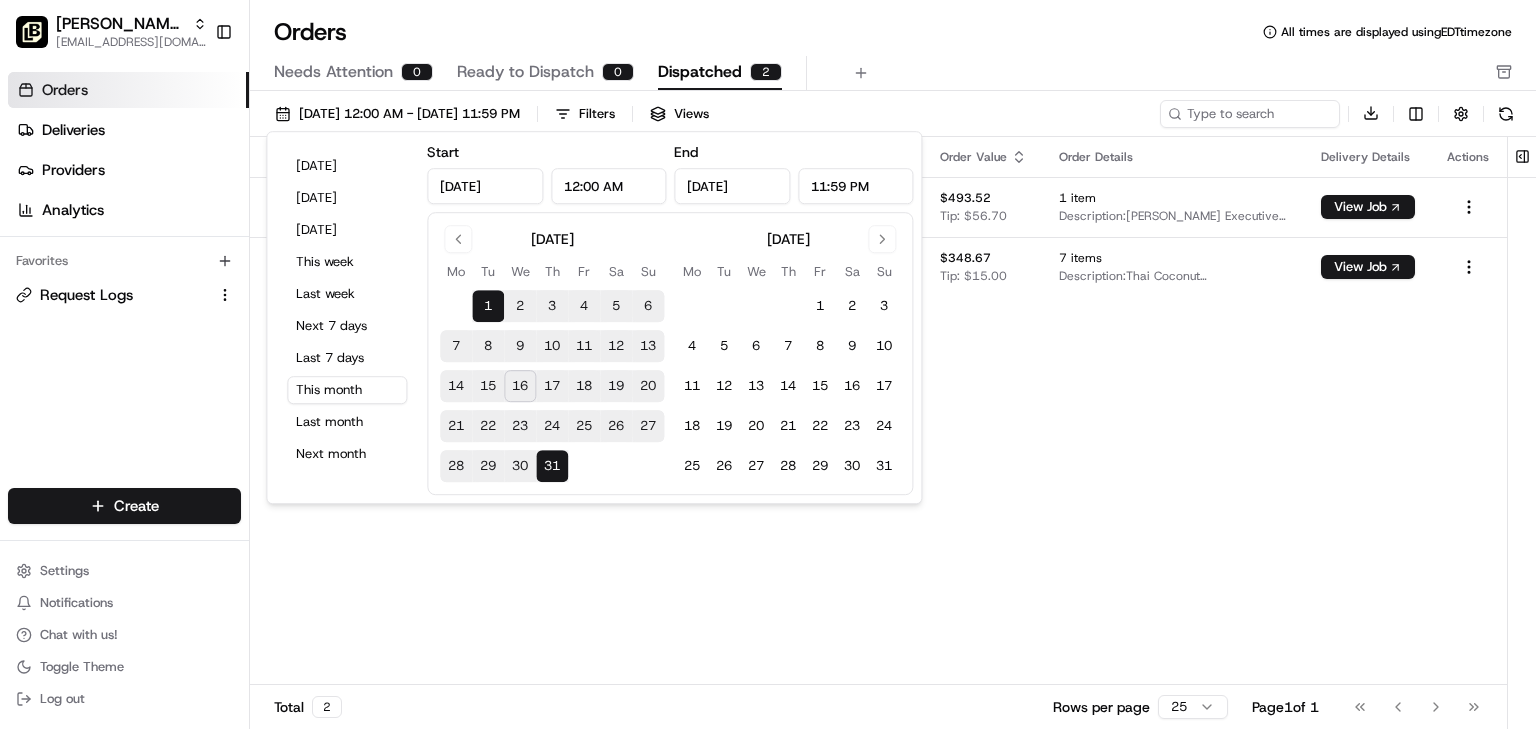 click on "16" at bounding box center (520, 386) 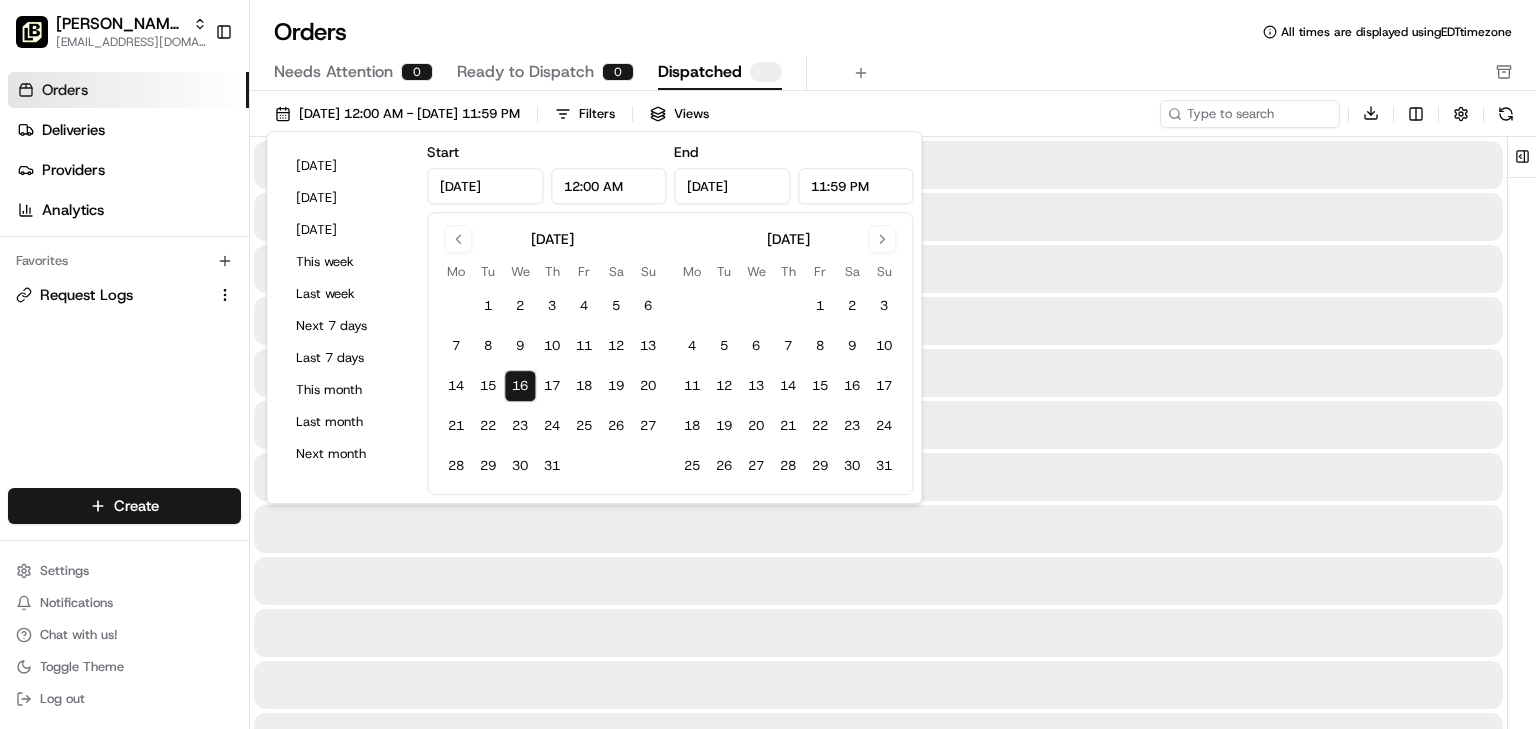 click on "16" at bounding box center (520, 386) 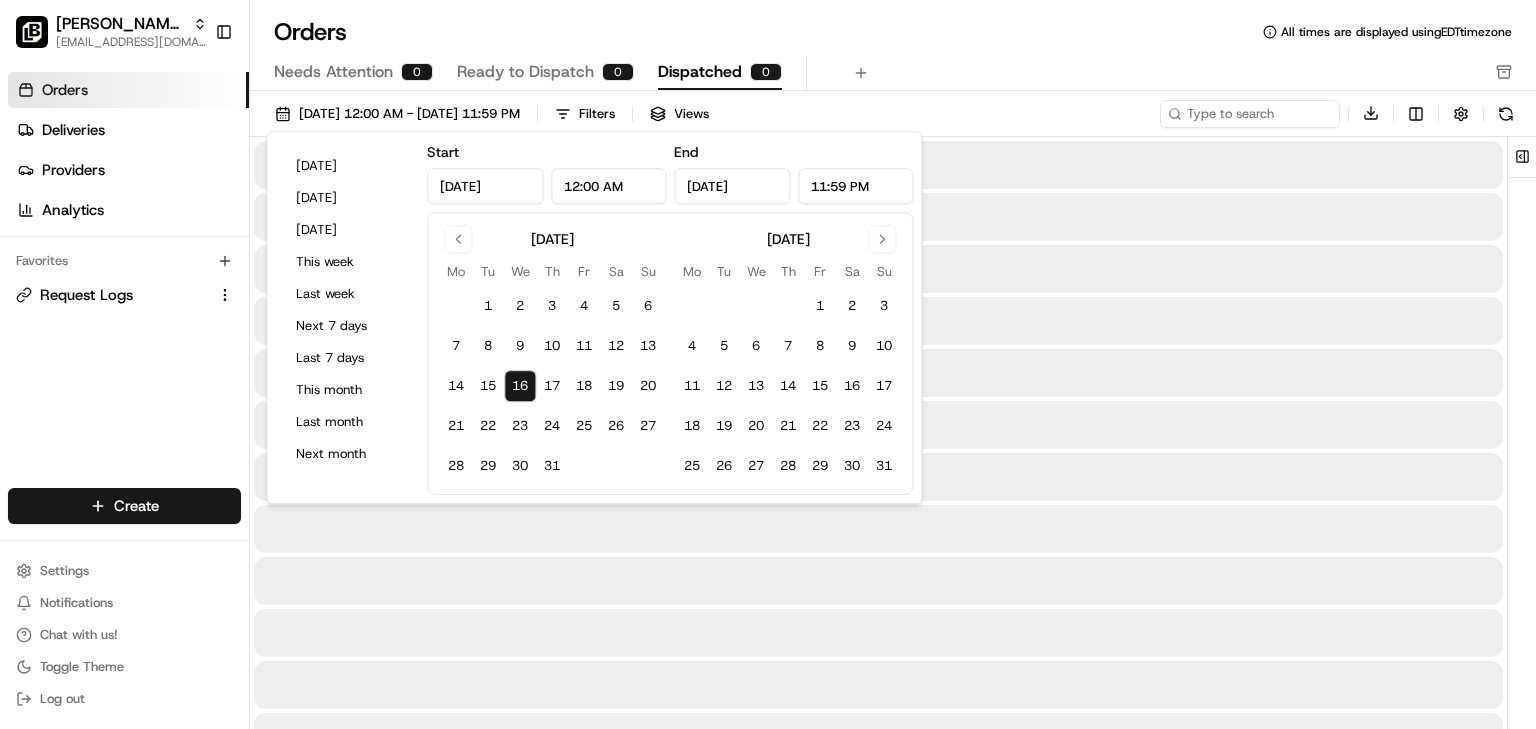 click on "Orders All times are displayed using  EDT  timezone" at bounding box center (893, 32) 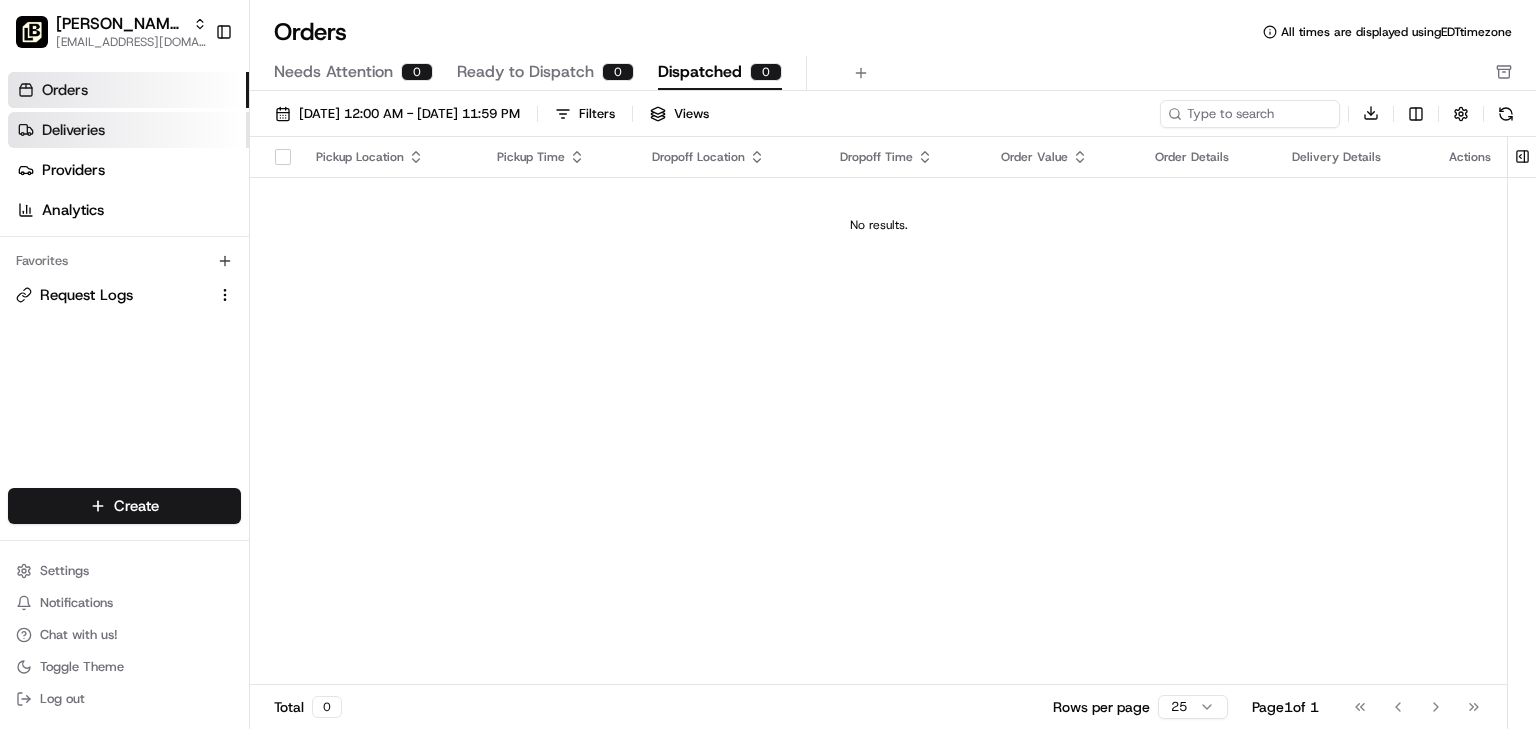 click on "Deliveries" at bounding box center [128, 130] 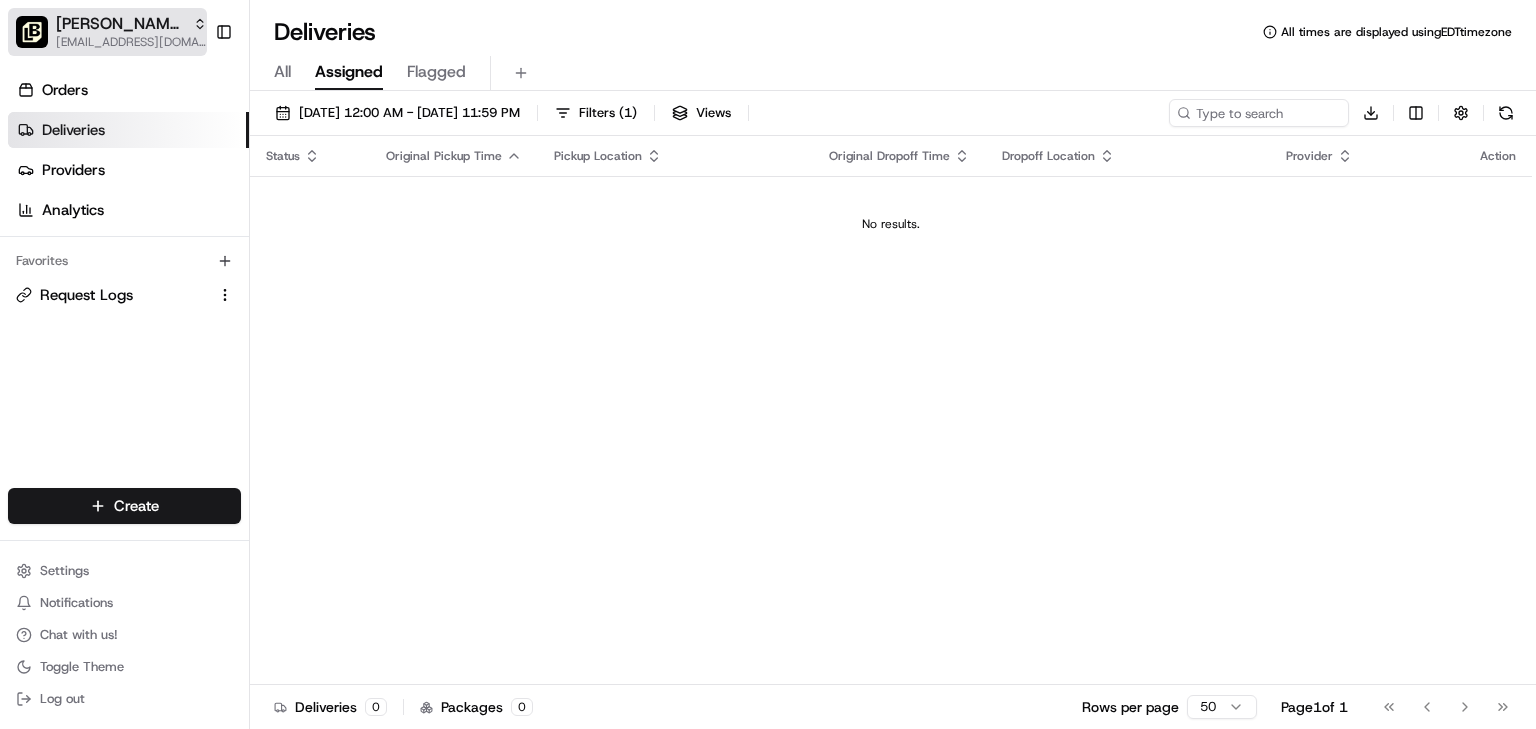 click on "[PERSON_NAME] - Cottonwood" at bounding box center [120, 24] 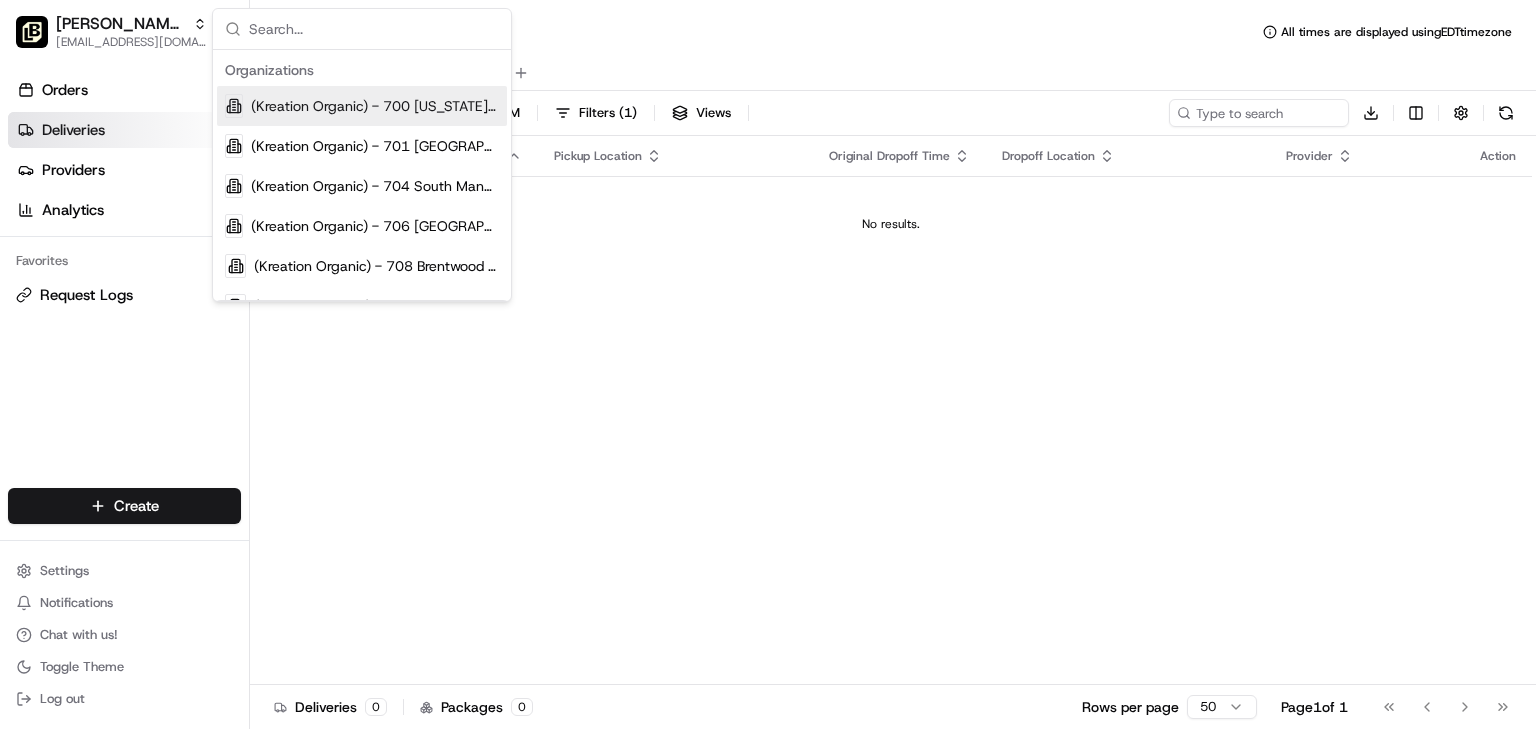 click on "Deliveries All times are displayed using  EDT  timezone" at bounding box center [893, 32] 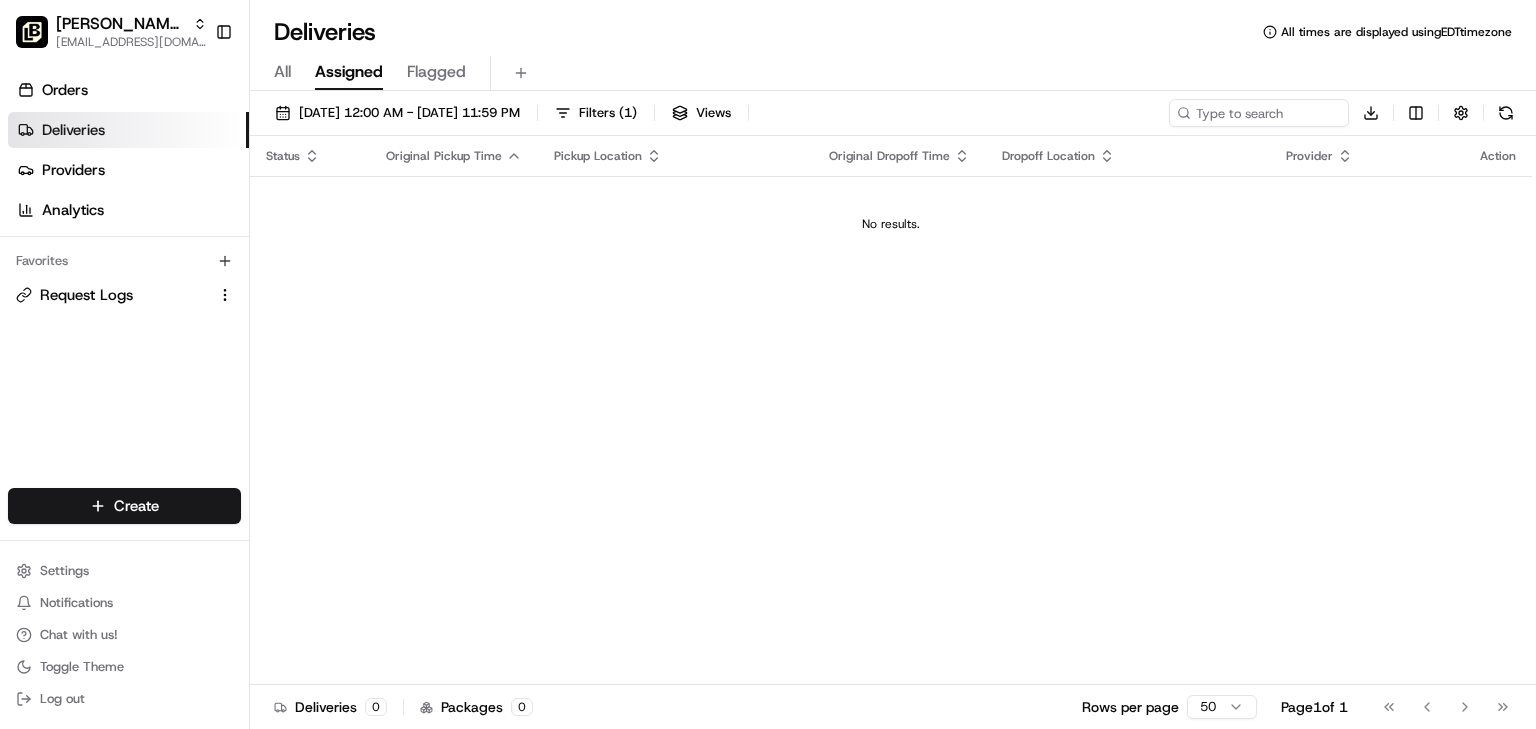 click on "All" at bounding box center [282, 72] 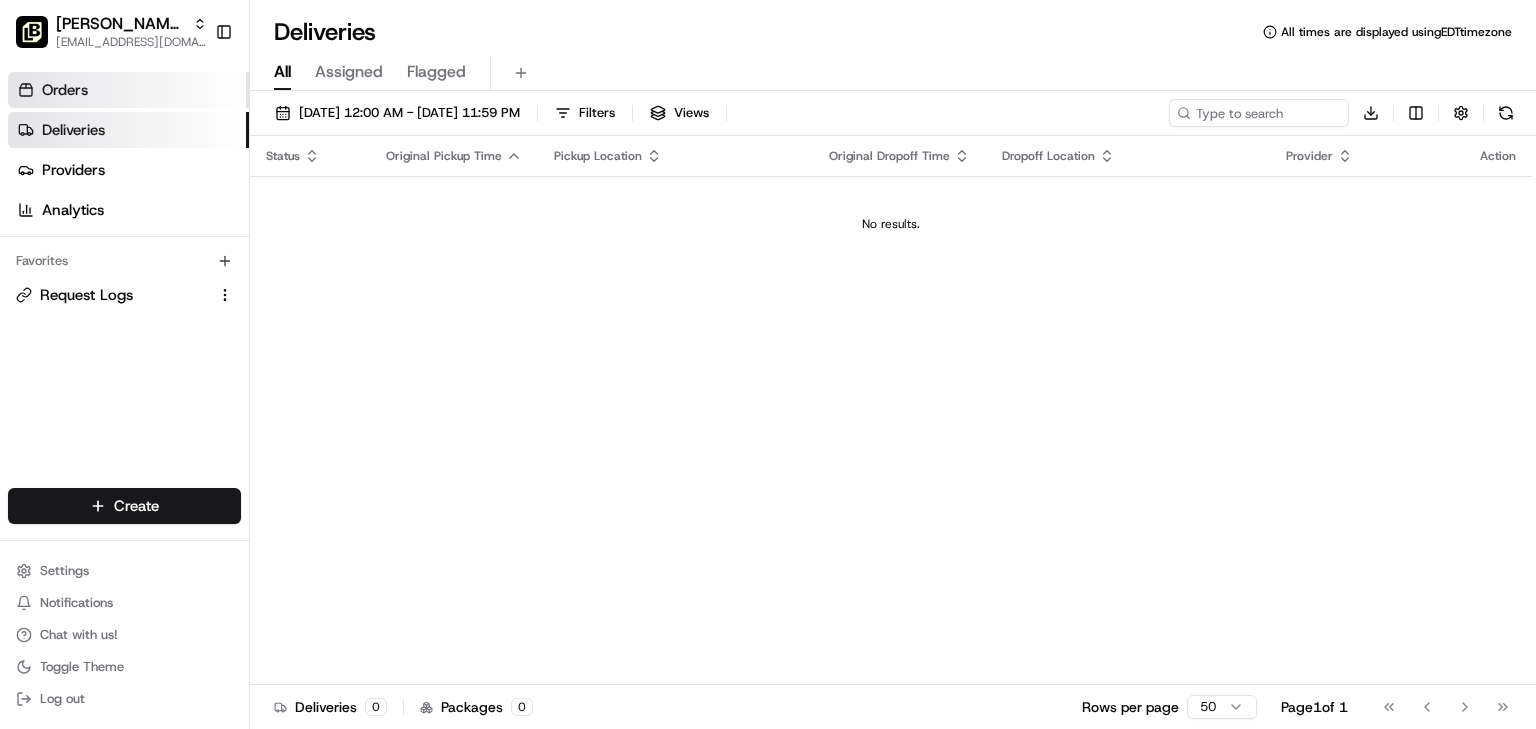 click on "Orders" at bounding box center (65, 90) 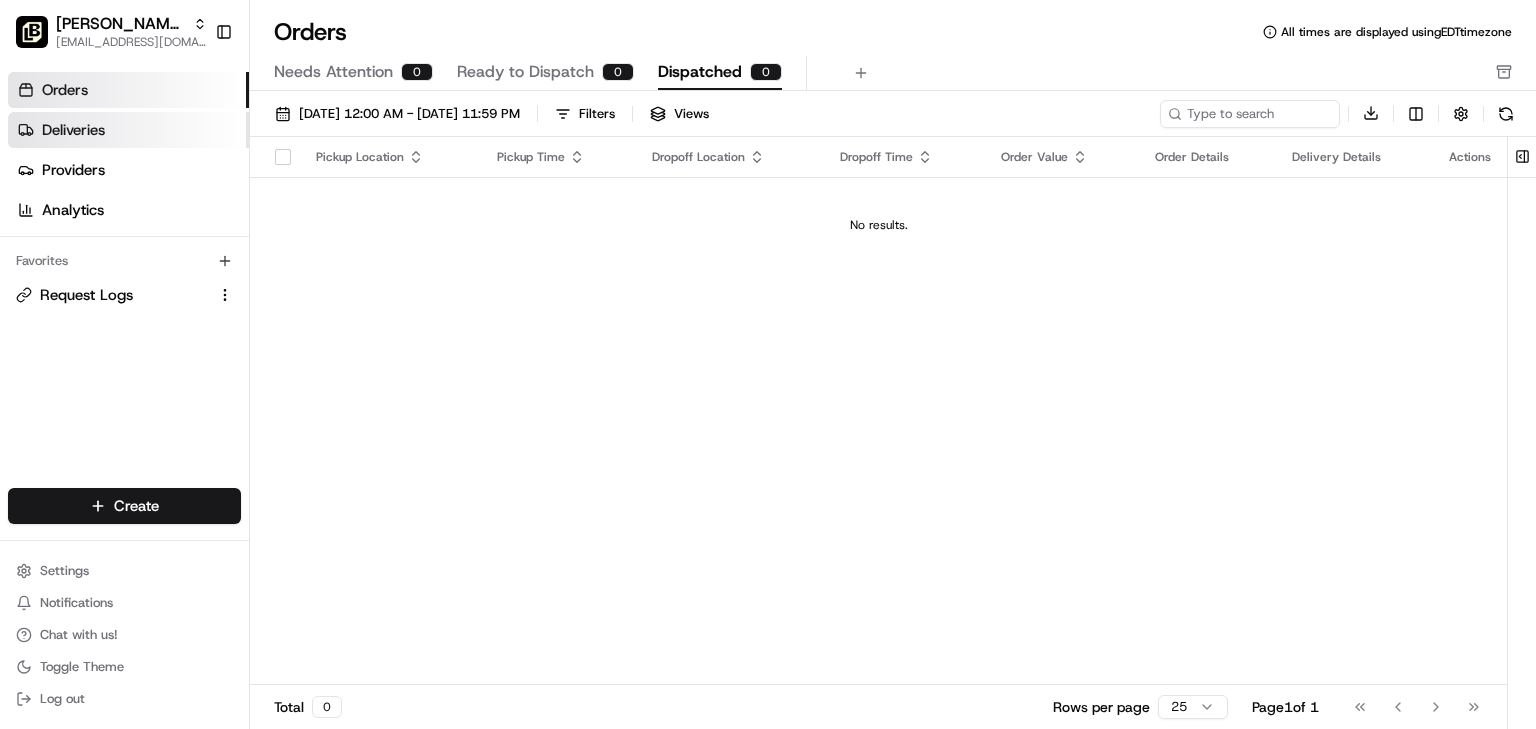 click on "Deliveries" at bounding box center (73, 130) 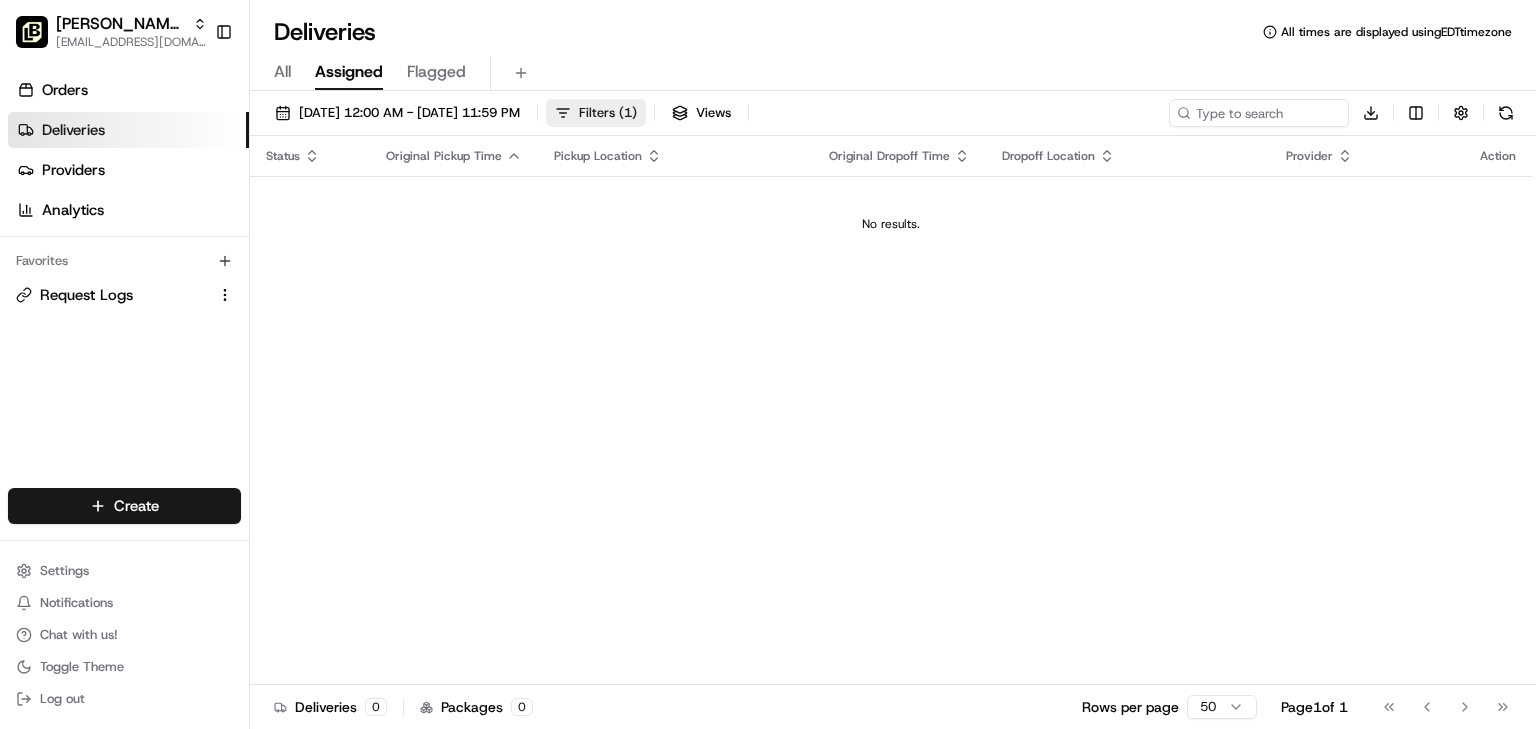click on "Filters ( 1 )" at bounding box center [608, 113] 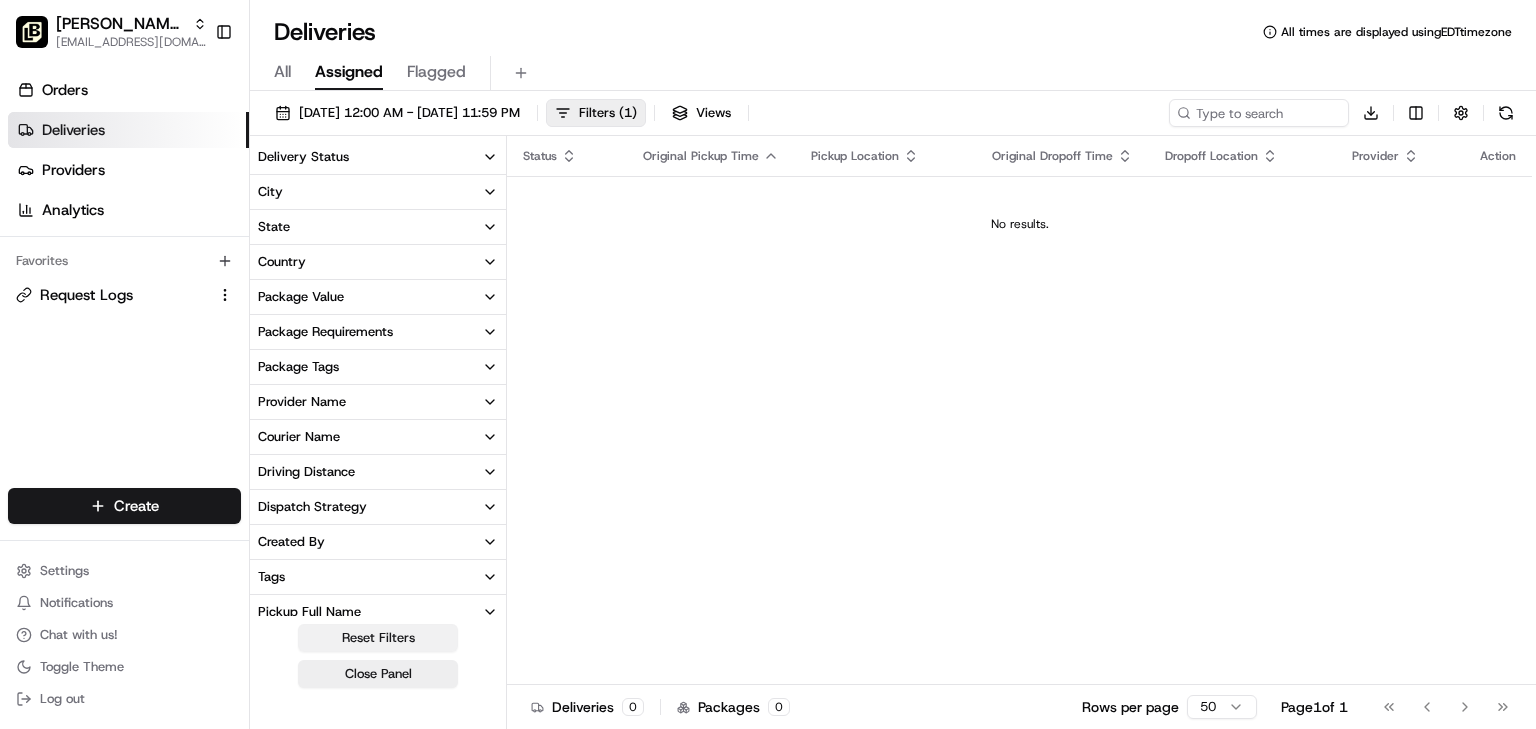 click on "Reset Filters" at bounding box center [378, 638] 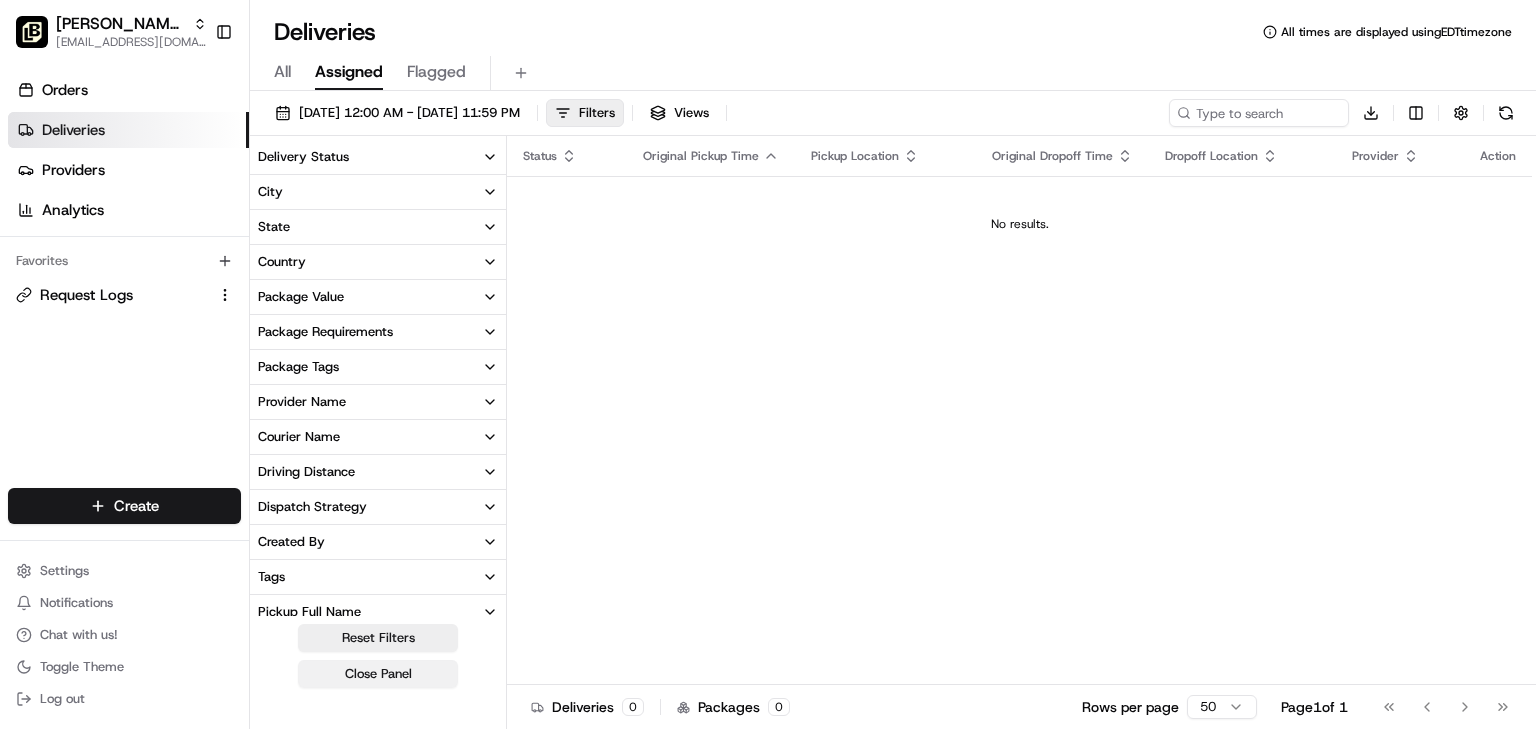 click on "Close Panel" at bounding box center (378, 674) 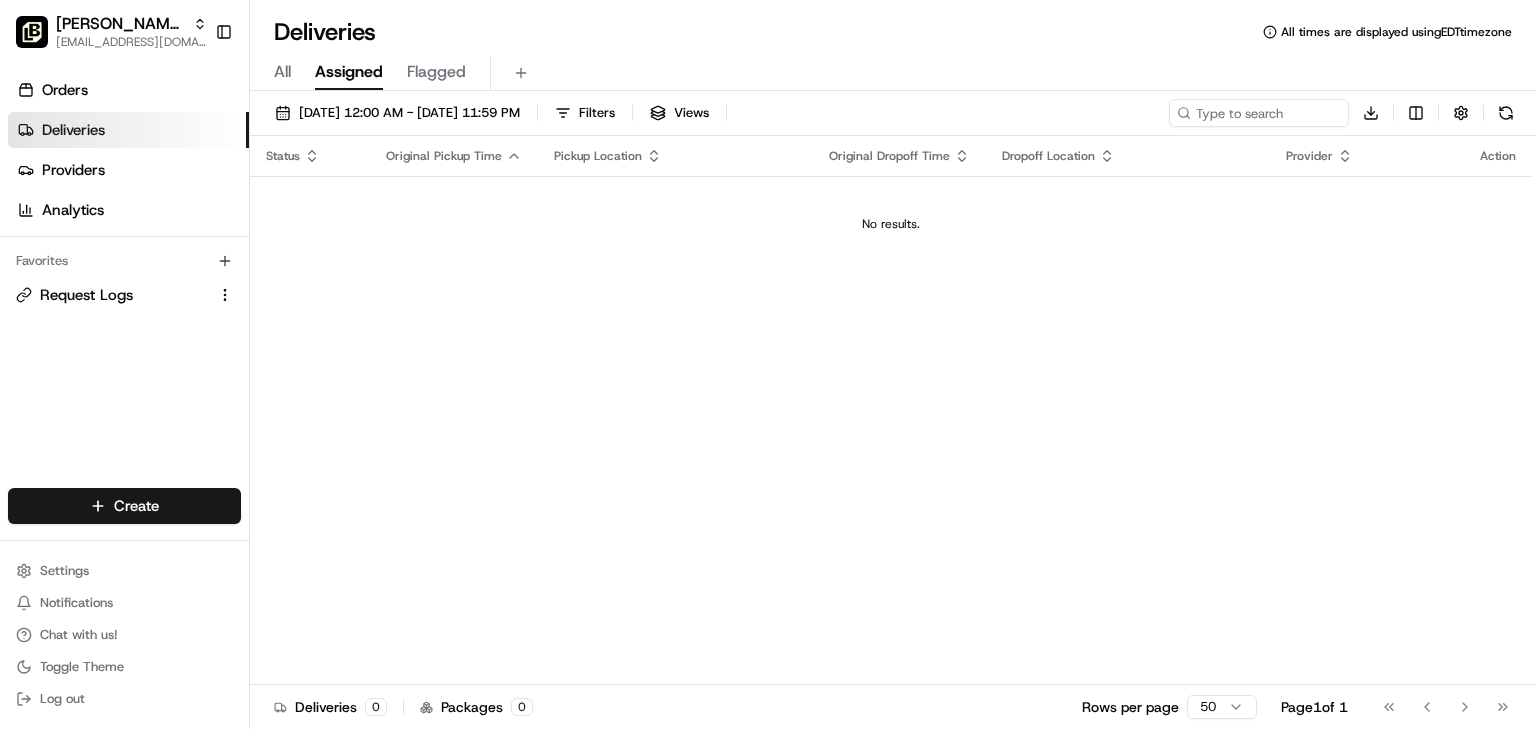 click on "Deliveries All times are displayed using  EDT  timezone" at bounding box center [893, 32] 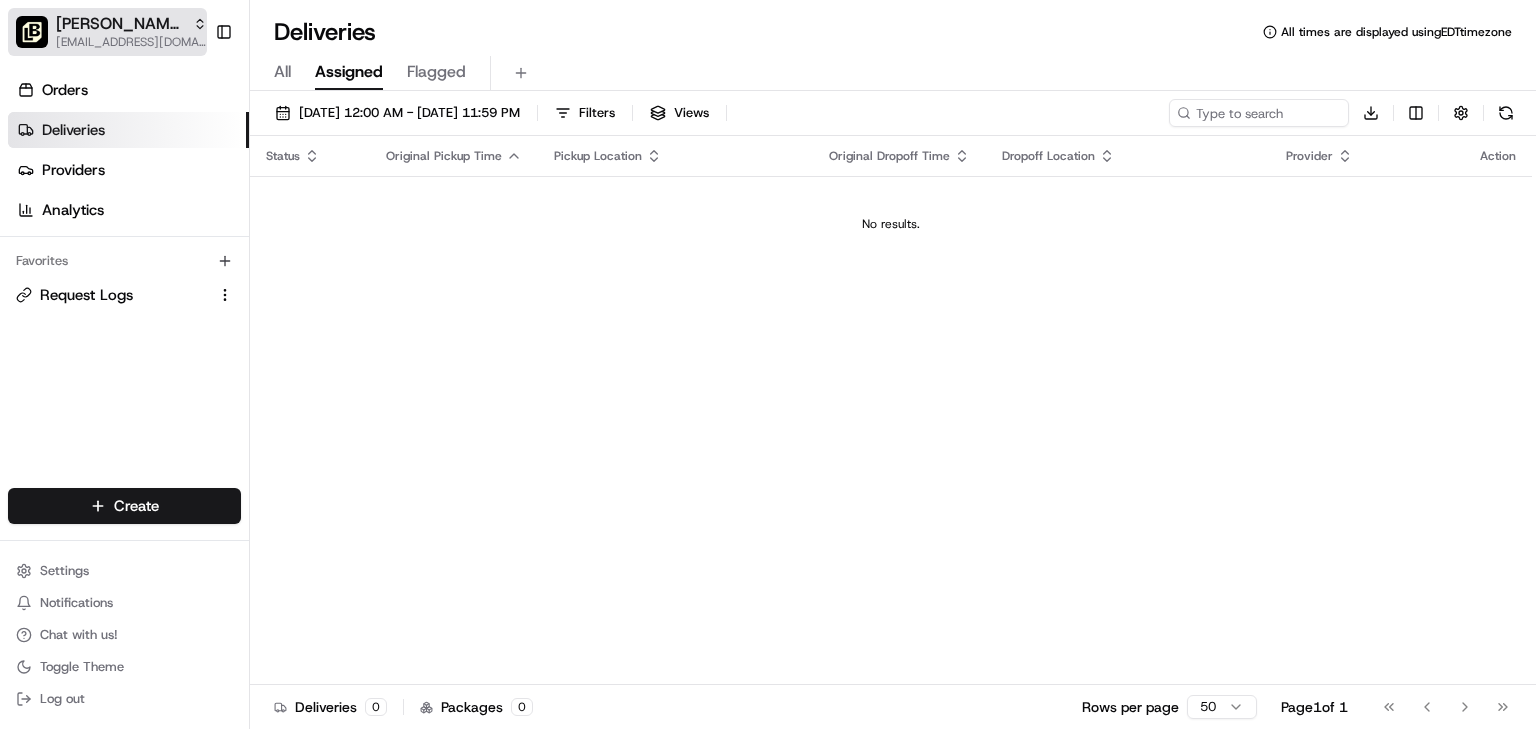 click on "[PERSON_NAME] - Cottonwood" at bounding box center [120, 24] 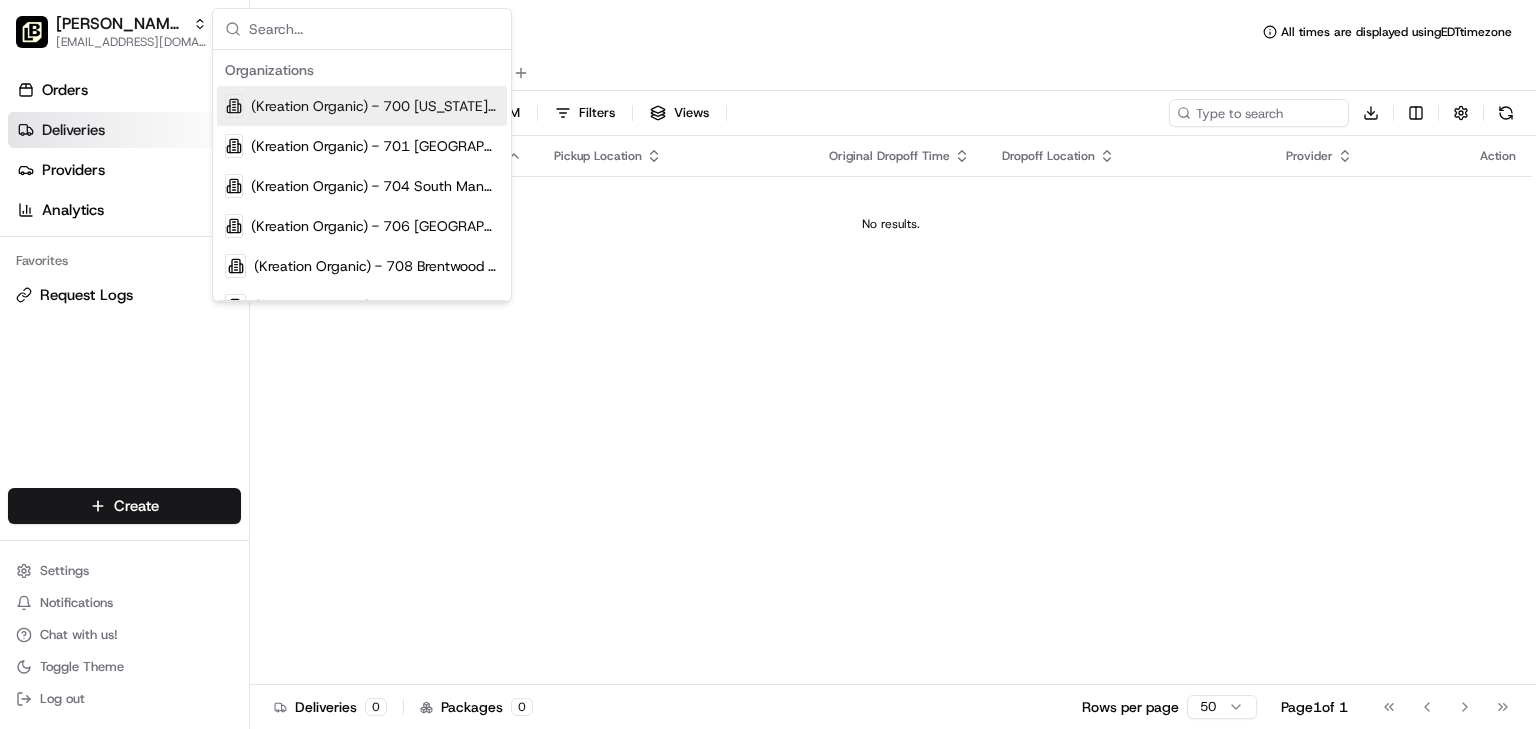 click at bounding box center (374, 29) 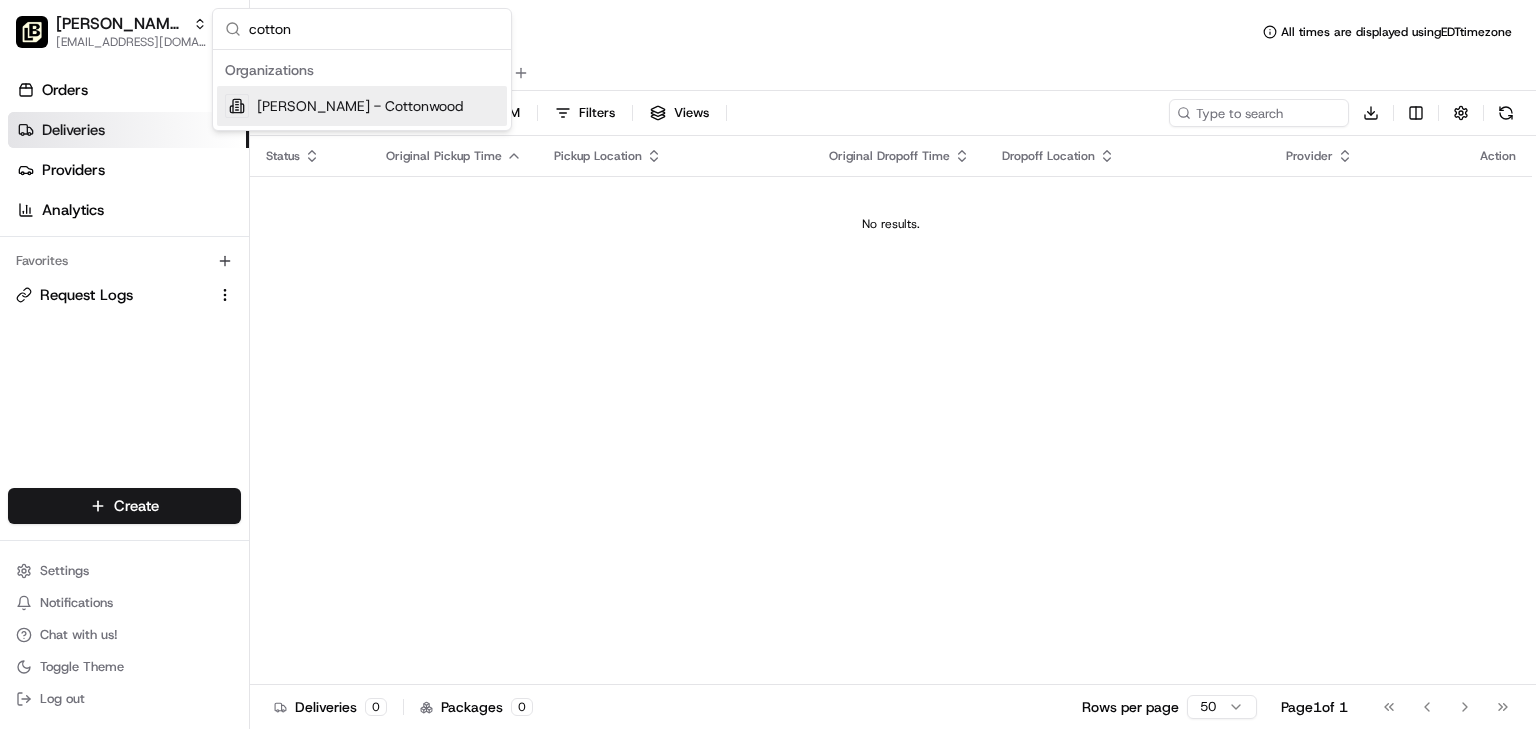 type on "cotton" 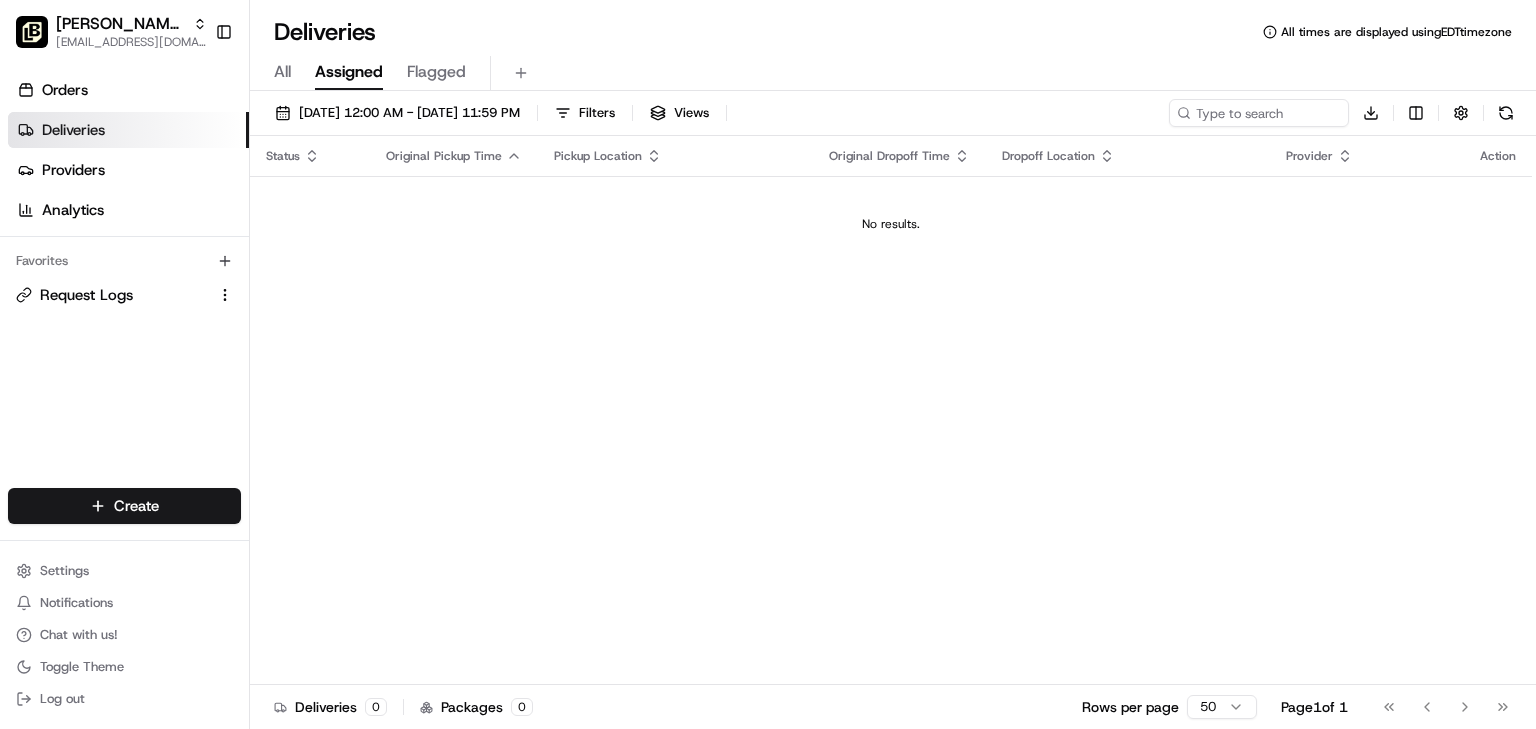 click on "All" at bounding box center (282, 72) 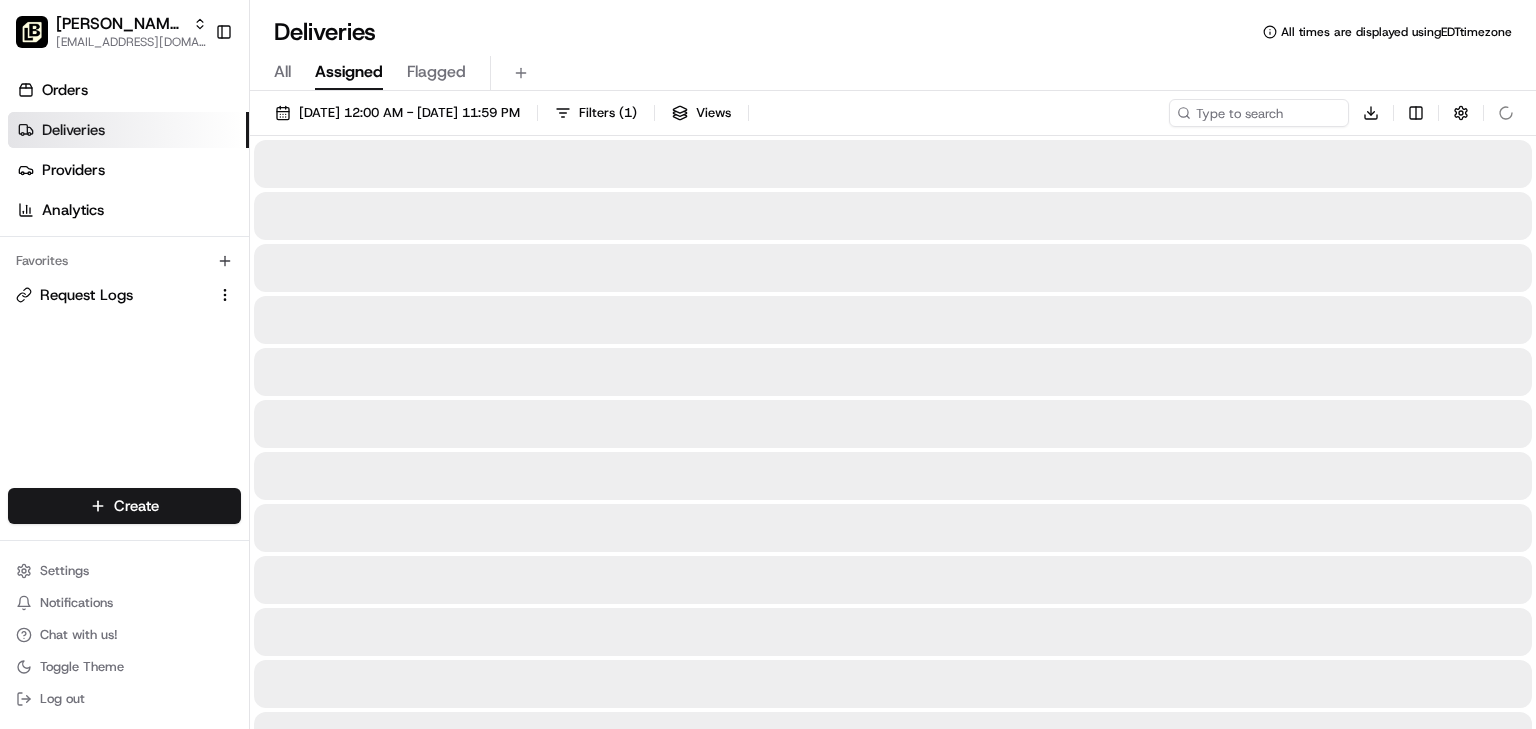 click on "Assigned" at bounding box center (349, 72) 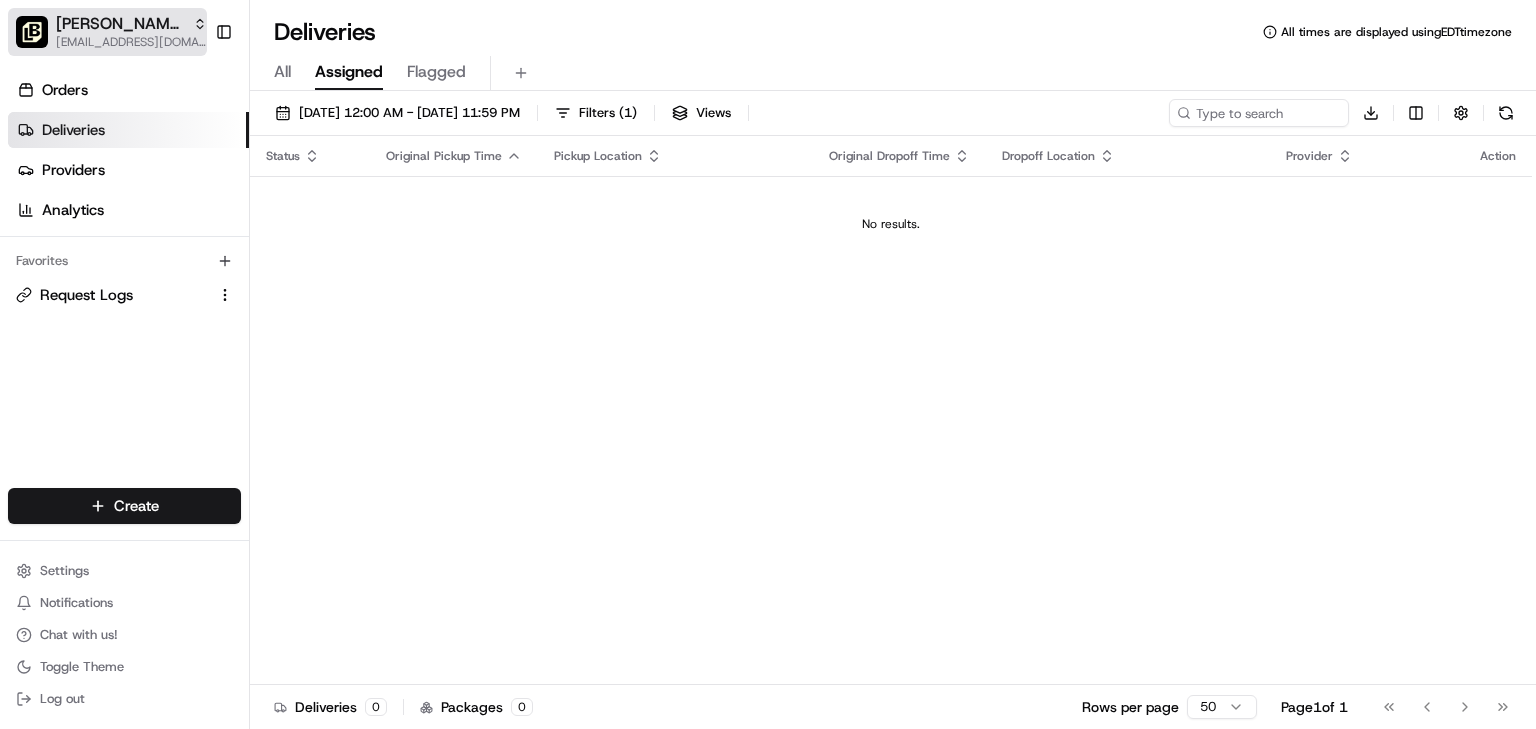 click on "[PERSON_NAME] - Cottonwood" at bounding box center [120, 24] 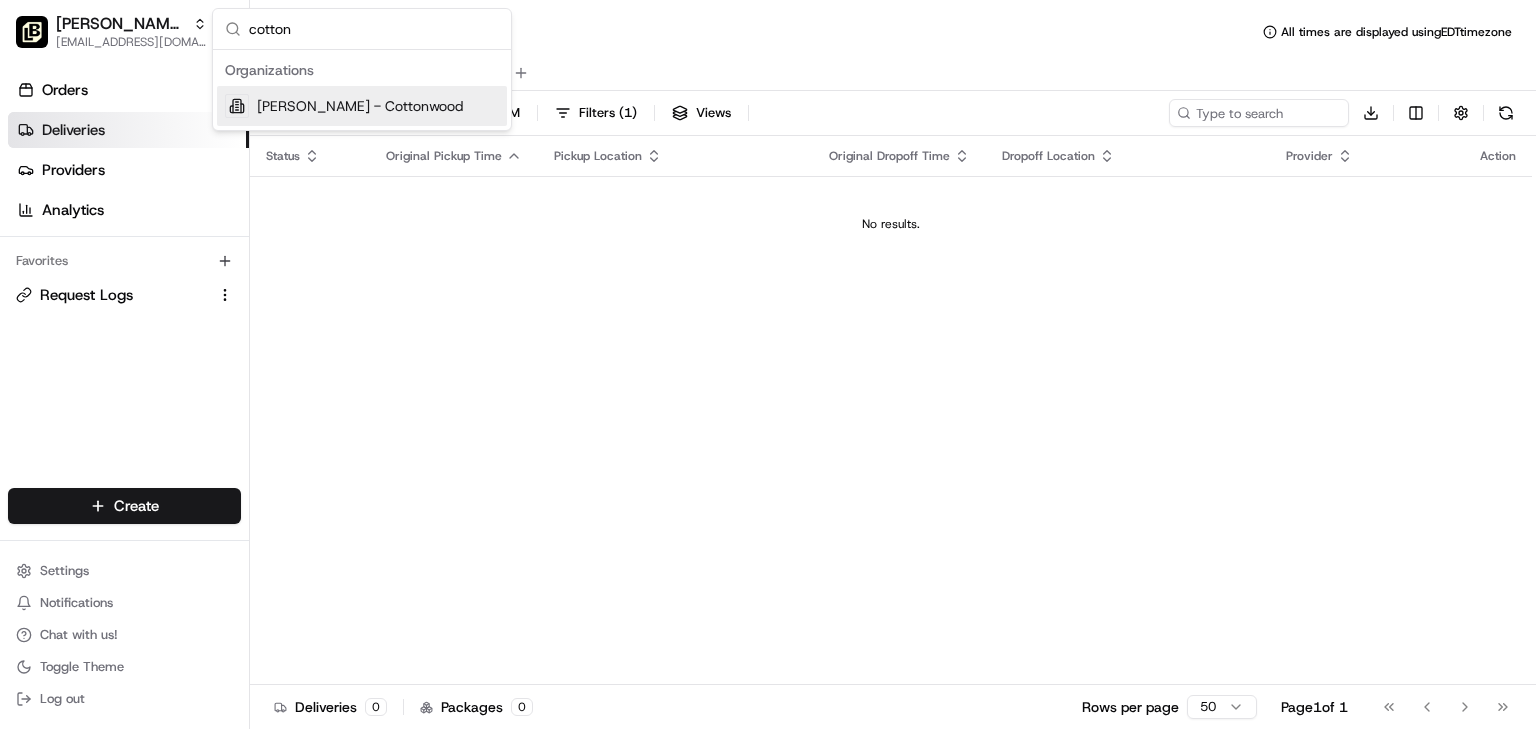 click on "cotton" at bounding box center (374, 29) 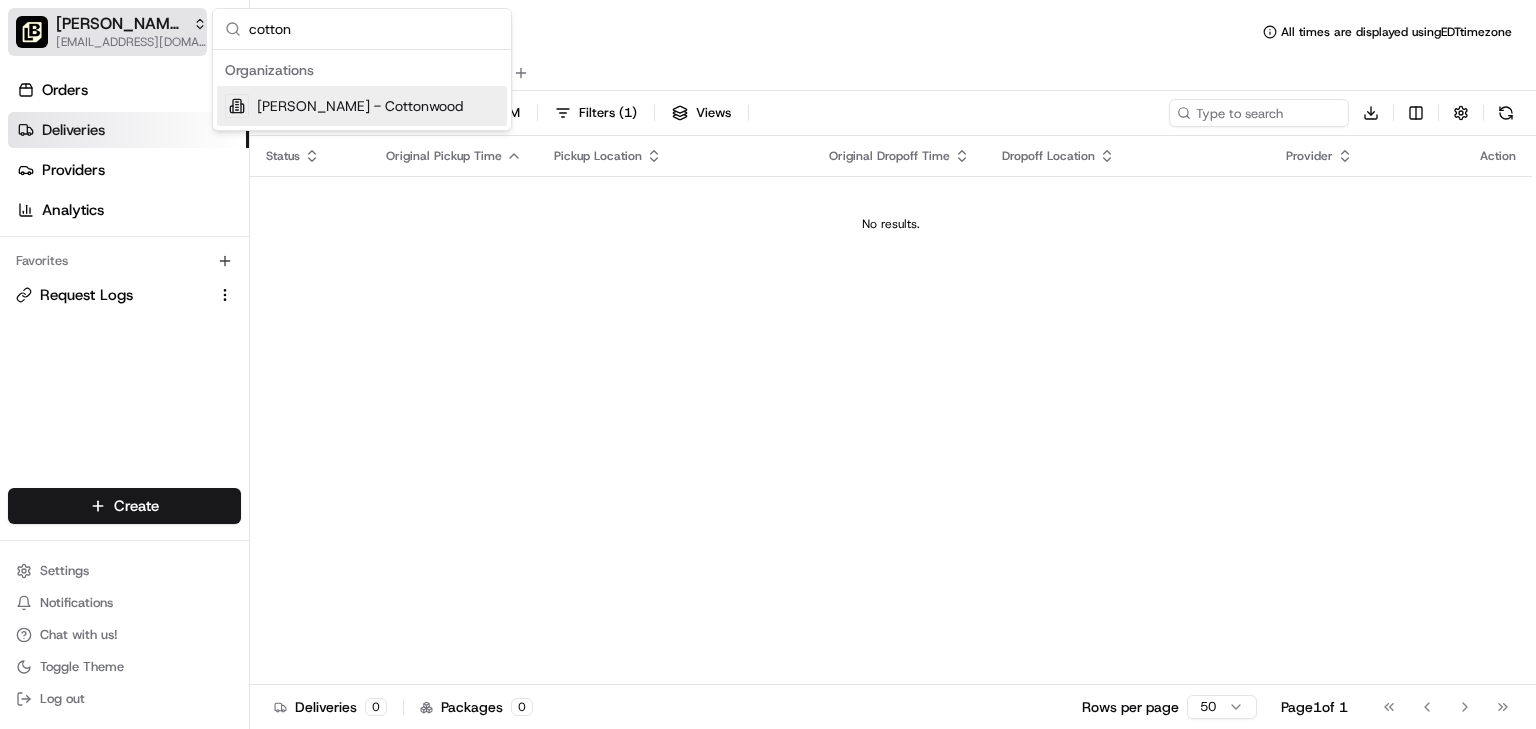 drag, startPoint x: 327, startPoint y: 36, endPoint x: 202, endPoint y: 23, distance: 125.67418 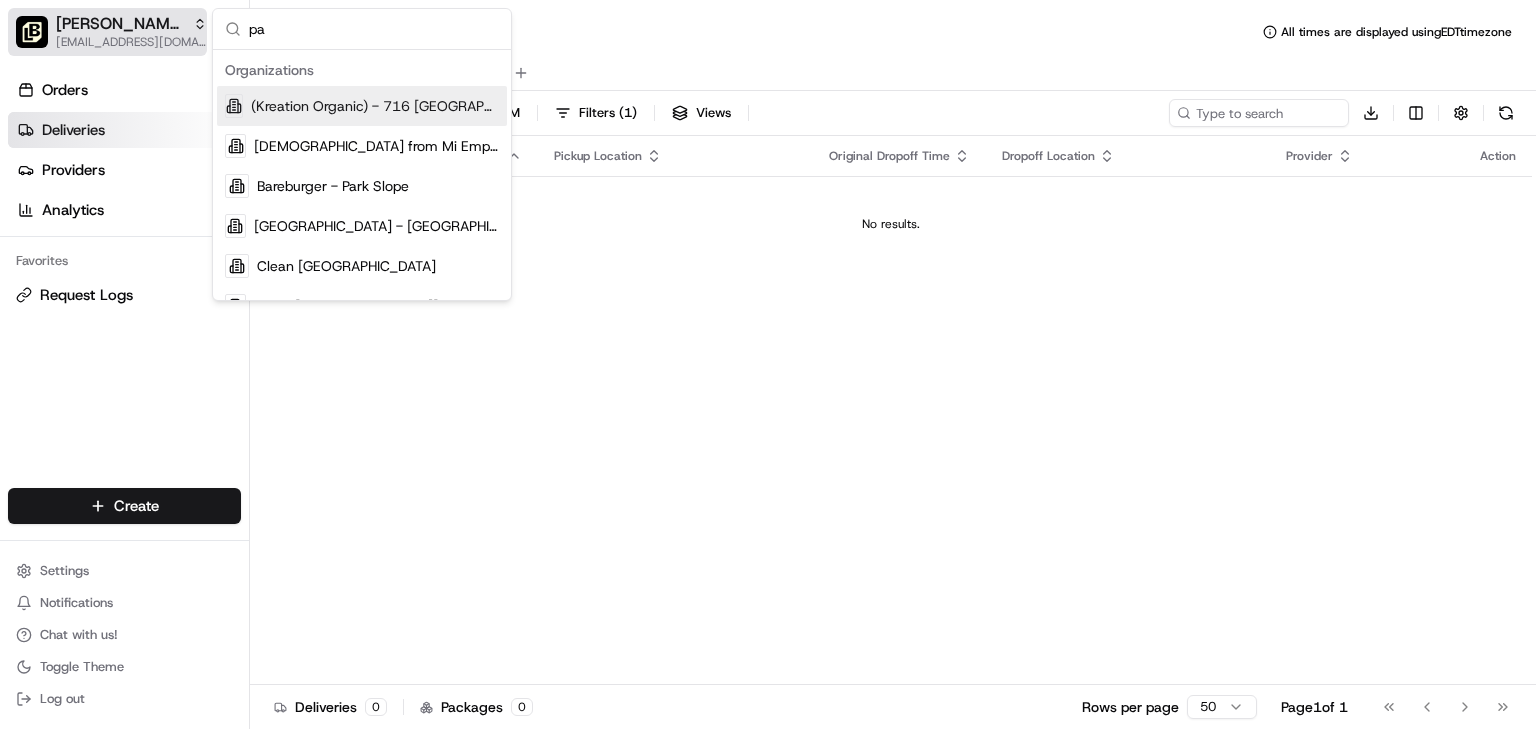 scroll, scrollTop: 0, scrollLeft: 0, axis: both 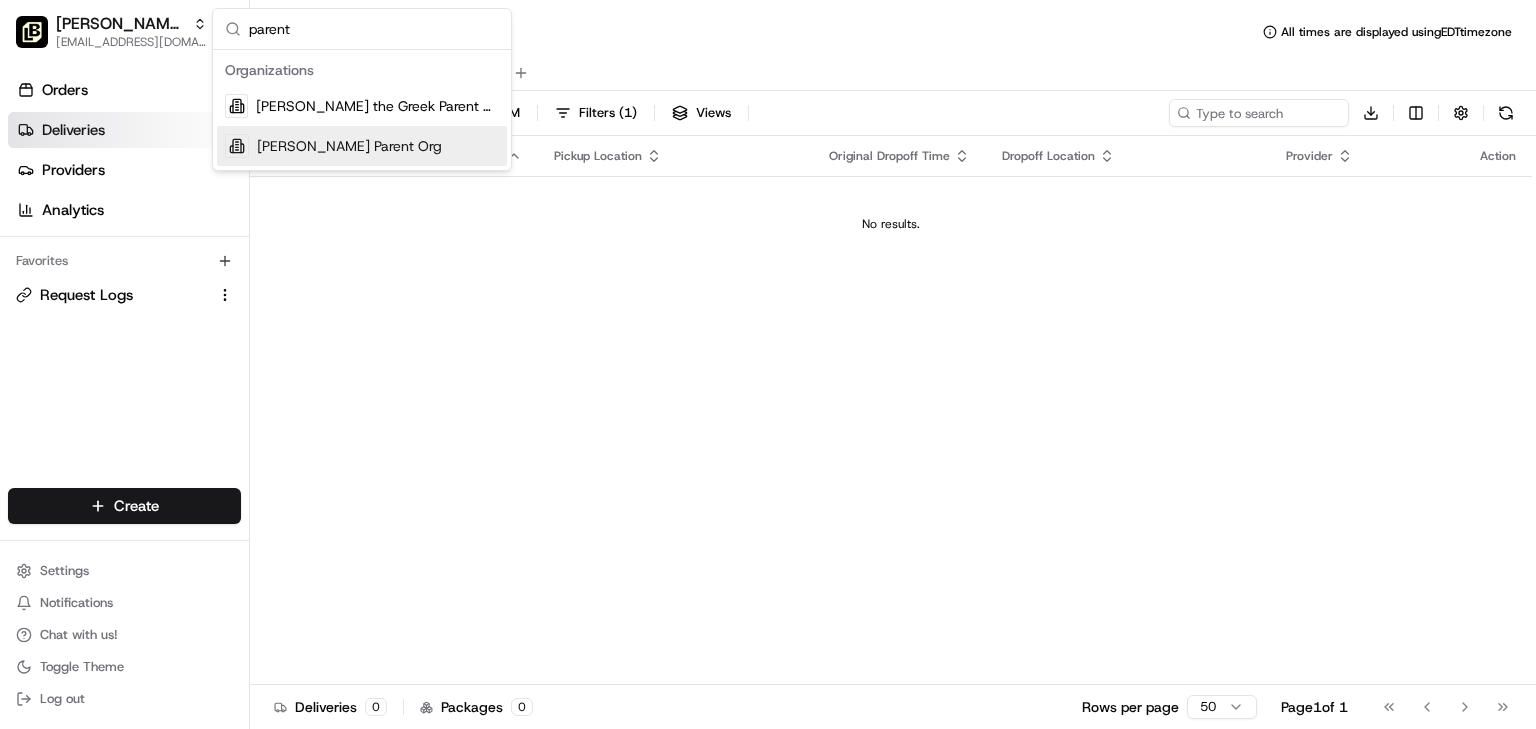 type on "parent" 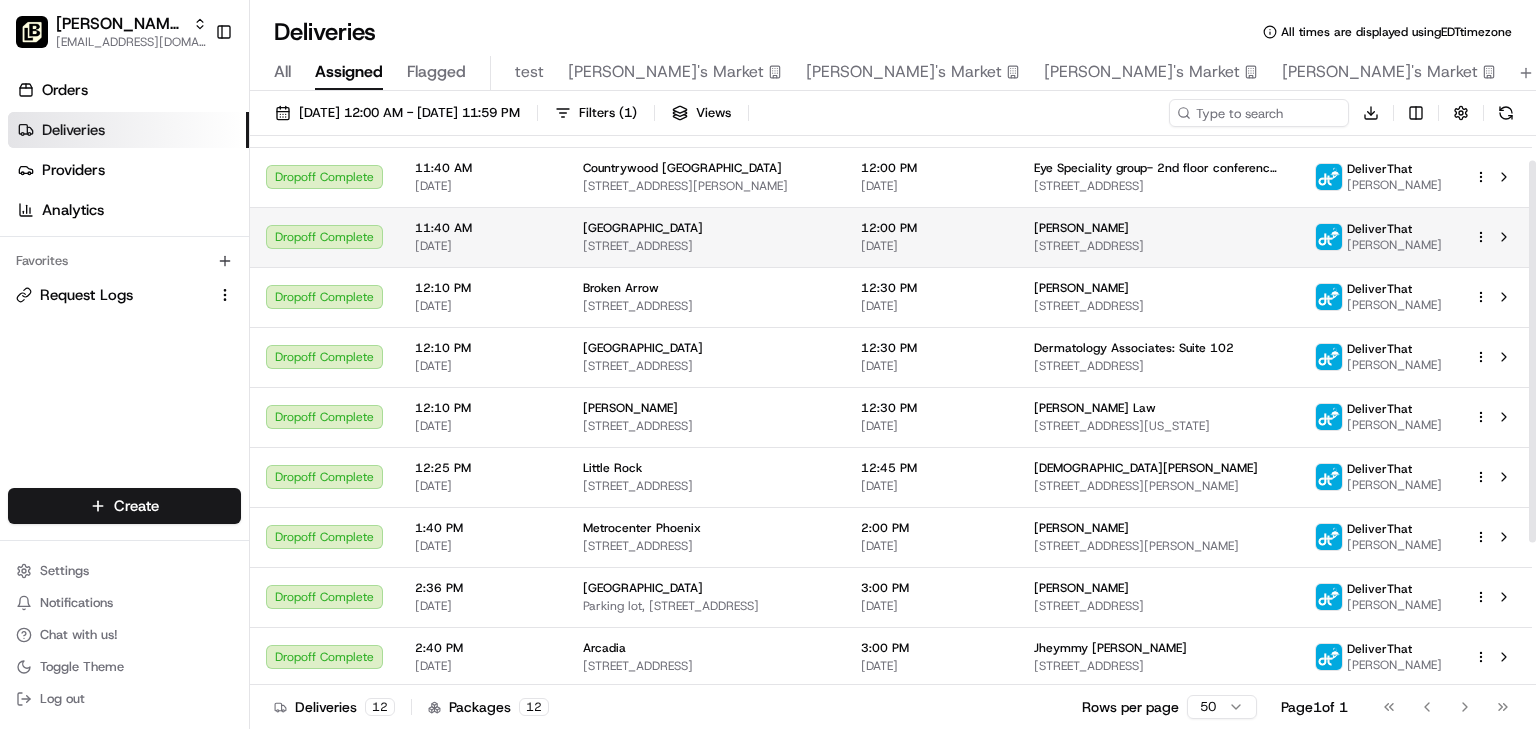 scroll, scrollTop: 240, scrollLeft: 0, axis: vertical 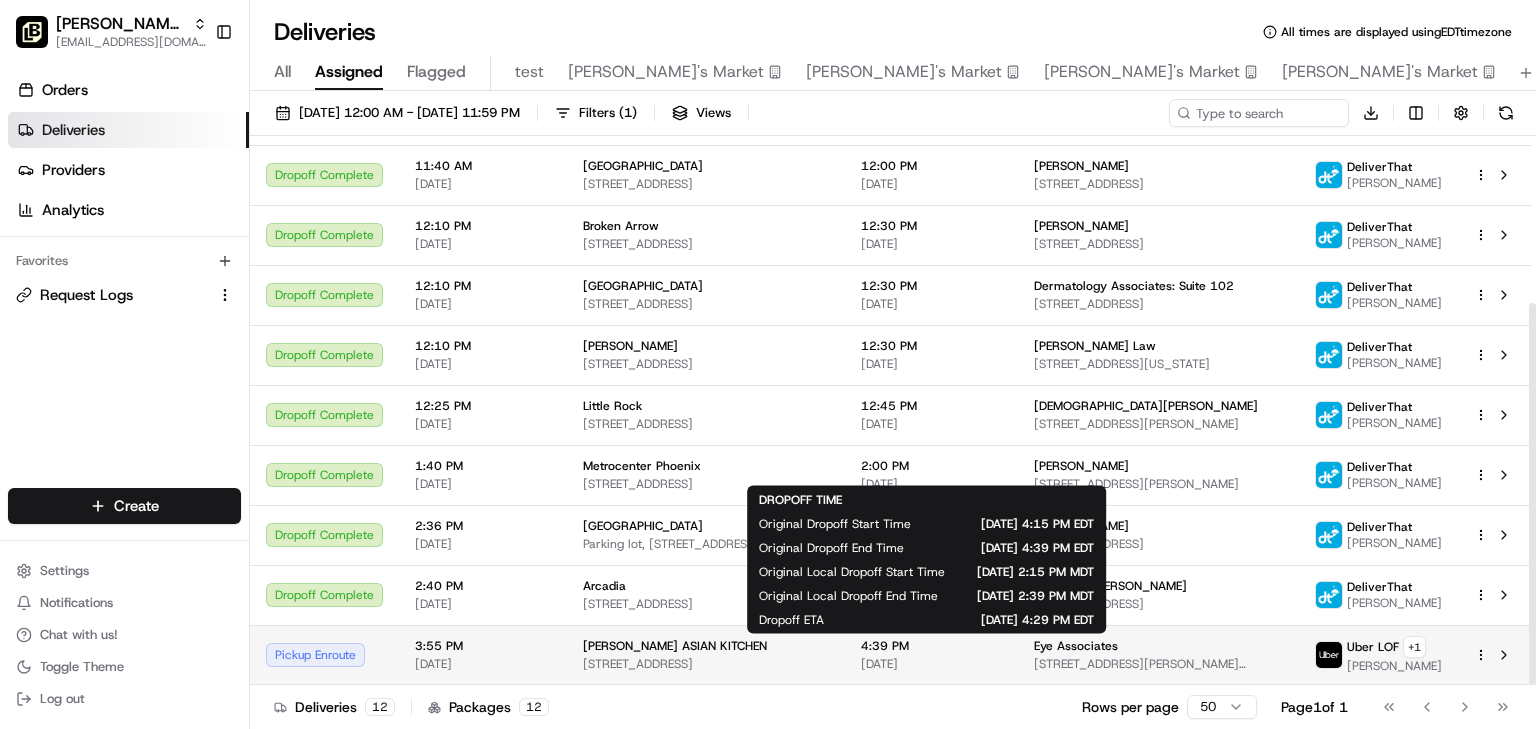 click on "4:39 PM" at bounding box center (931, 646) 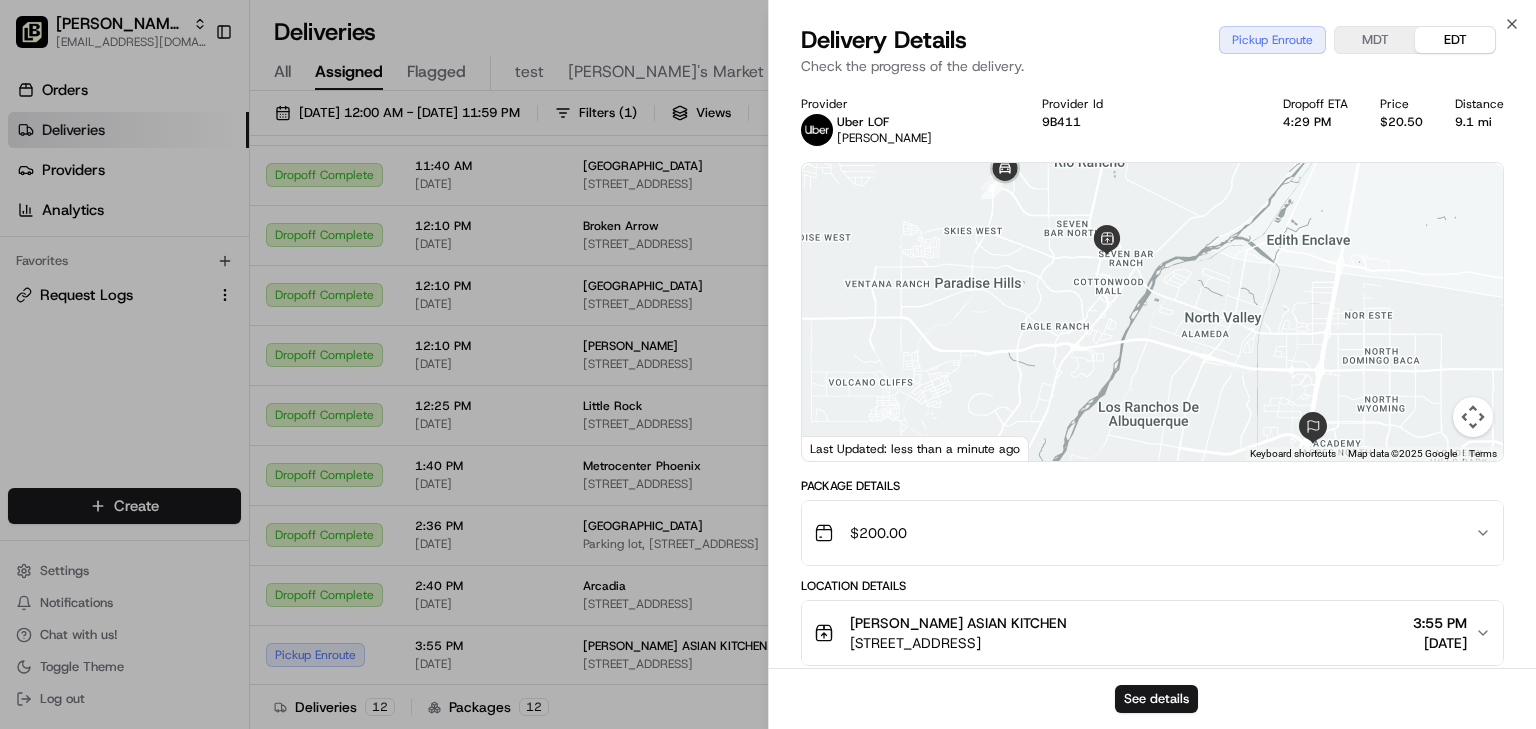 scroll, scrollTop: 240, scrollLeft: 0, axis: vertical 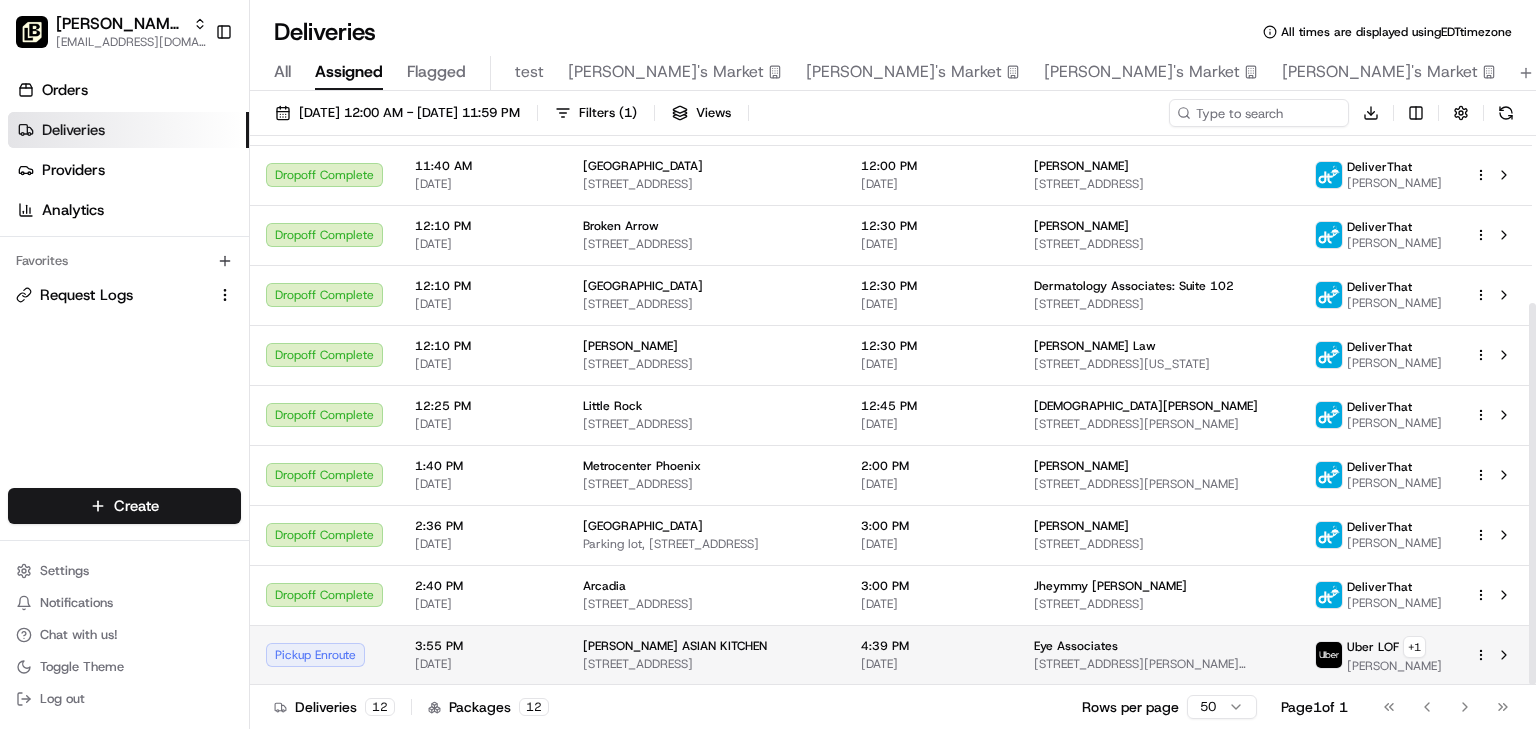 click on "[DATE]" at bounding box center [931, 664] 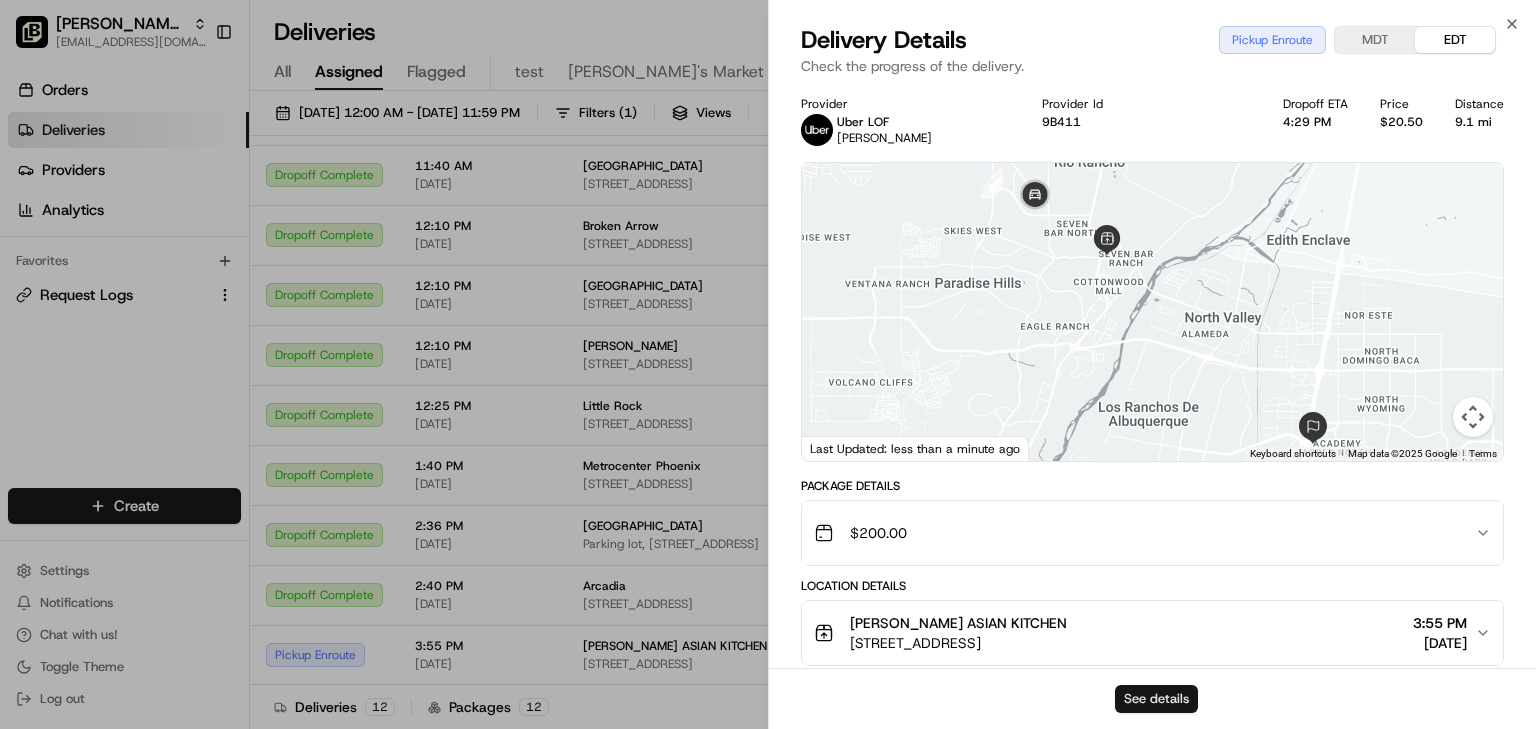 click on "See details" at bounding box center (1156, 699) 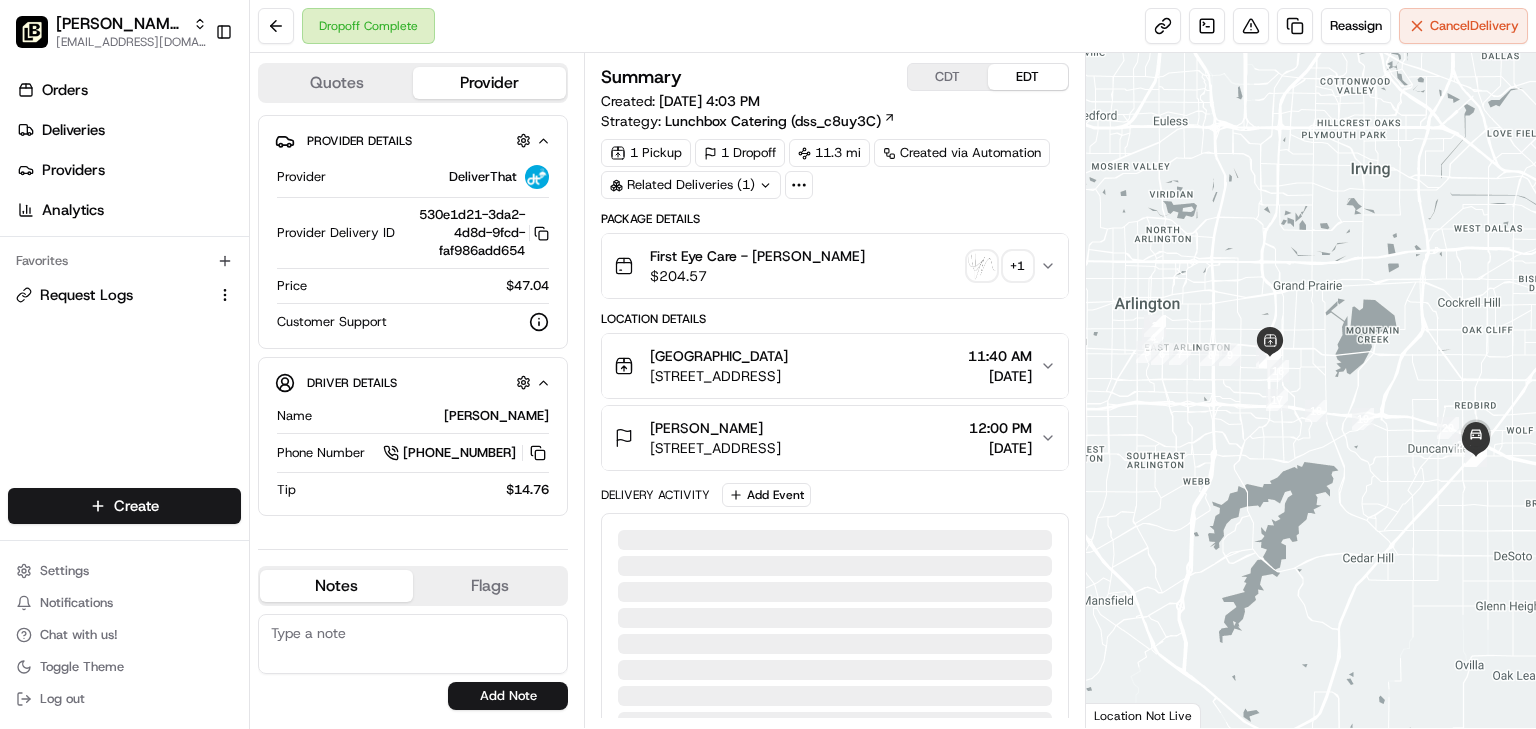 scroll, scrollTop: 0, scrollLeft: 0, axis: both 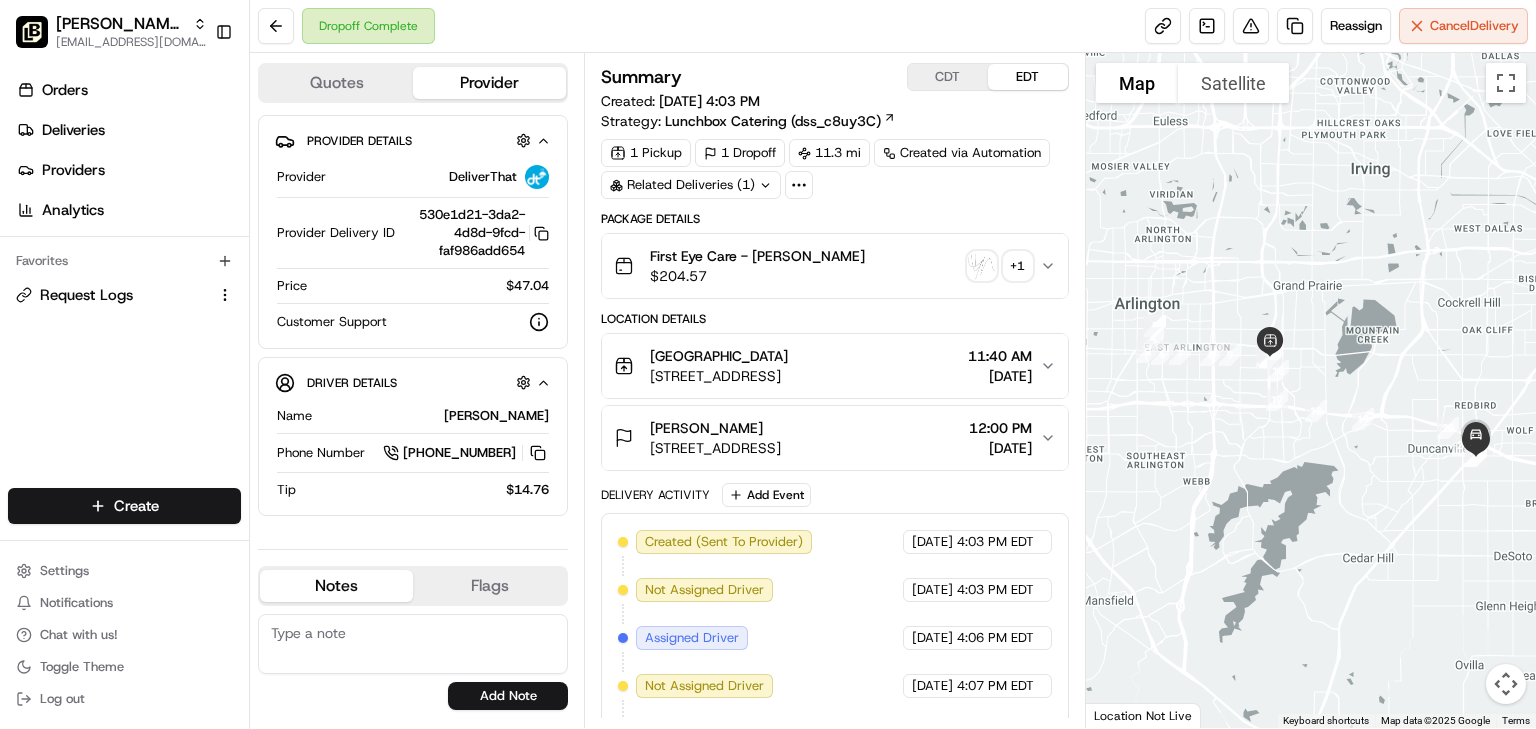 click 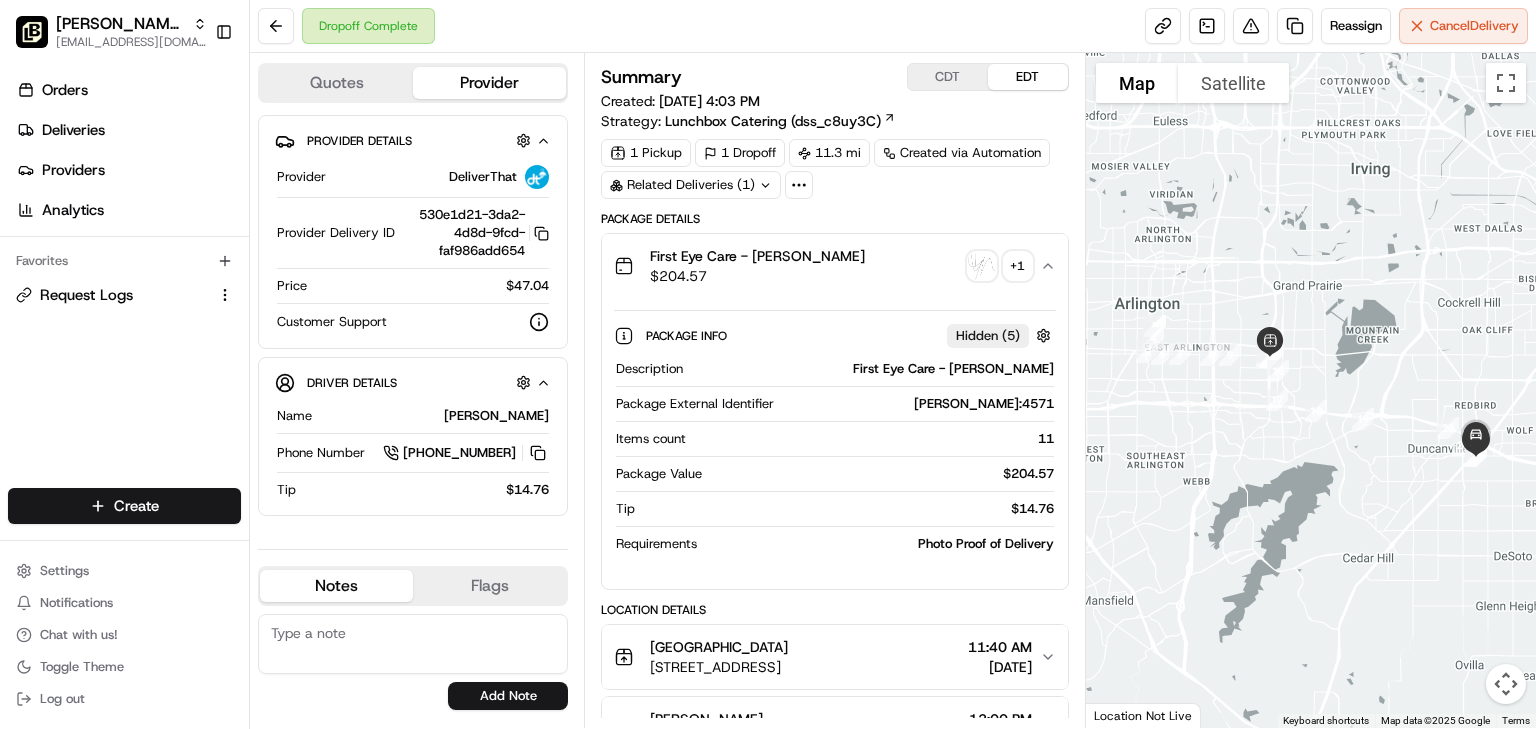 click on "Dropoff Complete Reassign Cancel  Delivery" at bounding box center (893, 26) 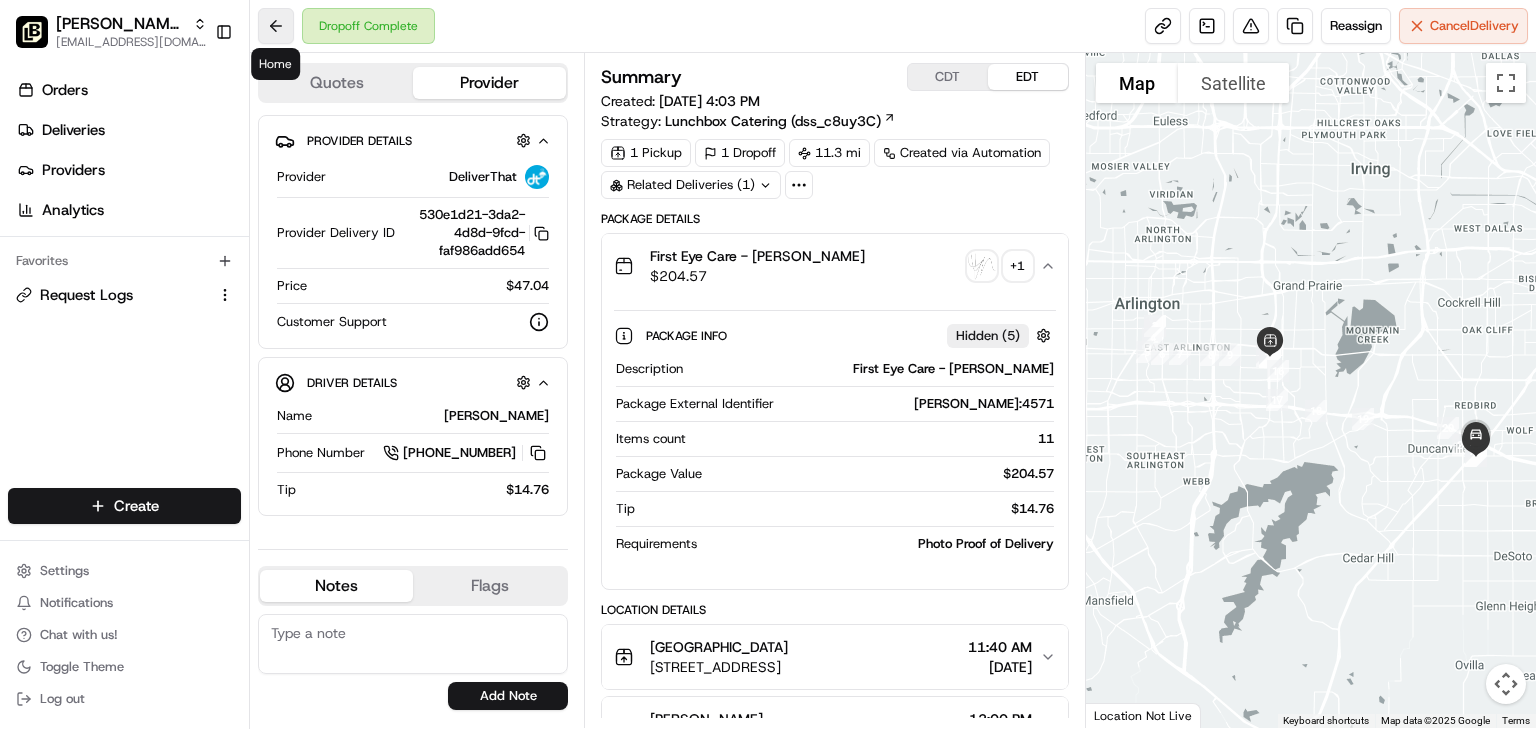 click at bounding box center (276, 26) 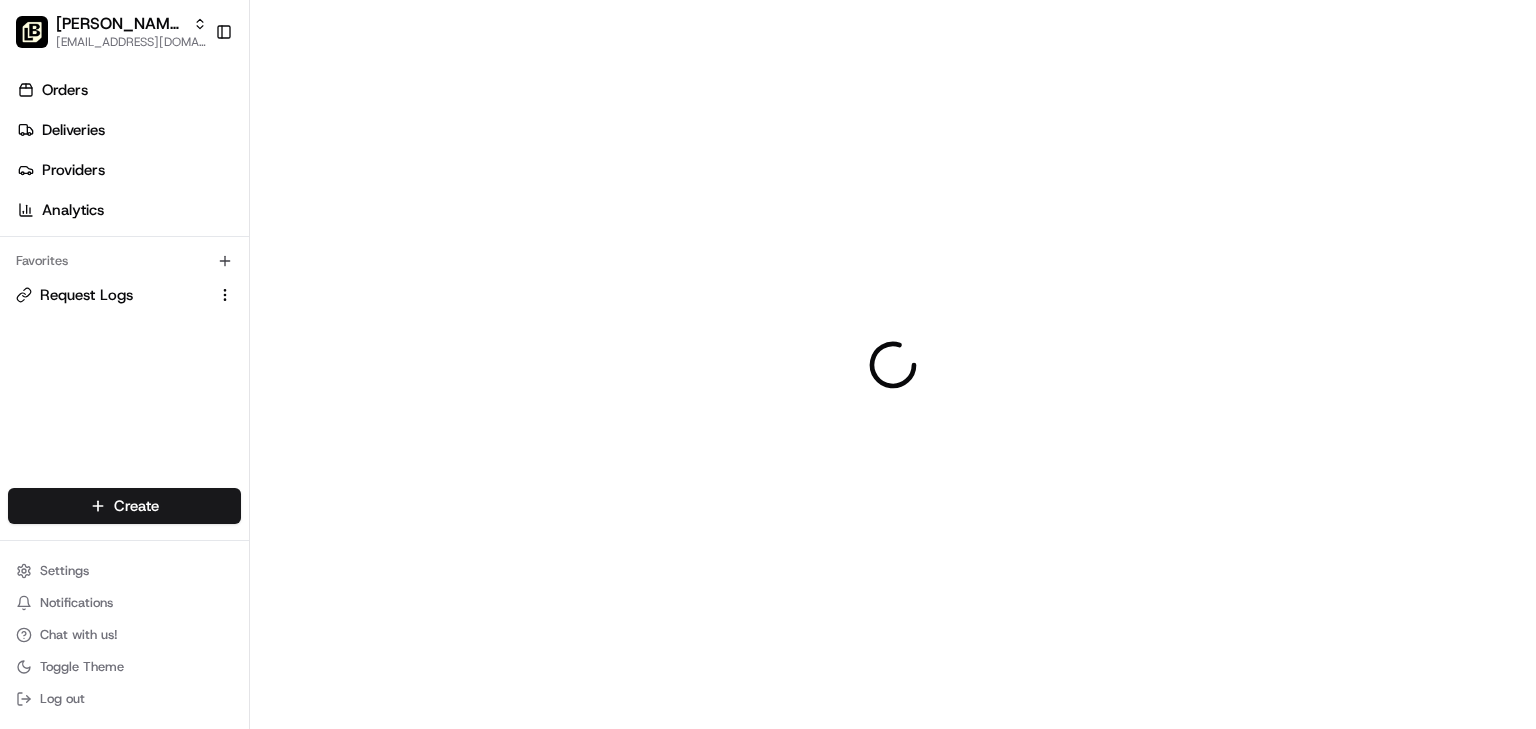 scroll, scrollTop: 0, scrollLeft: 0, axis: both 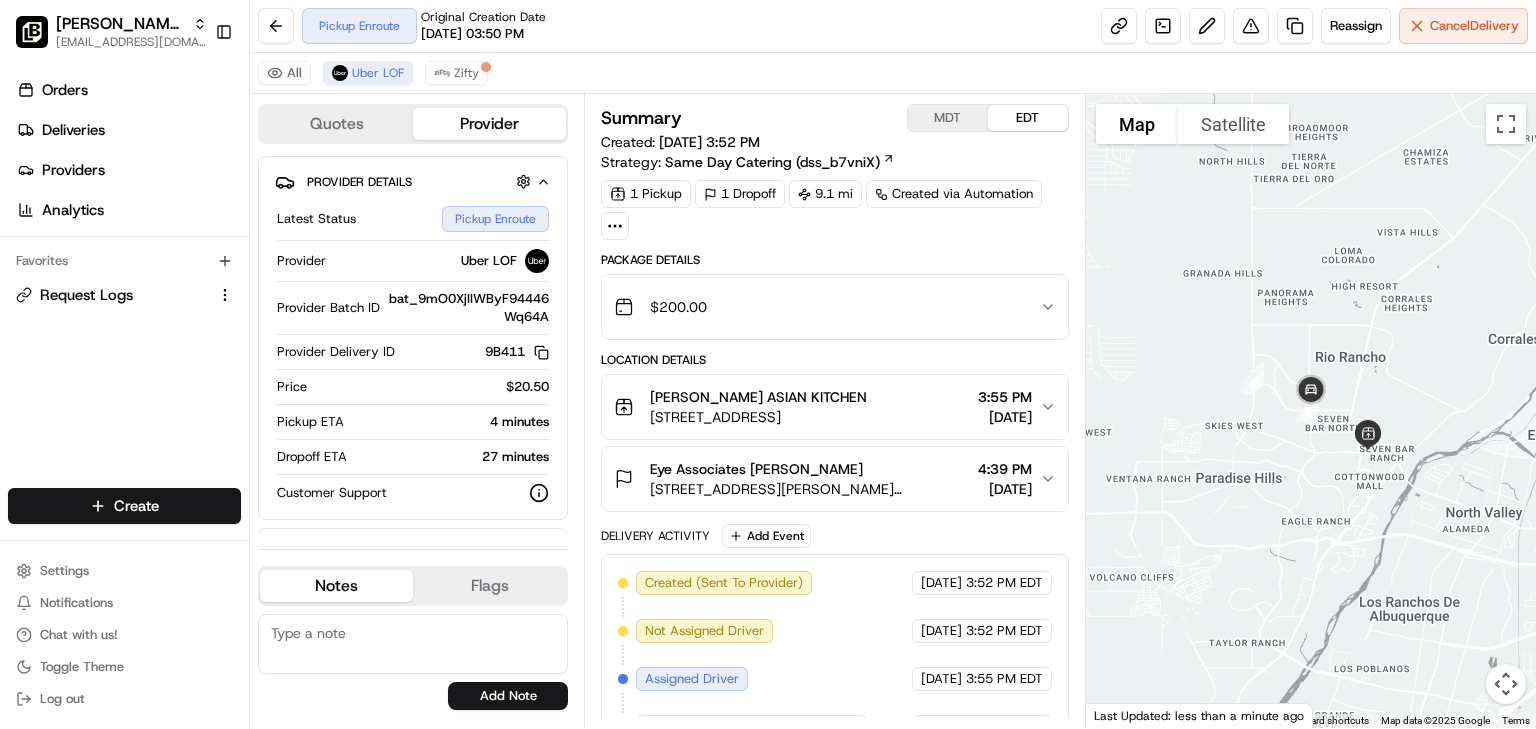 click on "Pickup Enroute Original Creation Date 07/16/2025 03:50 PM Reassign Cancel  Delivery" at bounding box center (893, 26) 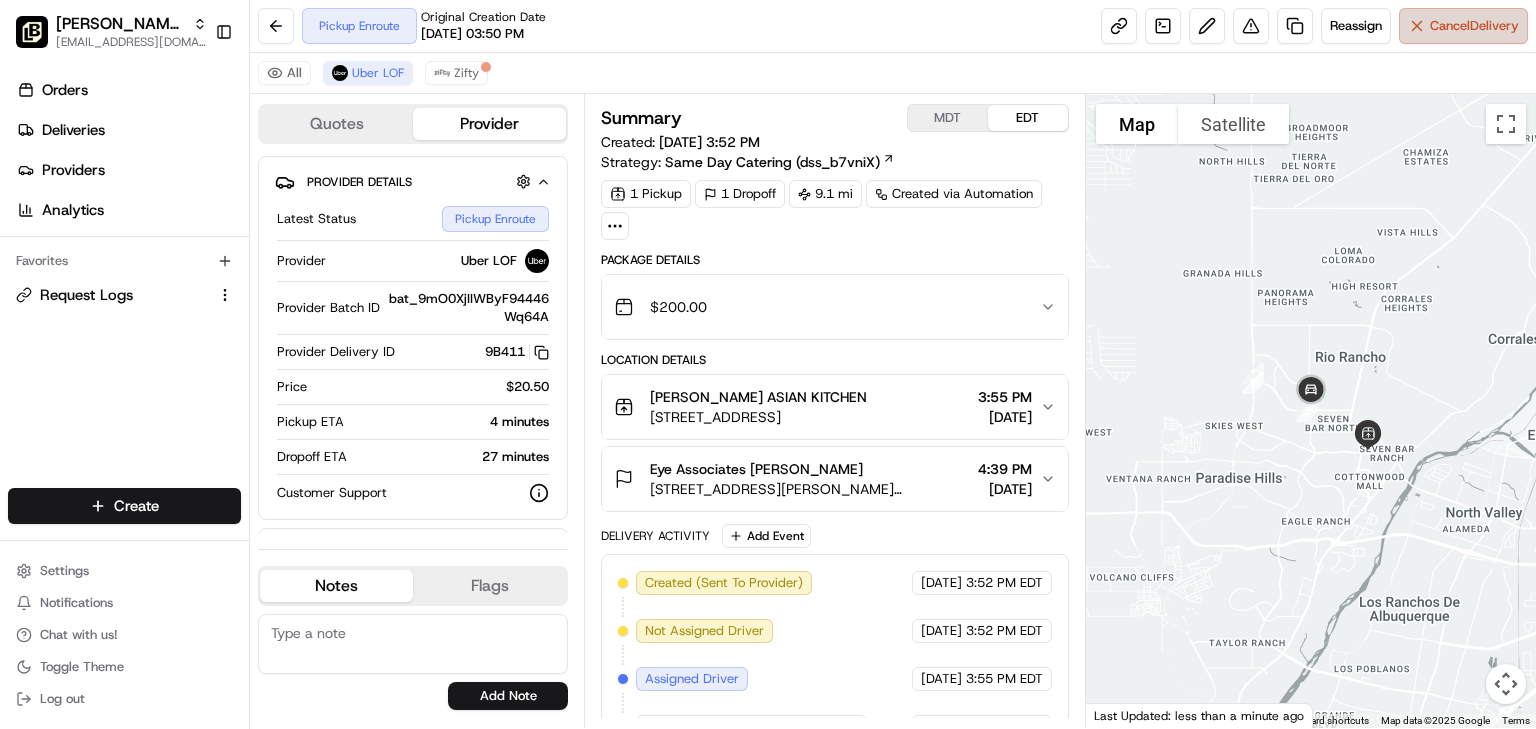 click on "Cancel  Delivery" at bounding box center (1474, 26) 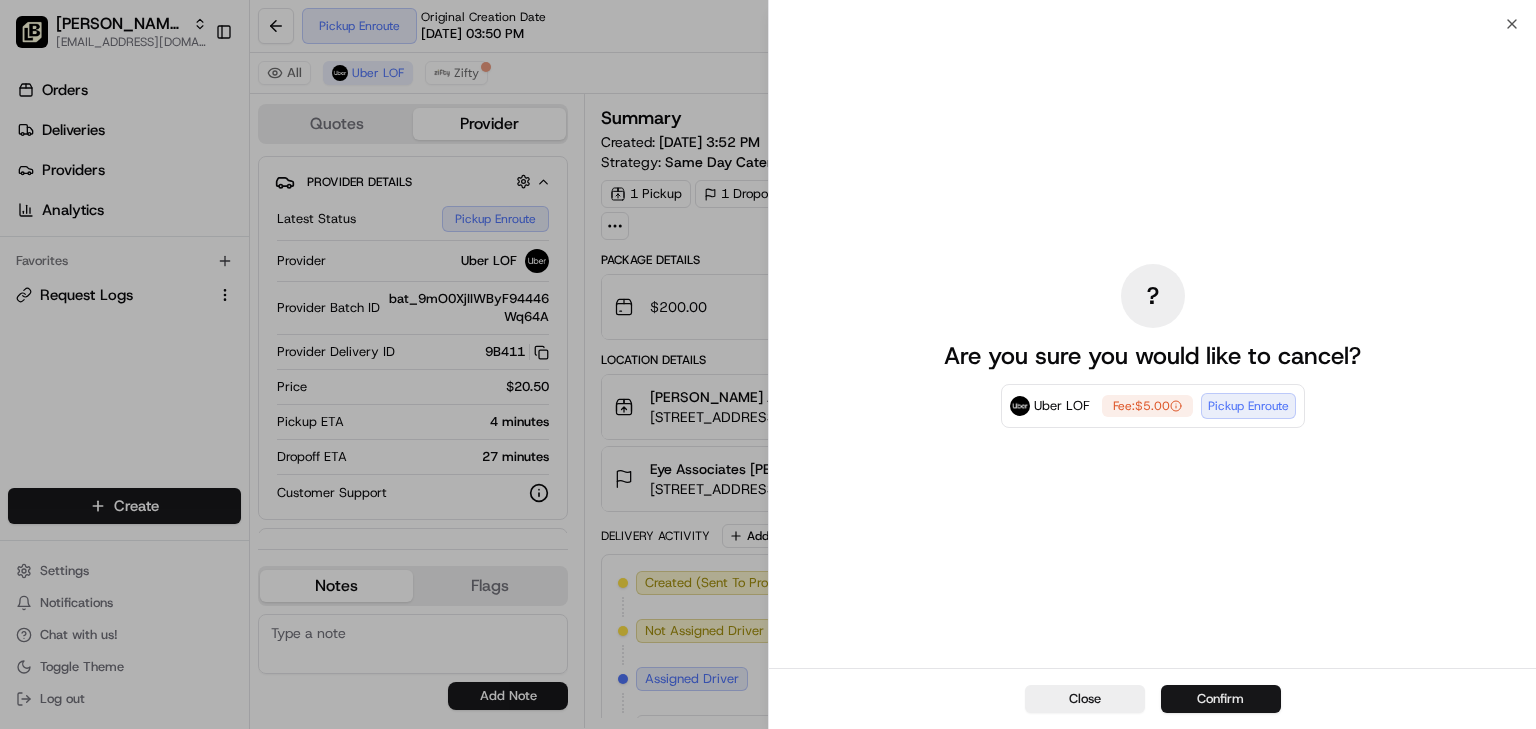 click on "Confirm" at bounding box center [1221, 699] 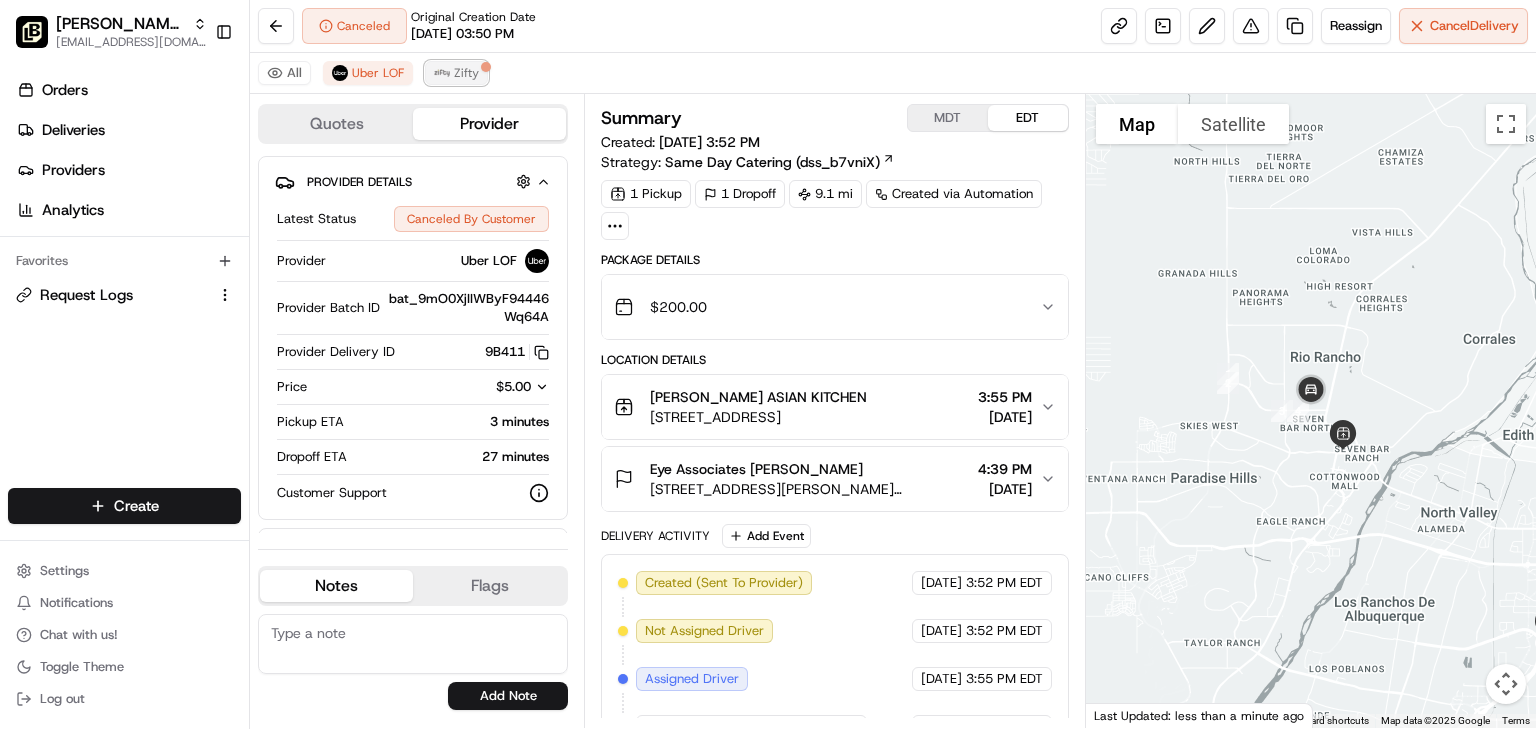click at bounding box center (442, 73) 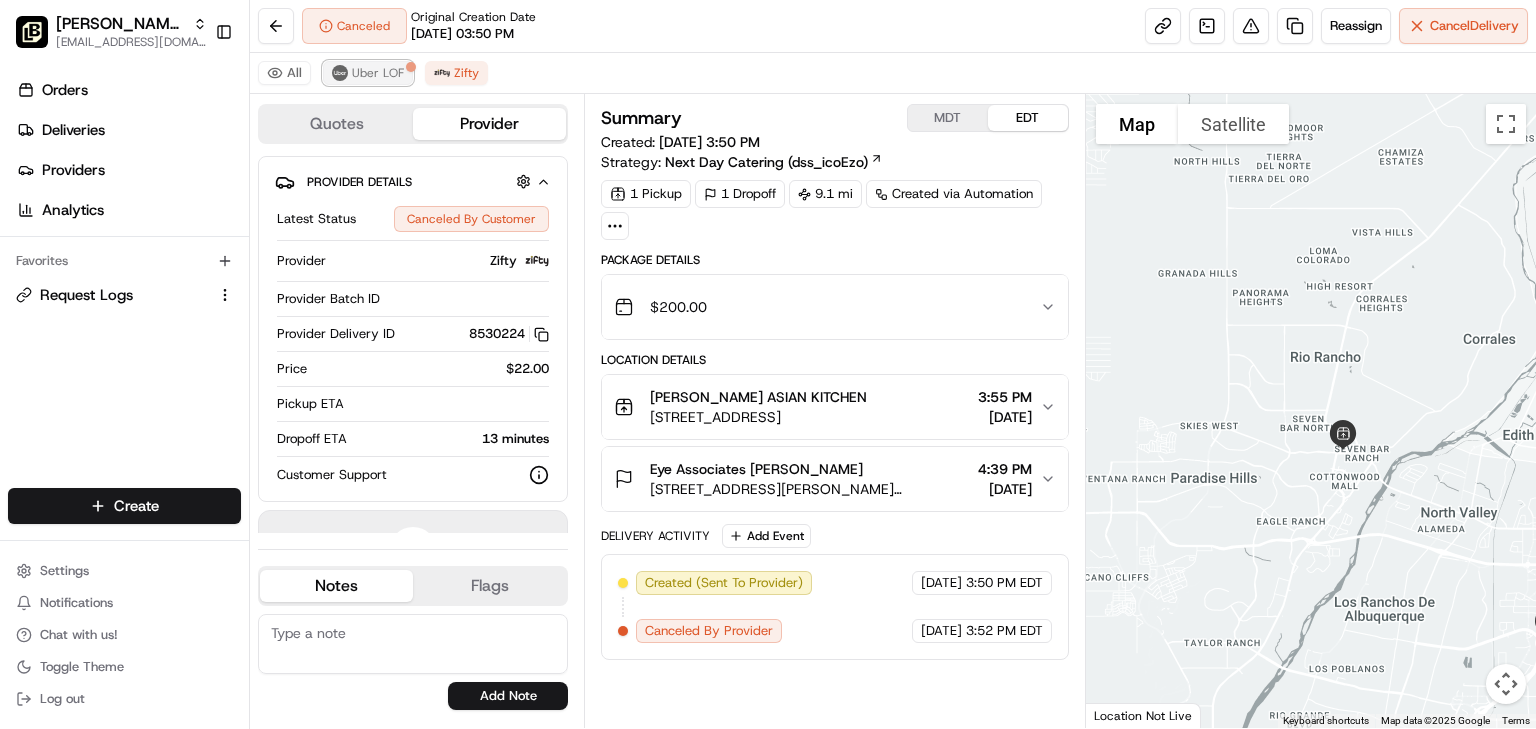 click on "Uber LOF" at bounding box center (368, 73) 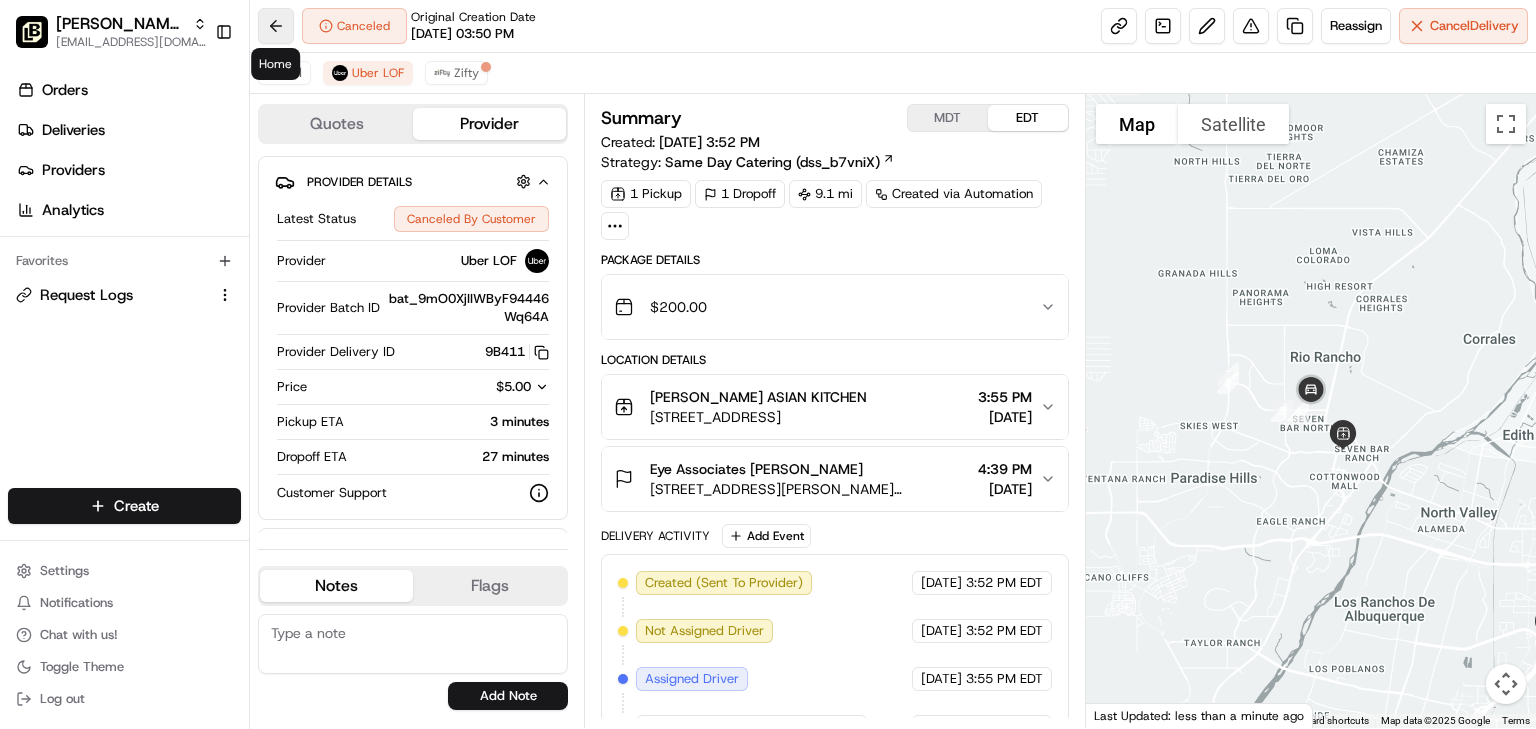 click at bounding box center (276, 26) 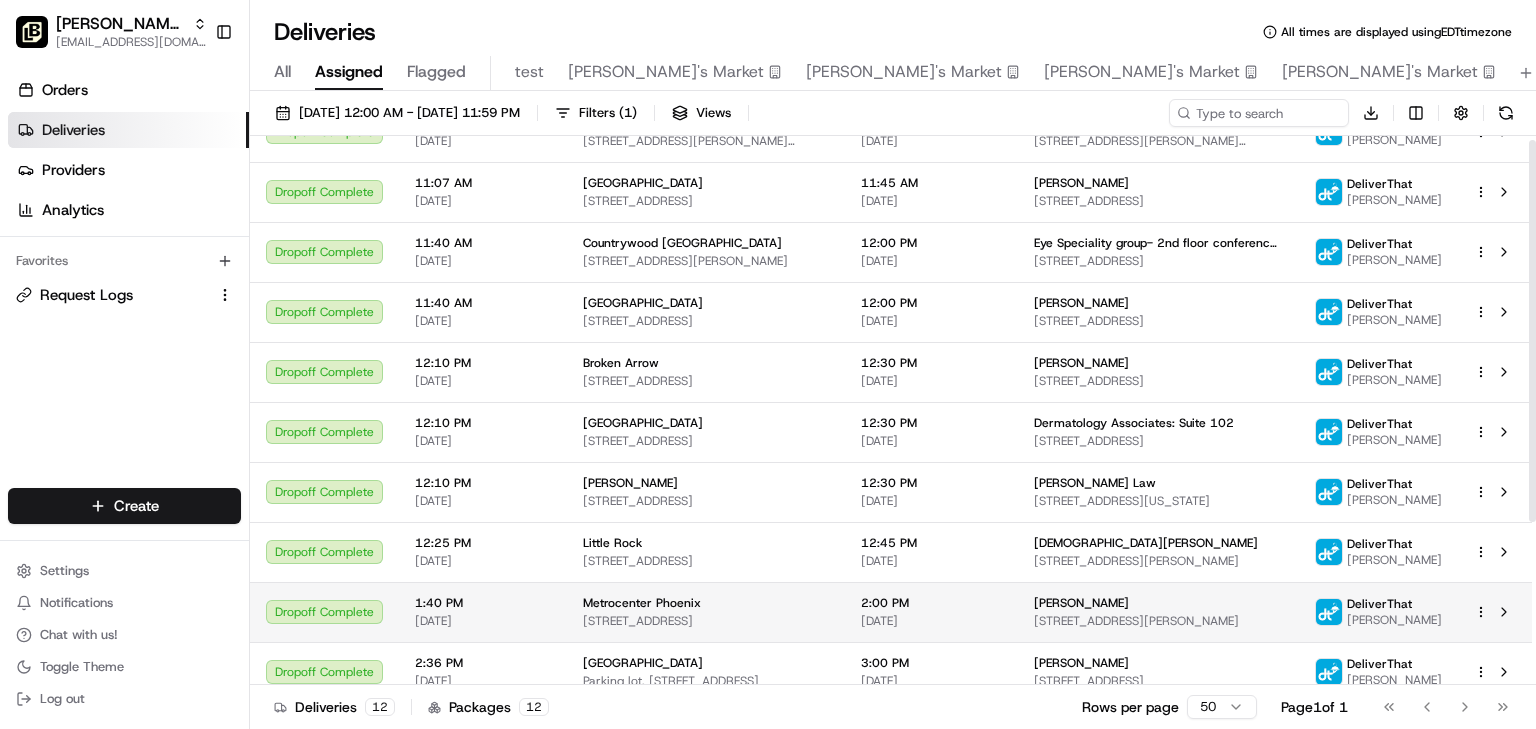 scroll, scrollTop: 240, scrollLeft: 0, axis: vertical 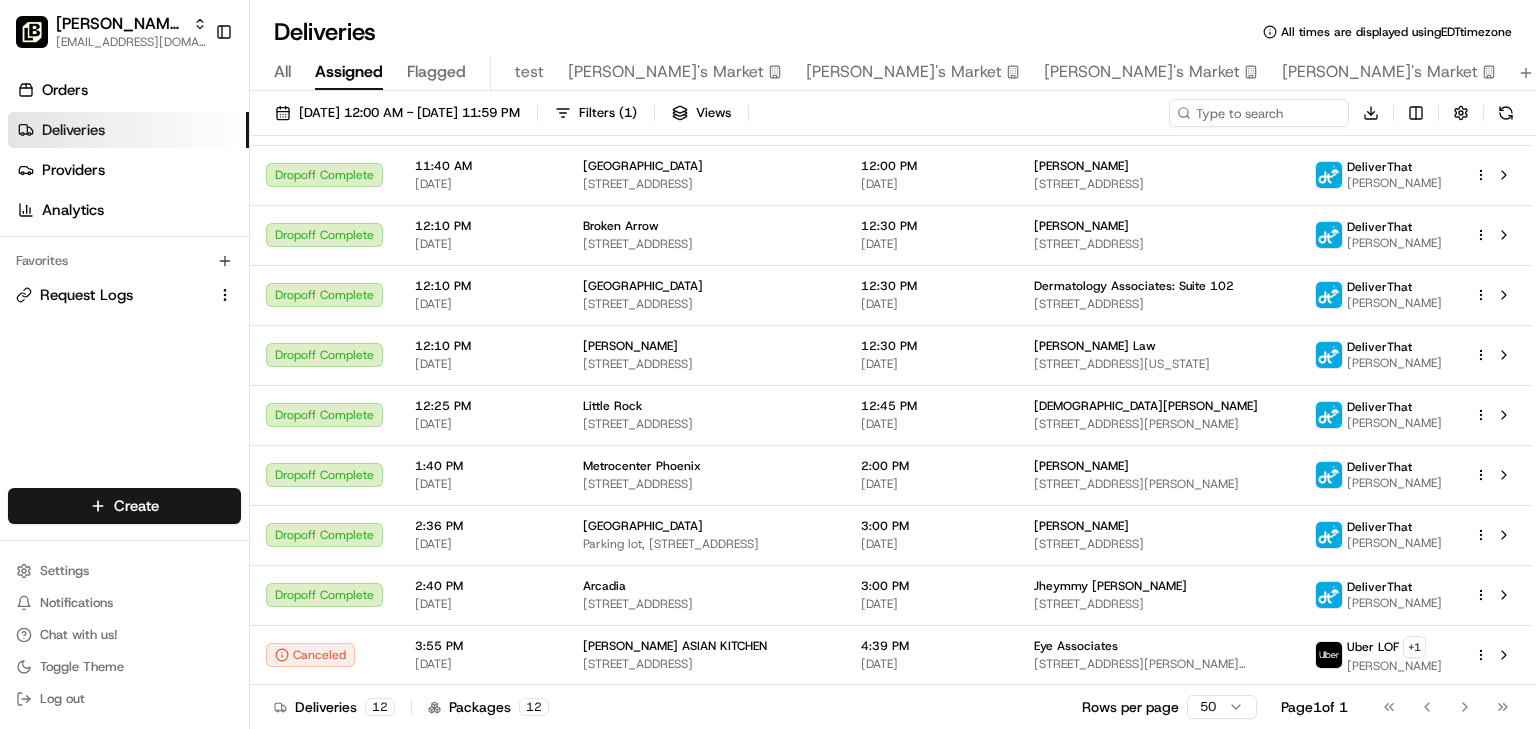 click on "Deliveries All times are displayed using  EDT  timezone" at bounding box center (893, 32) 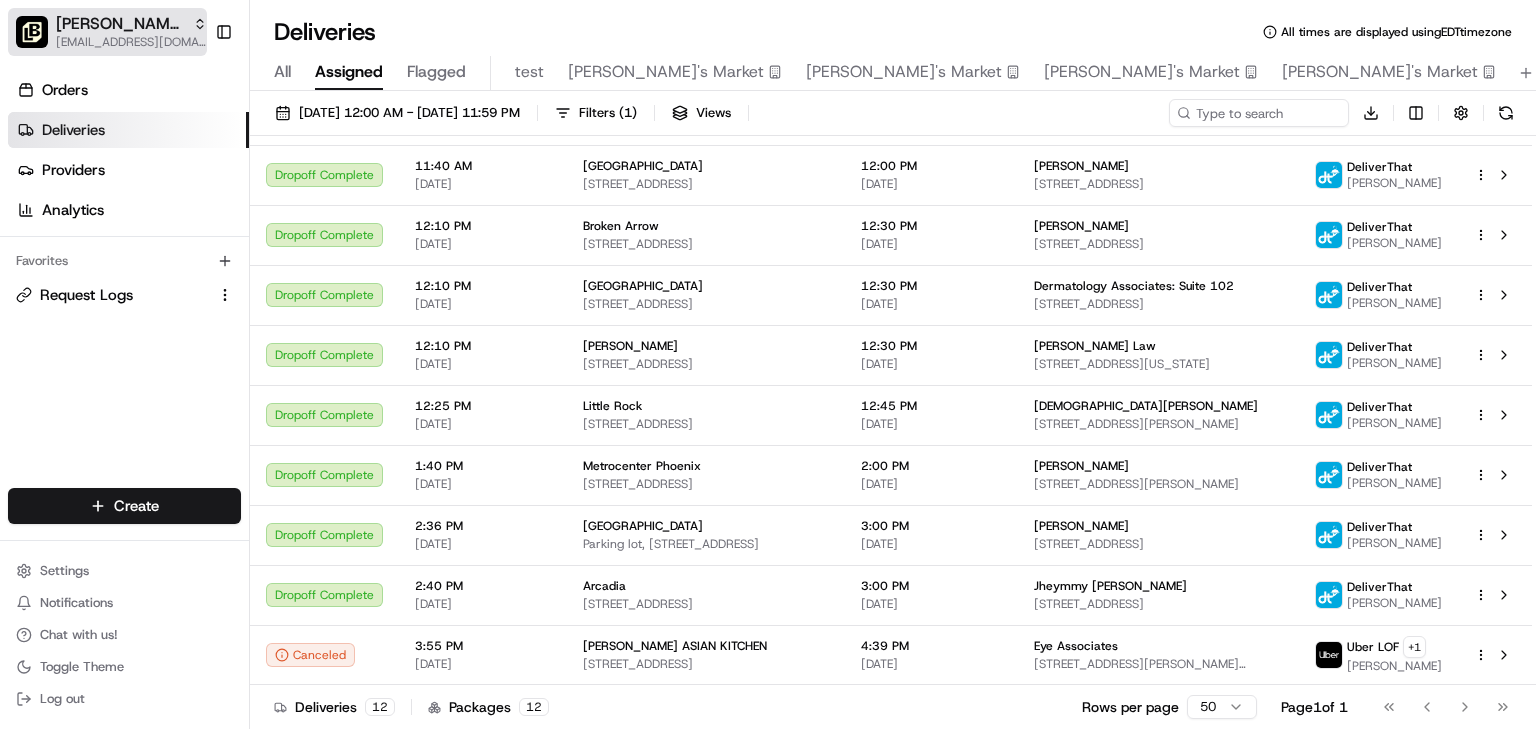 click on "Pei Wei Parent Org onboard@lunchbox.io" at bounding box center [107, 32] 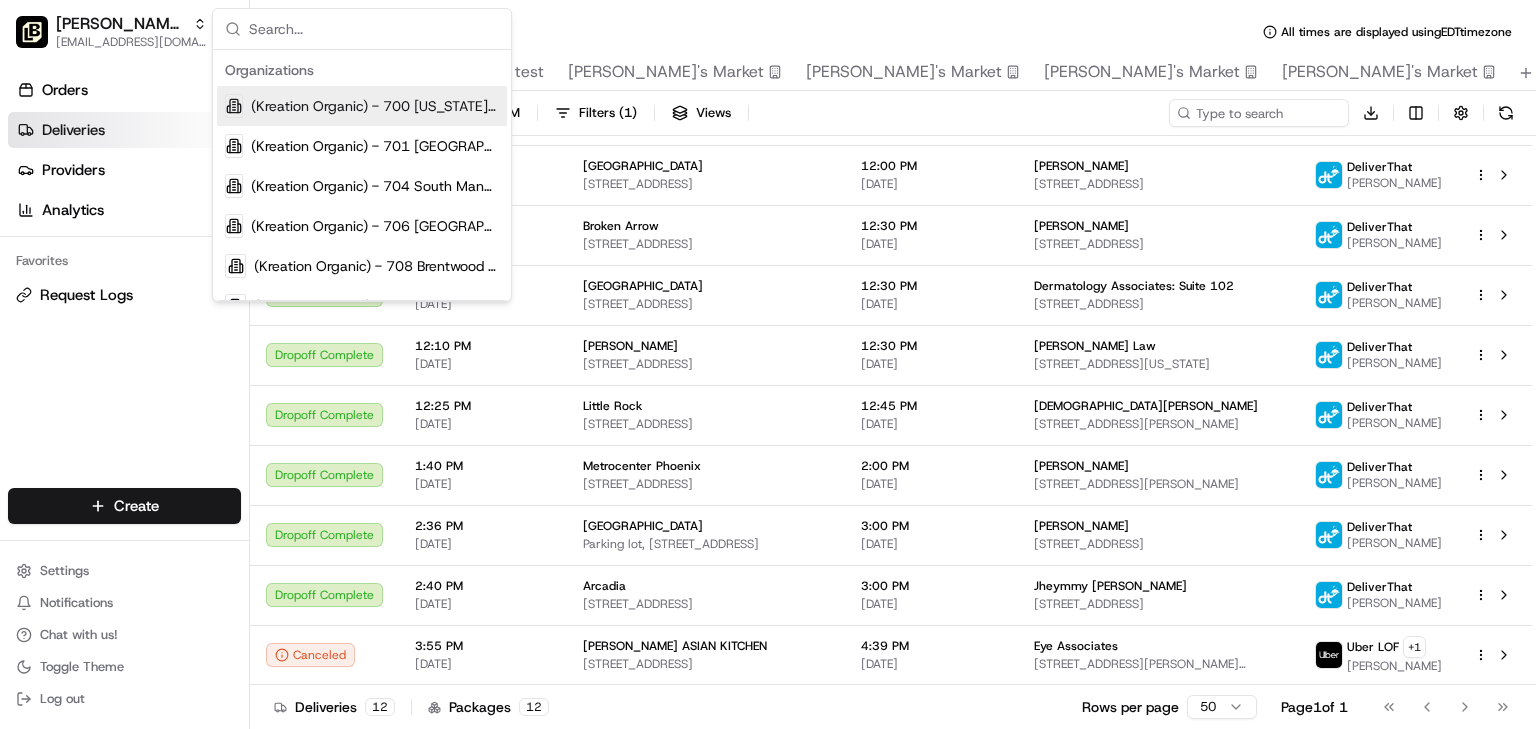 click at bounding box center (374, 29) 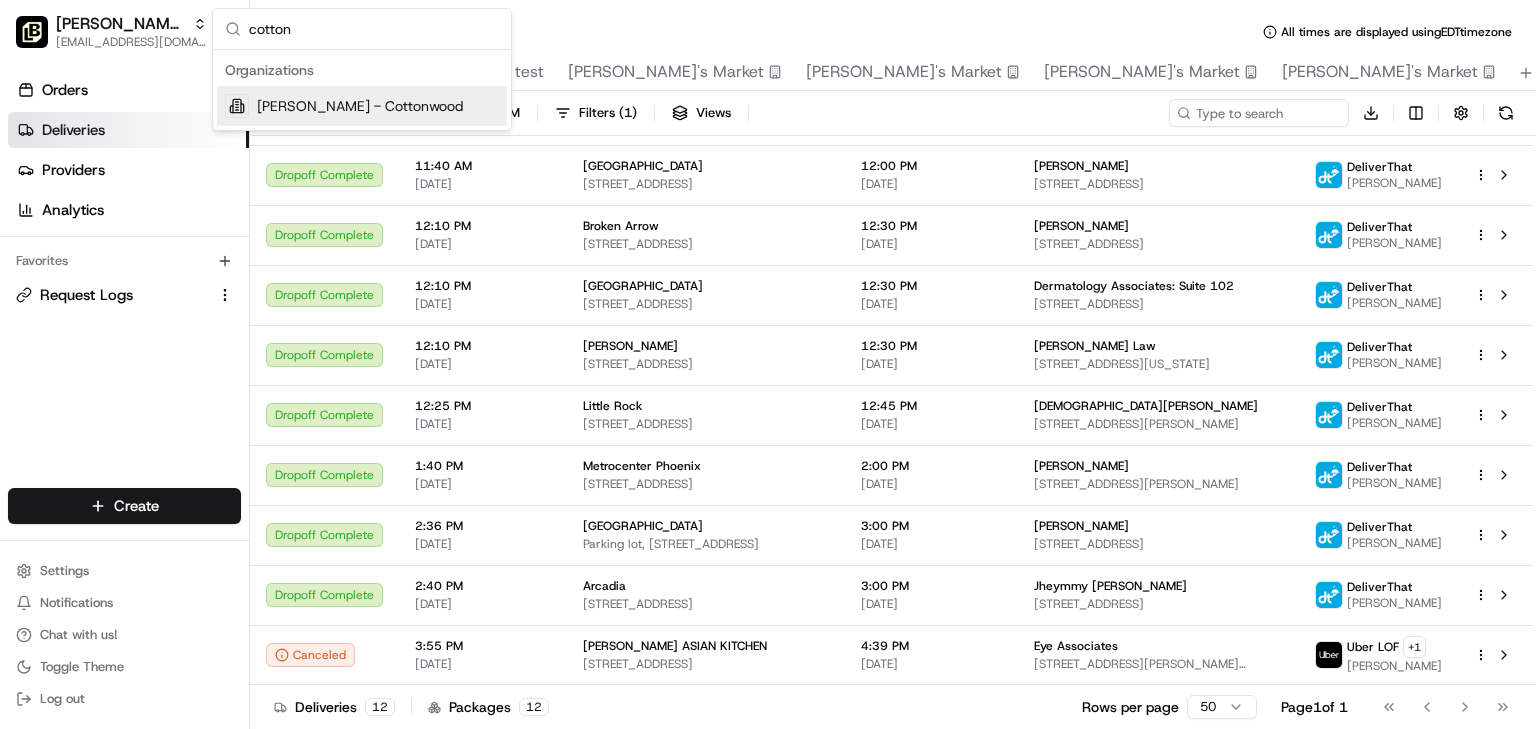 type on "cotton" 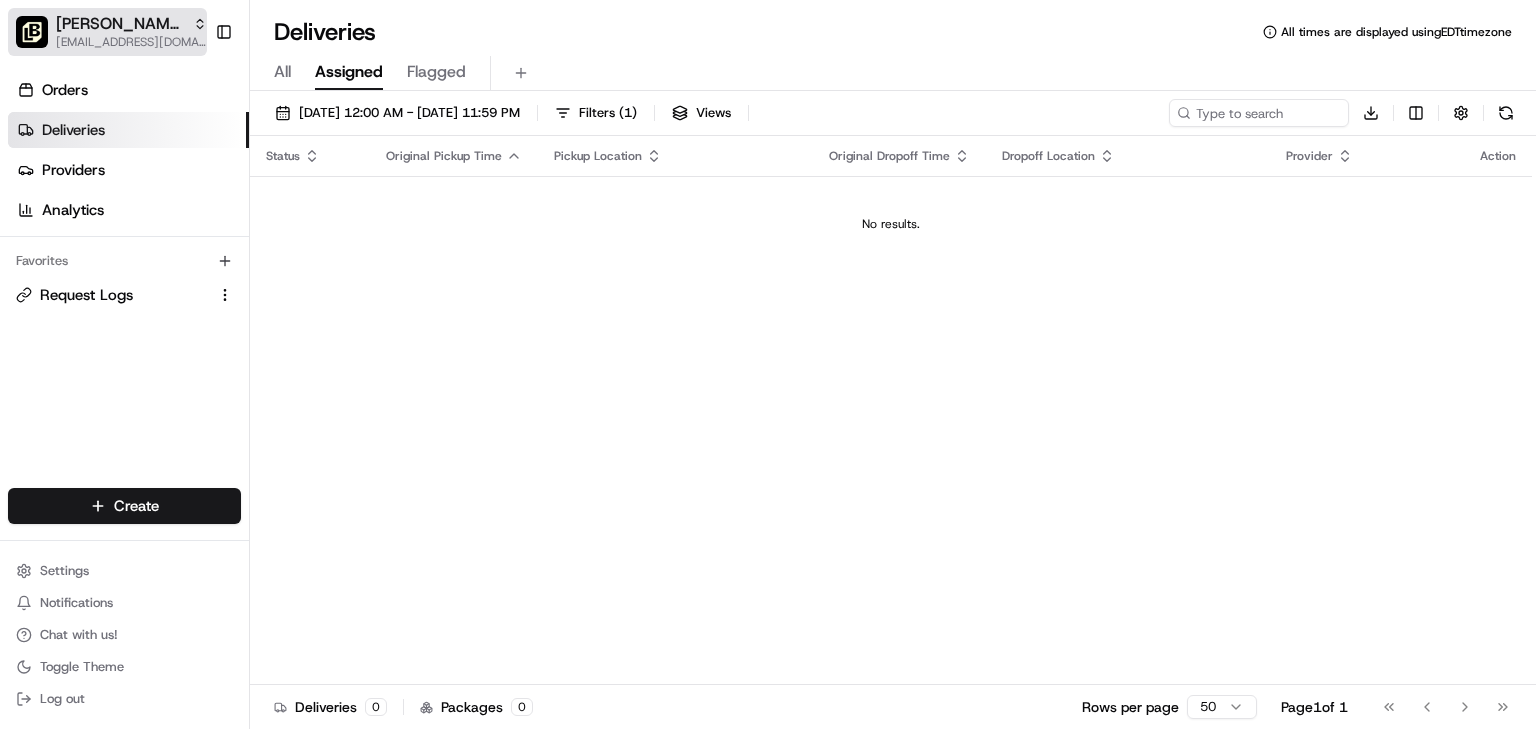 click on "[PERSON_NAME] - Cottonwood" at bounding box center (120, 24) 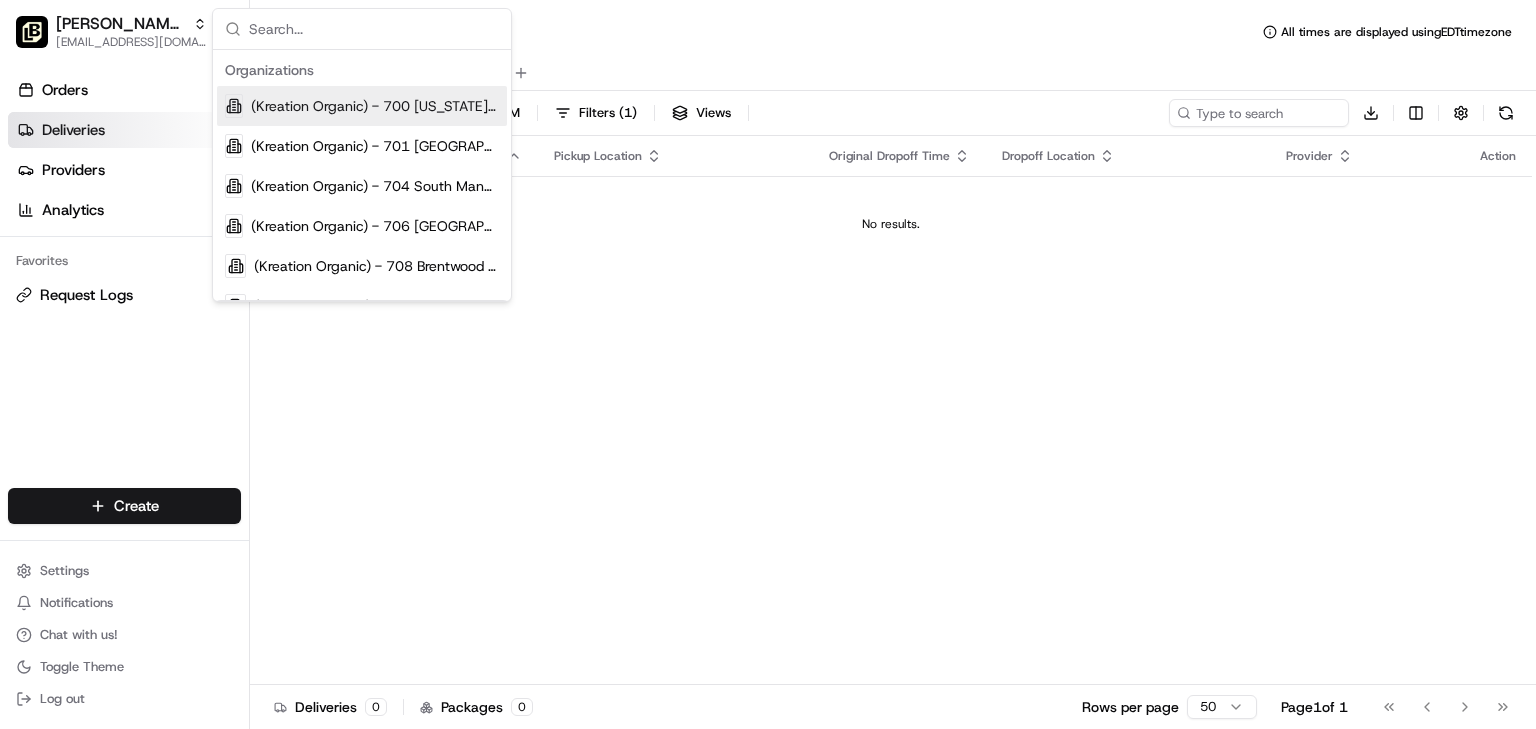 click at bounding box center (374, 29) 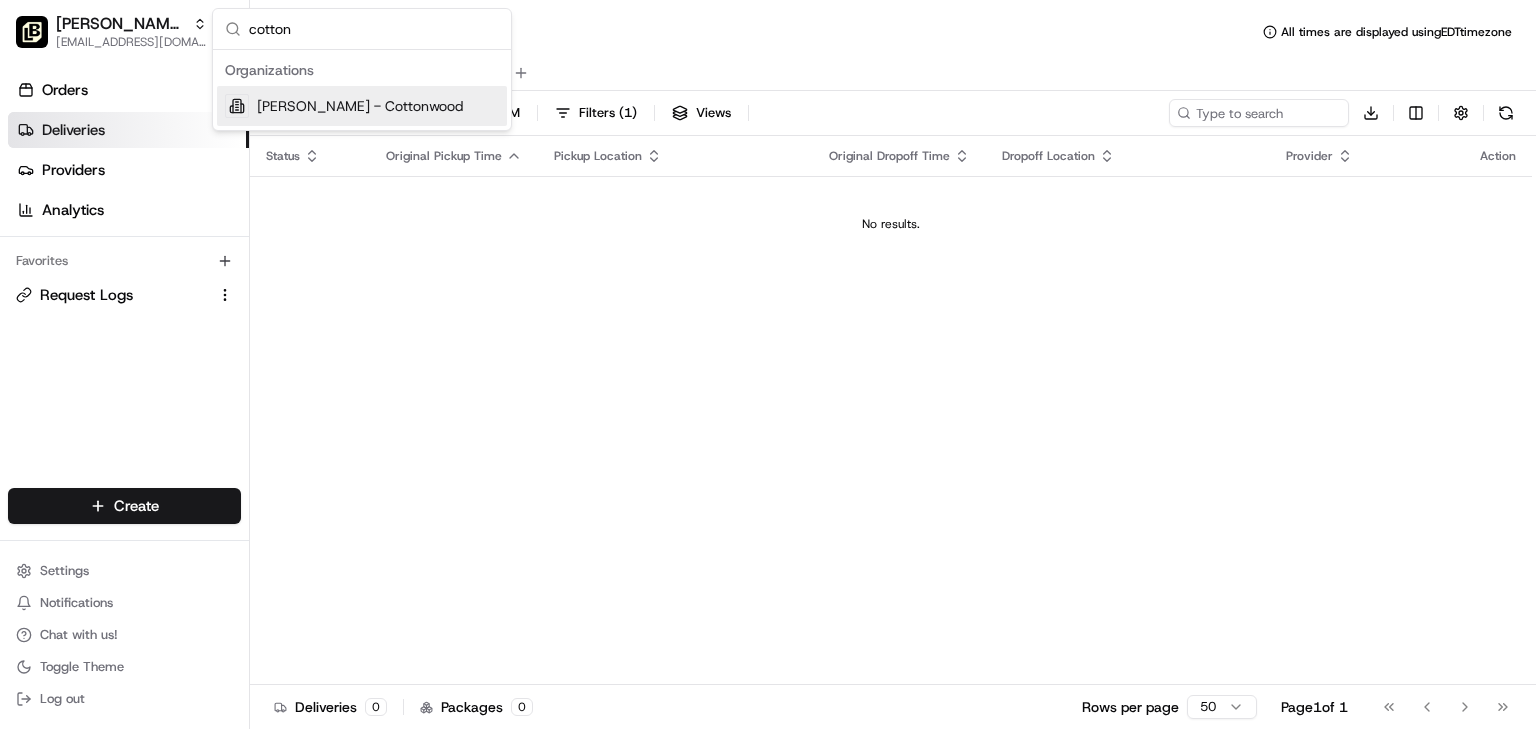 type on "cotton" 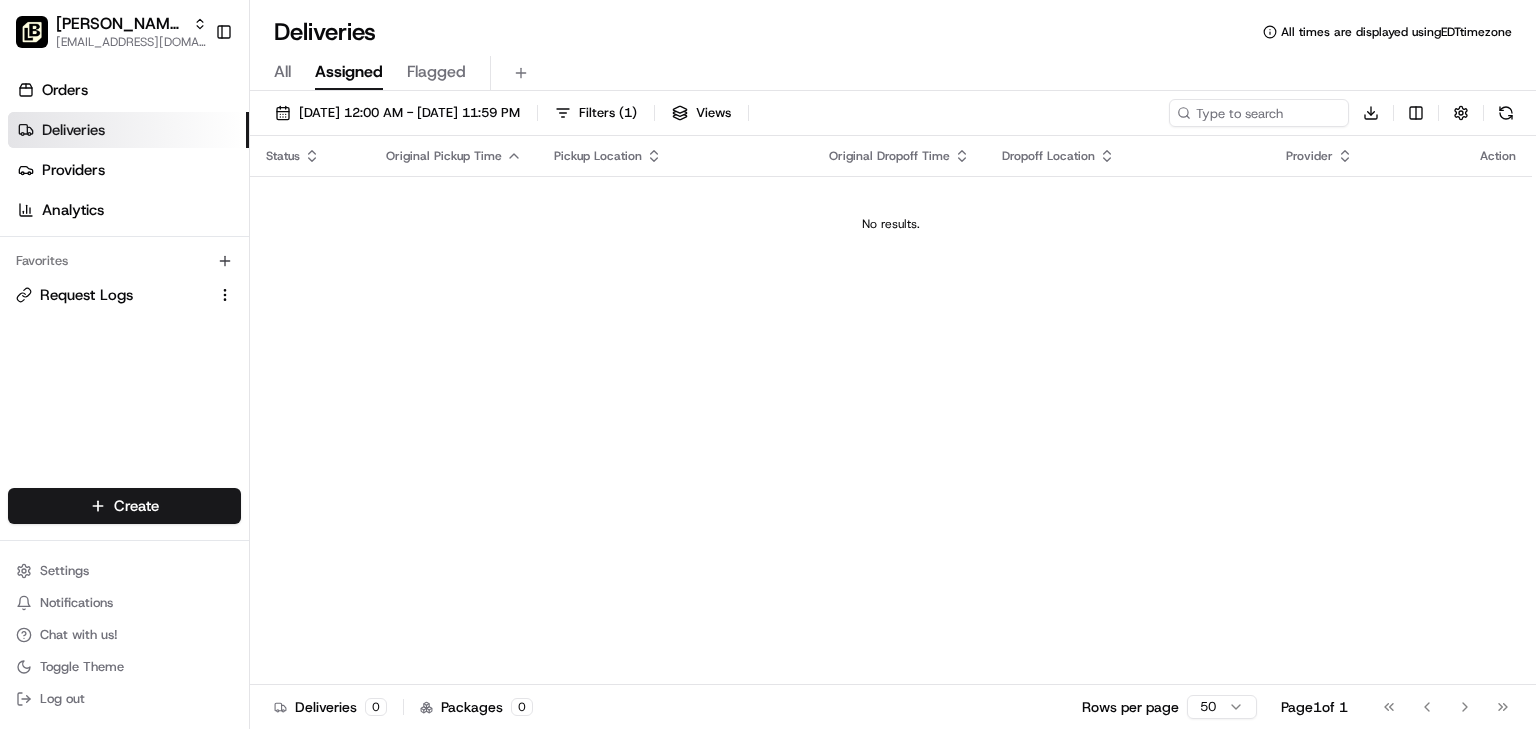 click on "All" at bounding box center (282, 72) 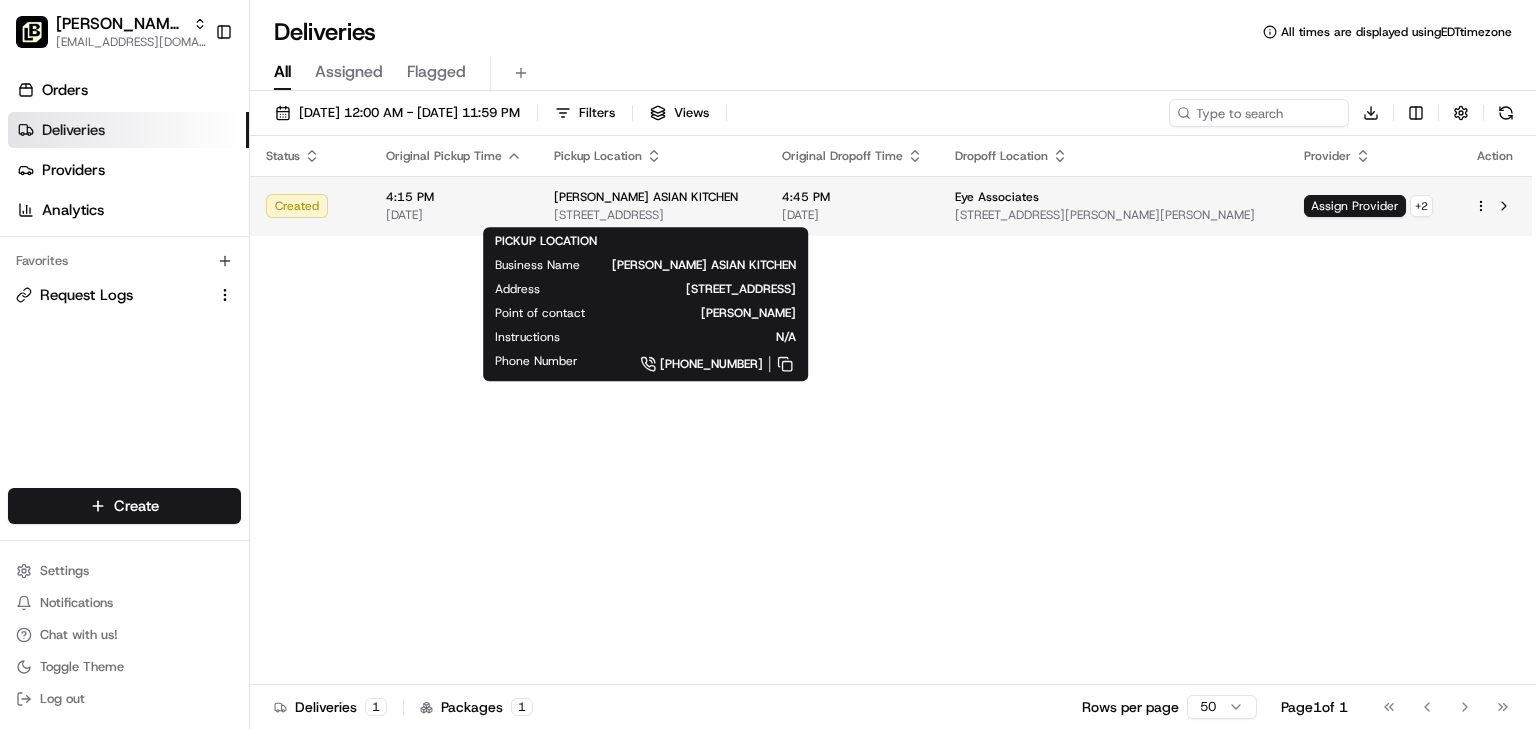 click on "PEI WEI ASIAN KITCHEN" at bounding box center [652, 197] 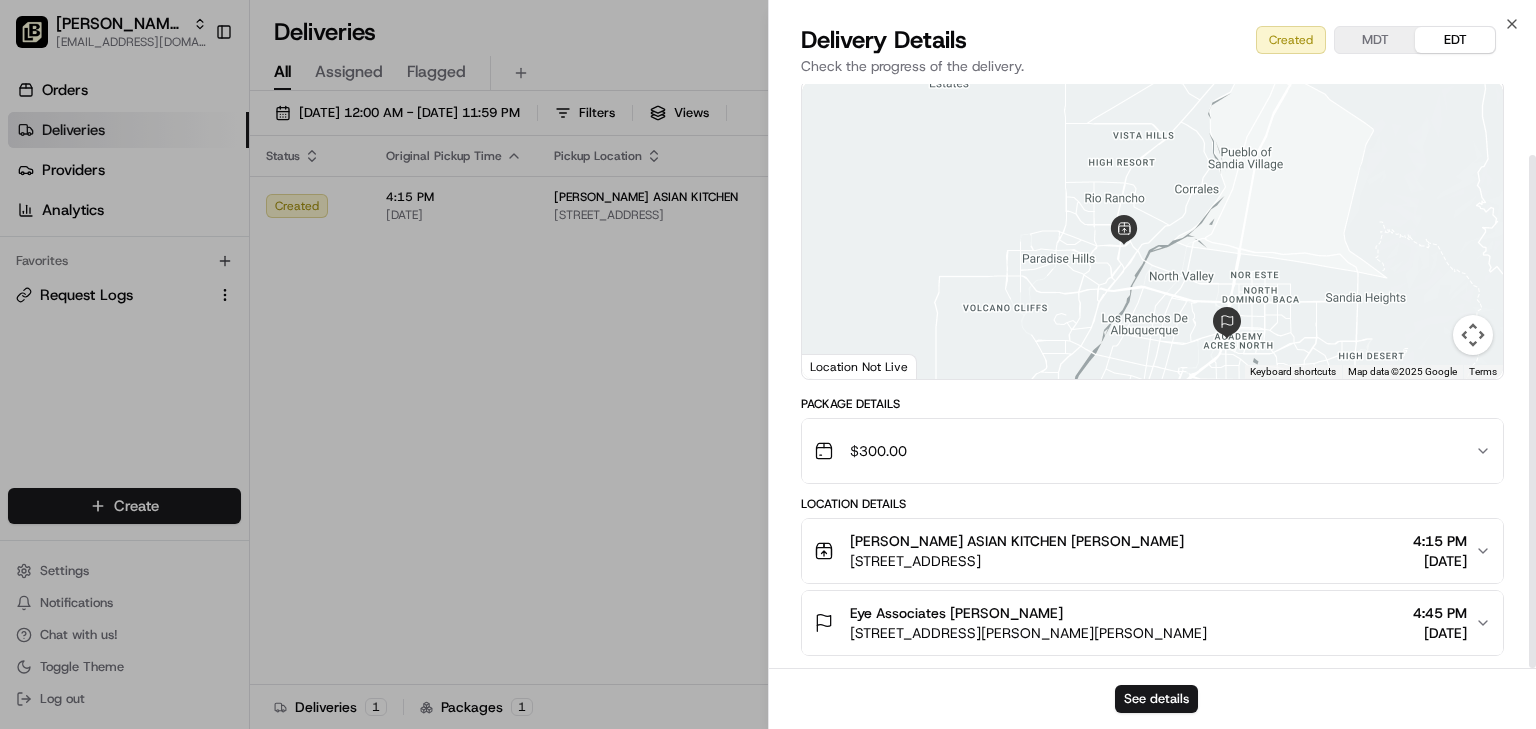 scroll, scrollTop: 80, scrollLeft: 0, axis: vertical 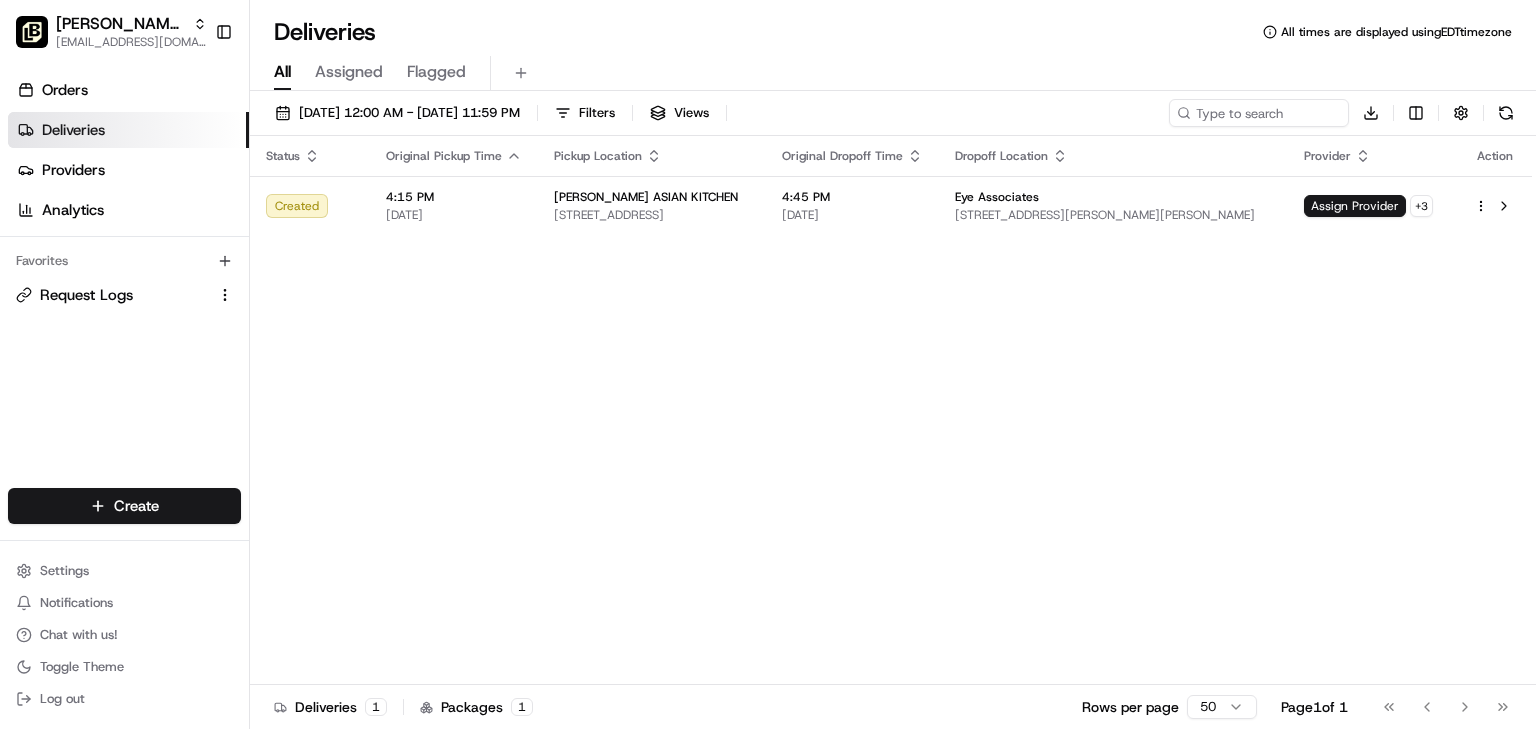 click on "Assigned" at bounding box center (349, 72) 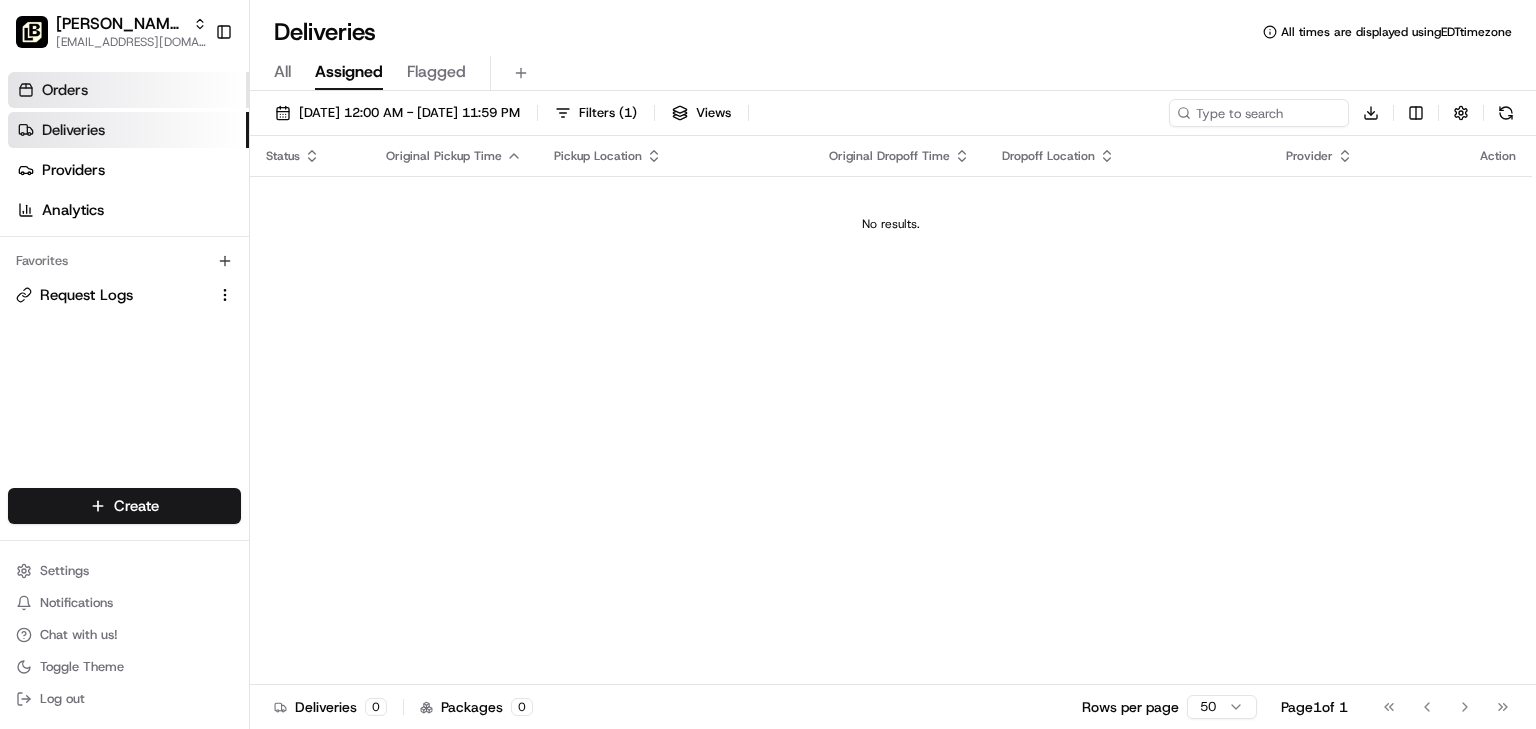 click on "Orders" at bounding box center [65, 90] 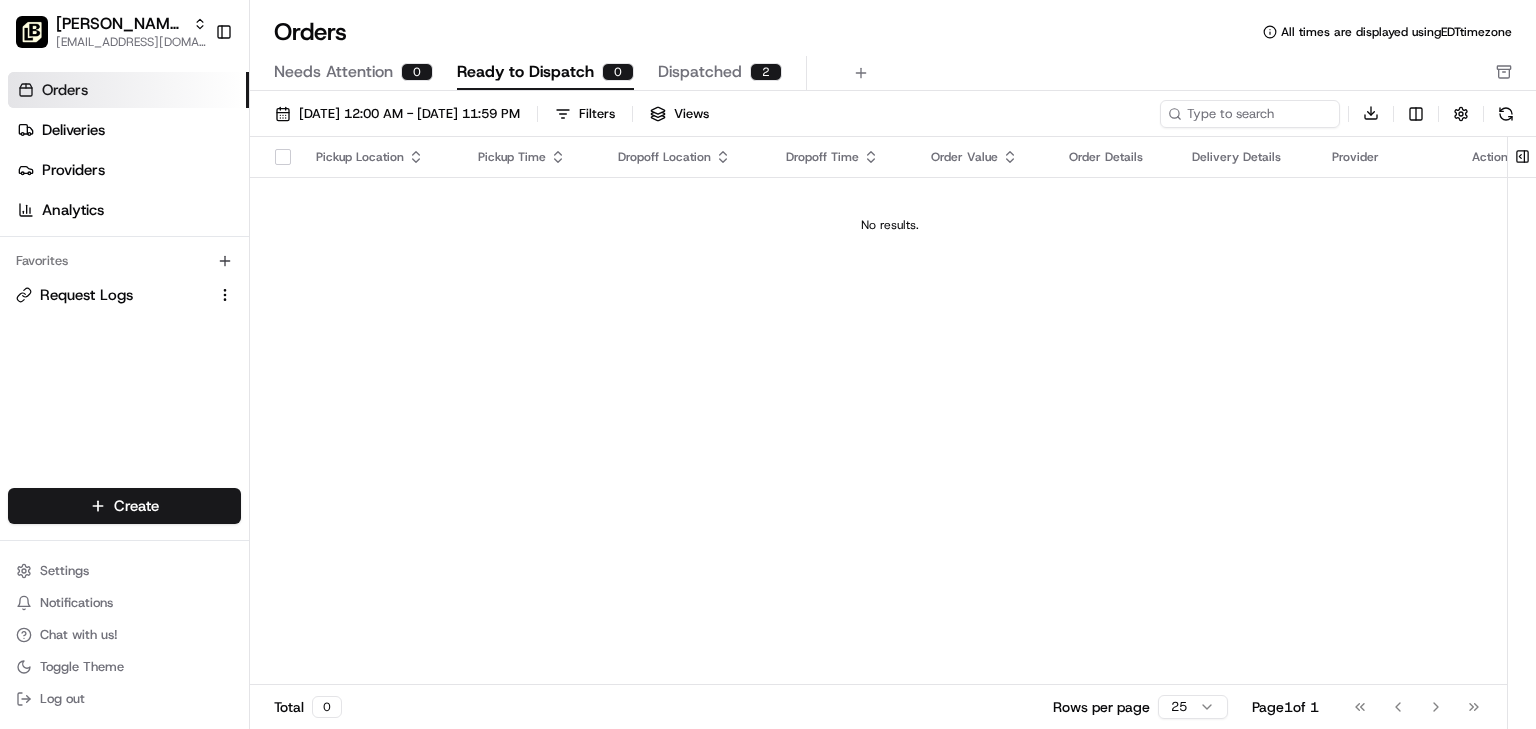 click on "Dispatched" at bounding box center (700, 72) 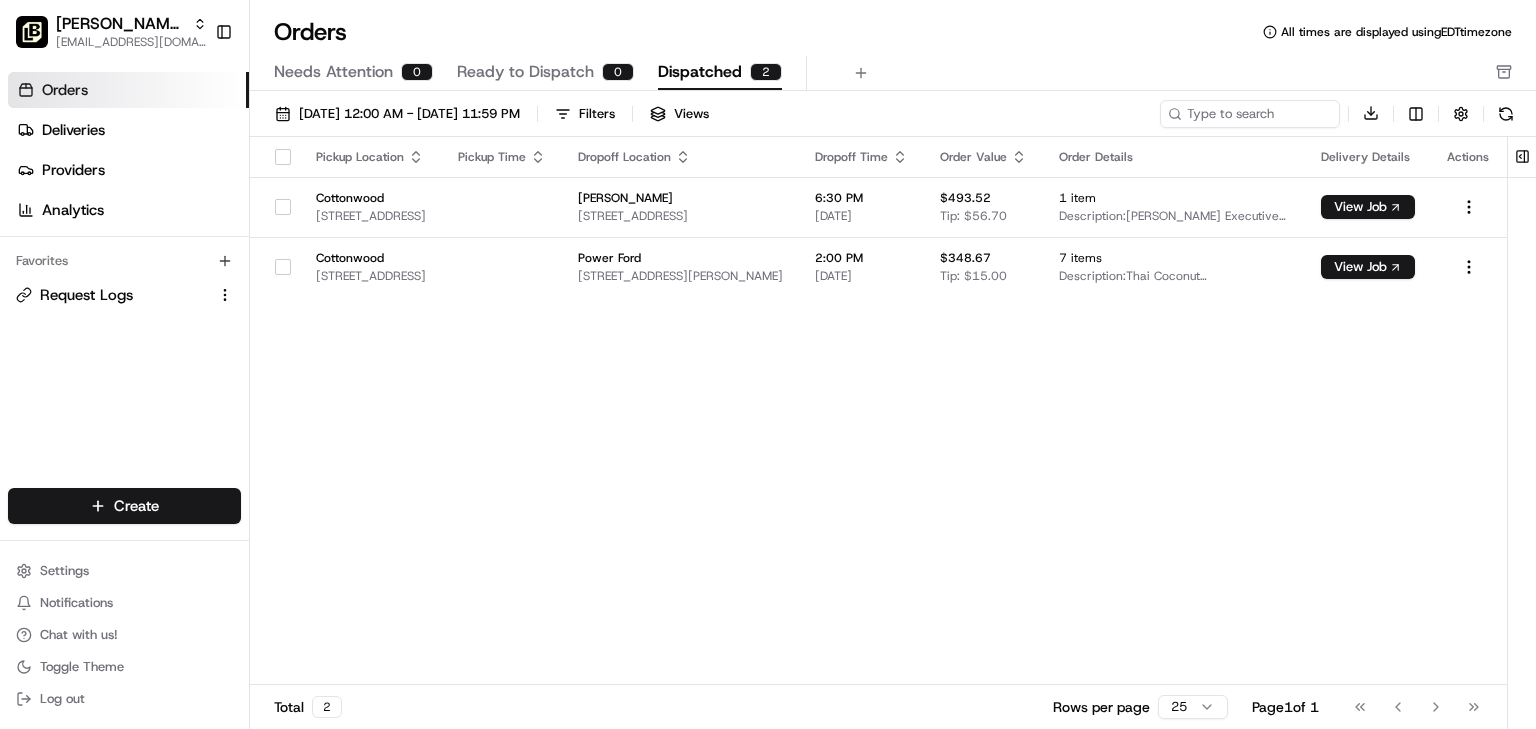 click on "Orders All times are displayed using  EDT  timezone" at bounding box center [893, 32] 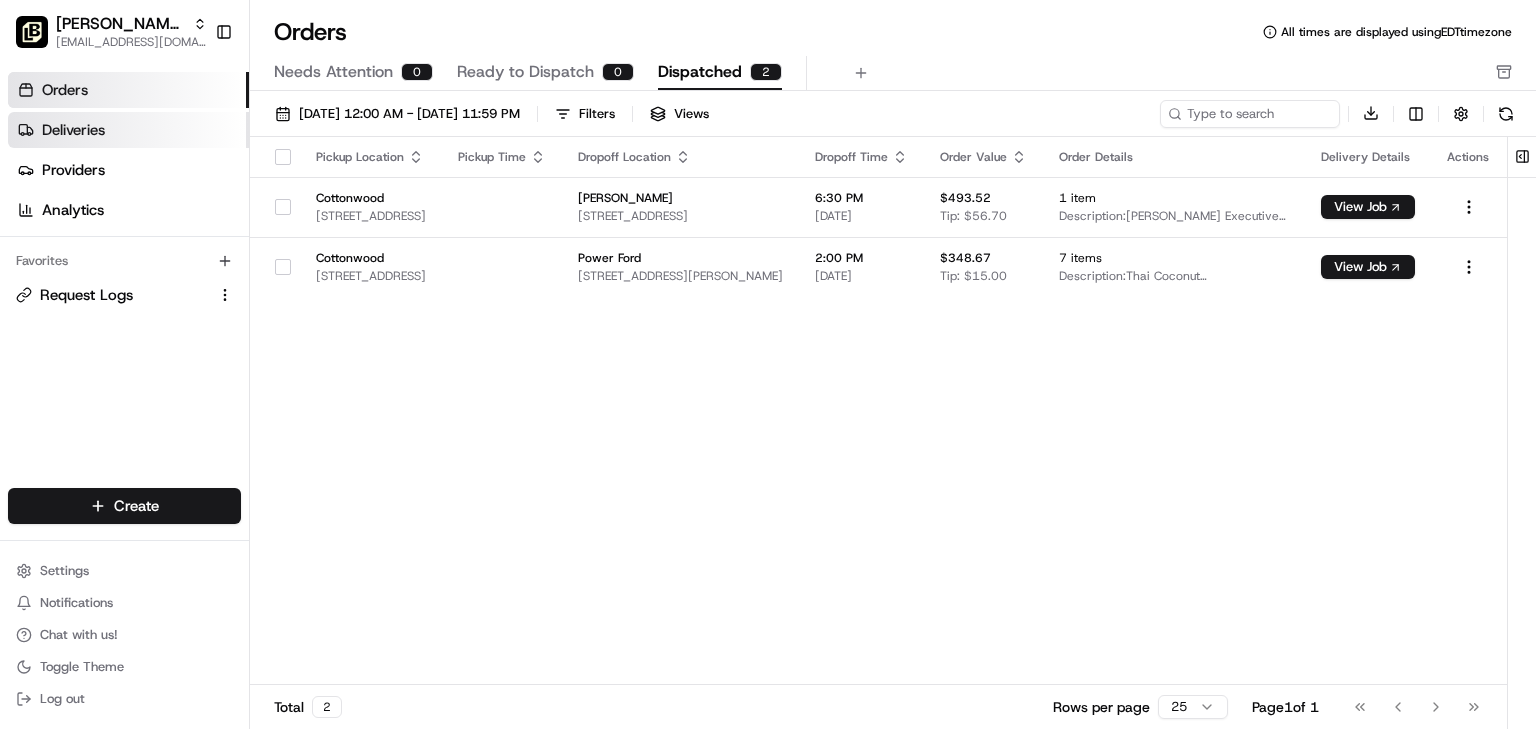 click on "Deliveries" at bounding box center (73, 130) 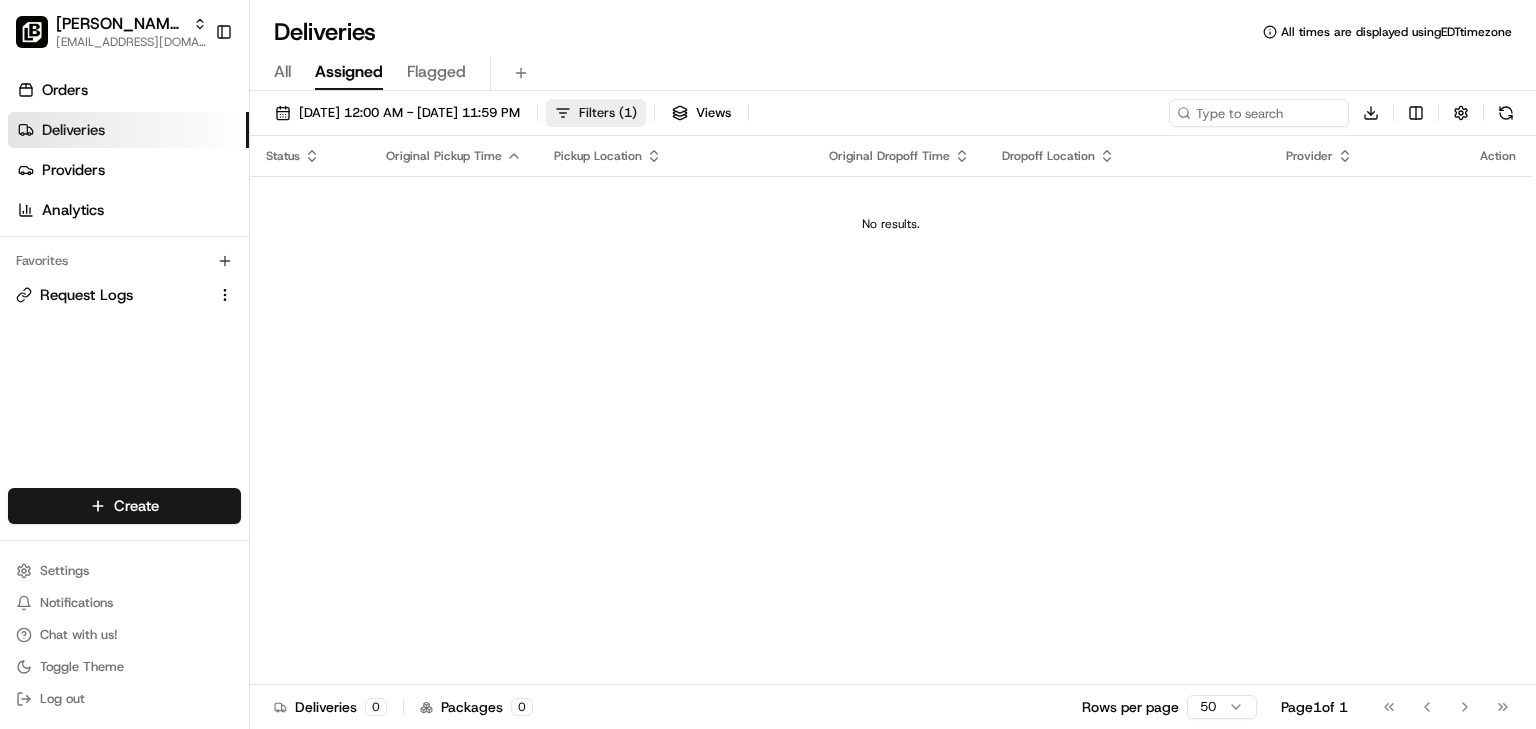 click on "Filters ( 1 )" at bounding box center [608, 113] 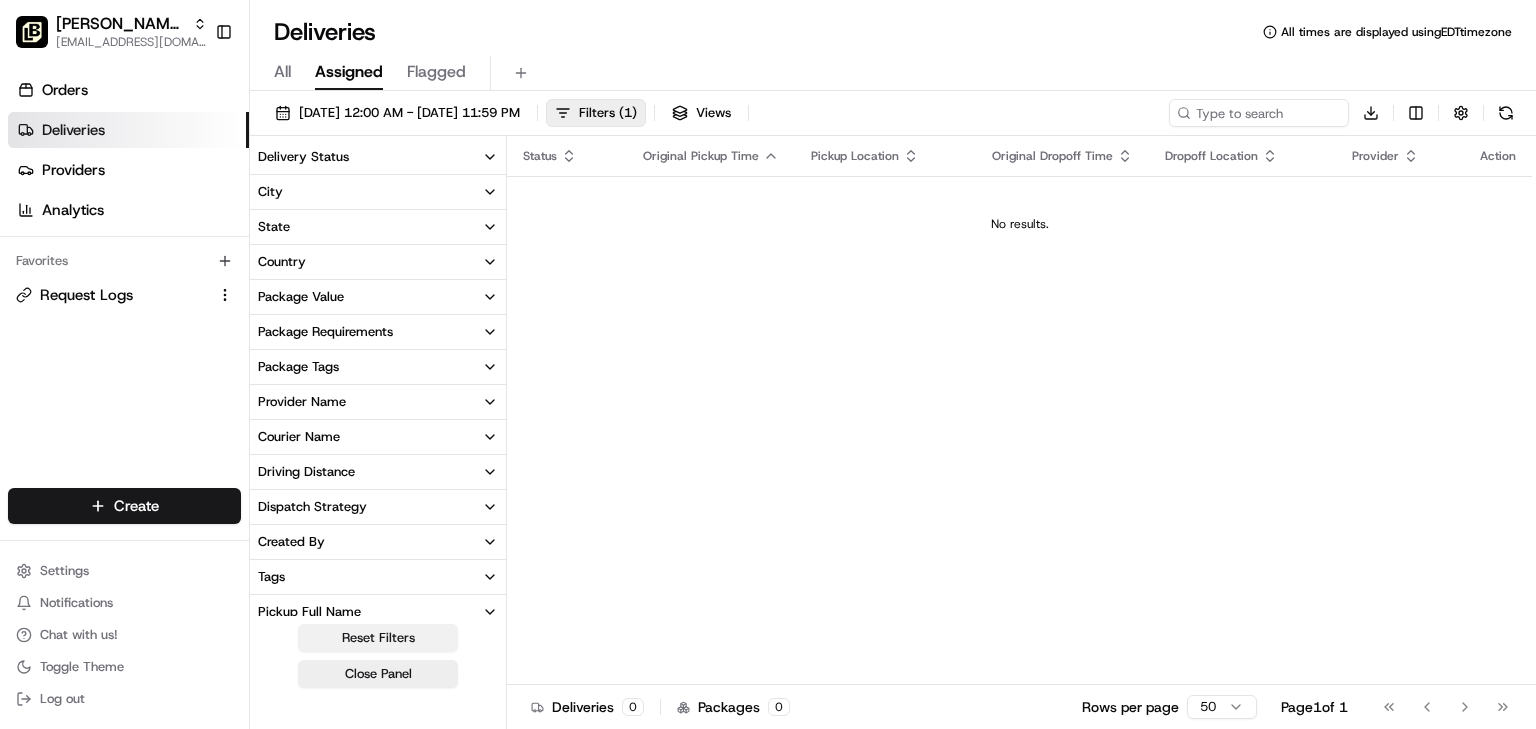 click on "Reset Filters" at bounding box center [378, 638] 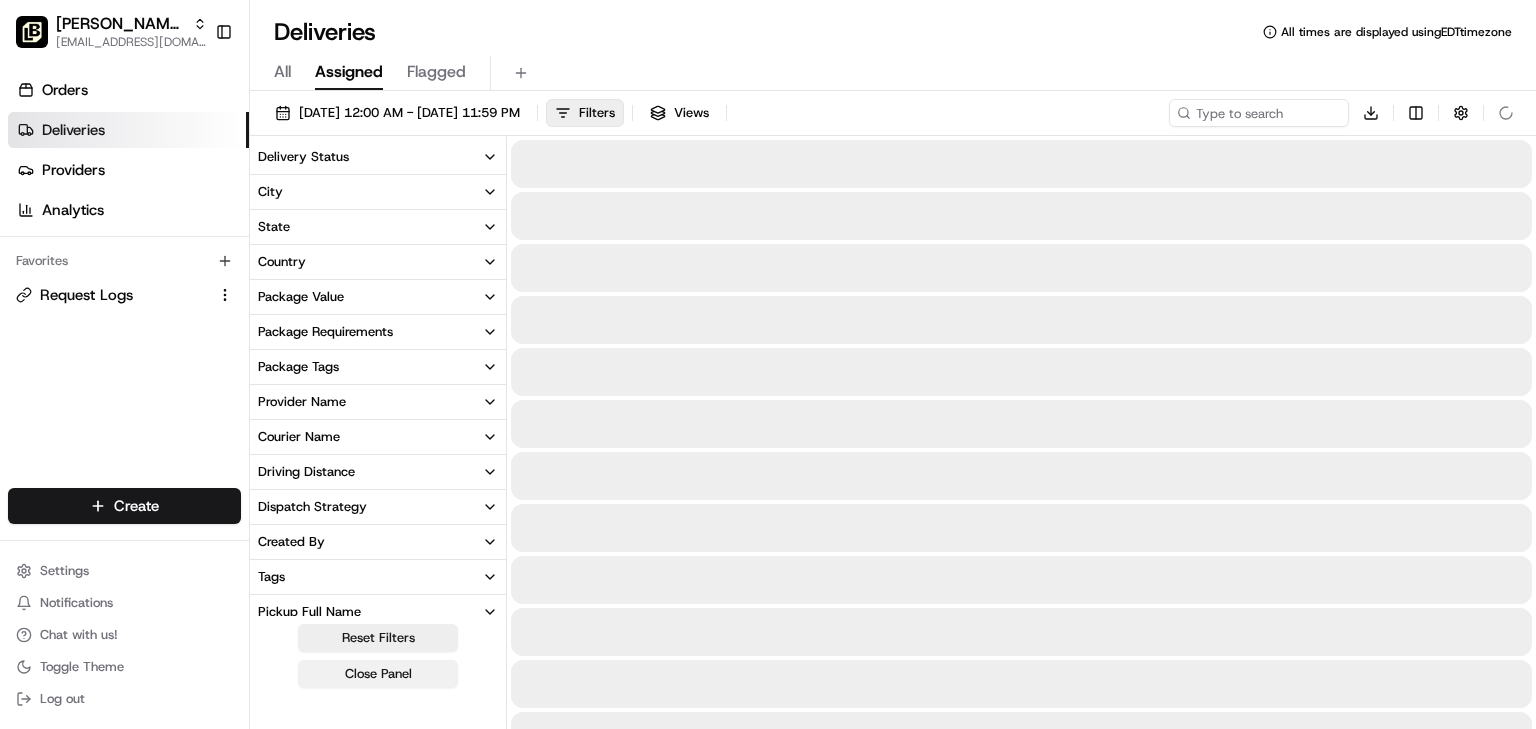 click on "Close Panel" at bounding box center (378, 674) 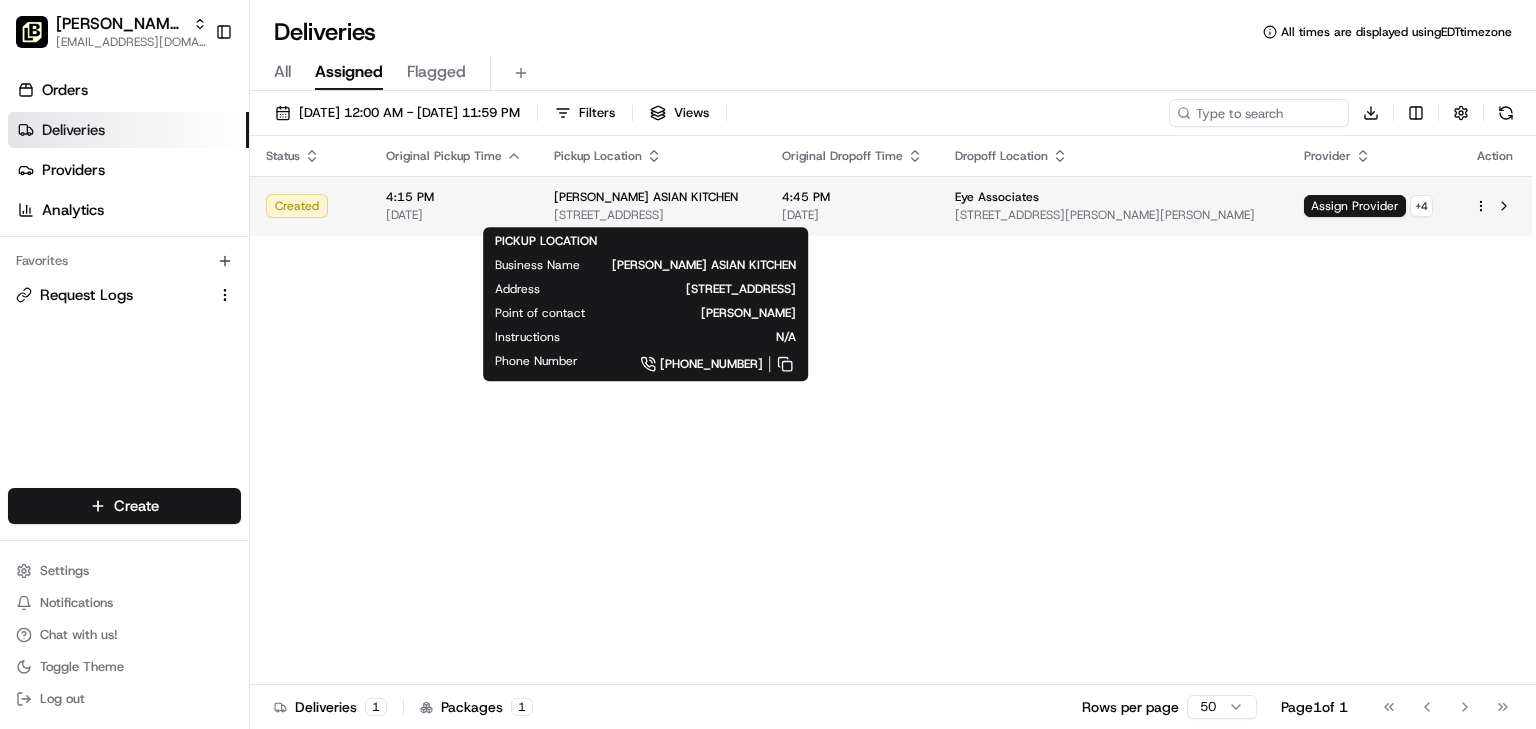 click on "PEI WEI ASIAN KITCHEN" at bounding box center [652, 197] 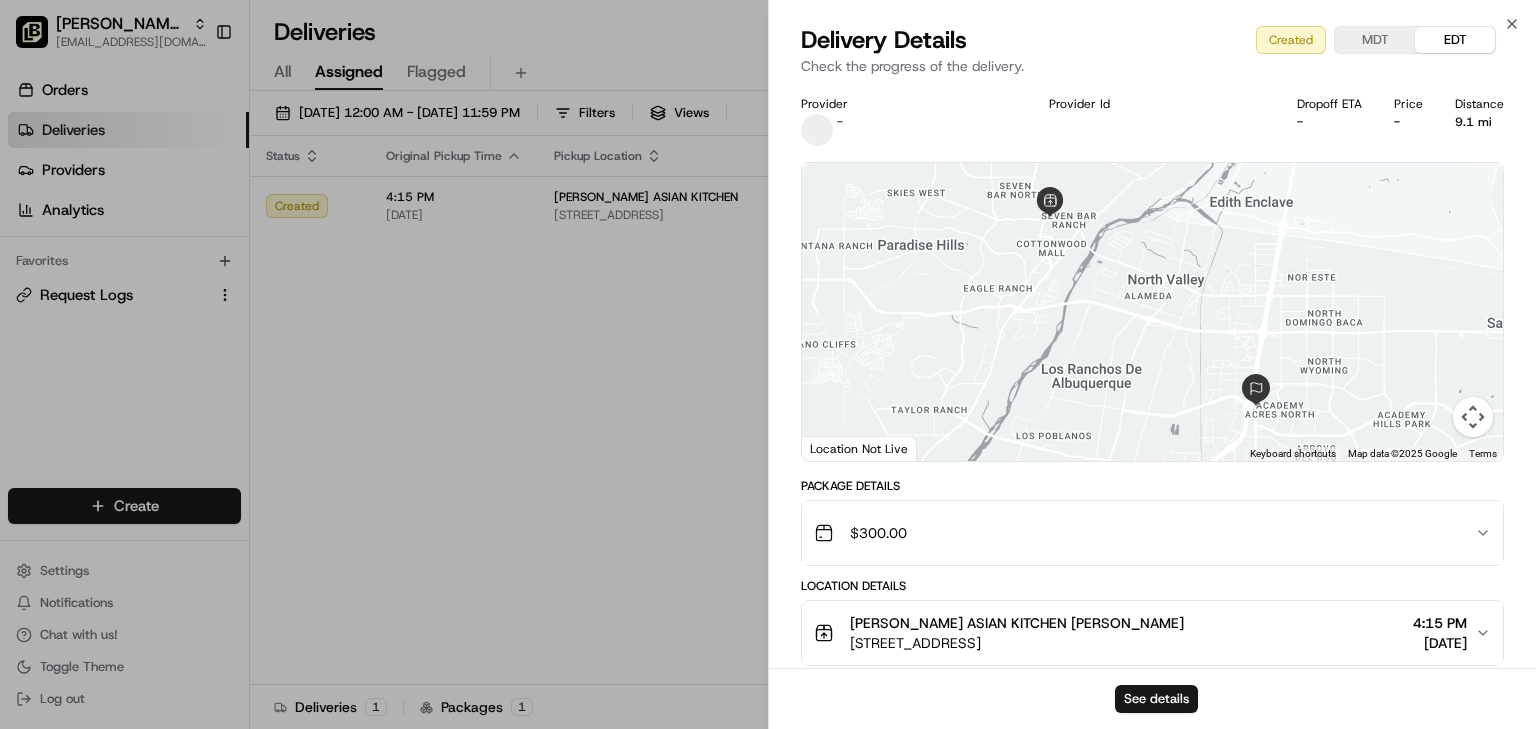 click on "MDT" at bounding box center (1375, 40) 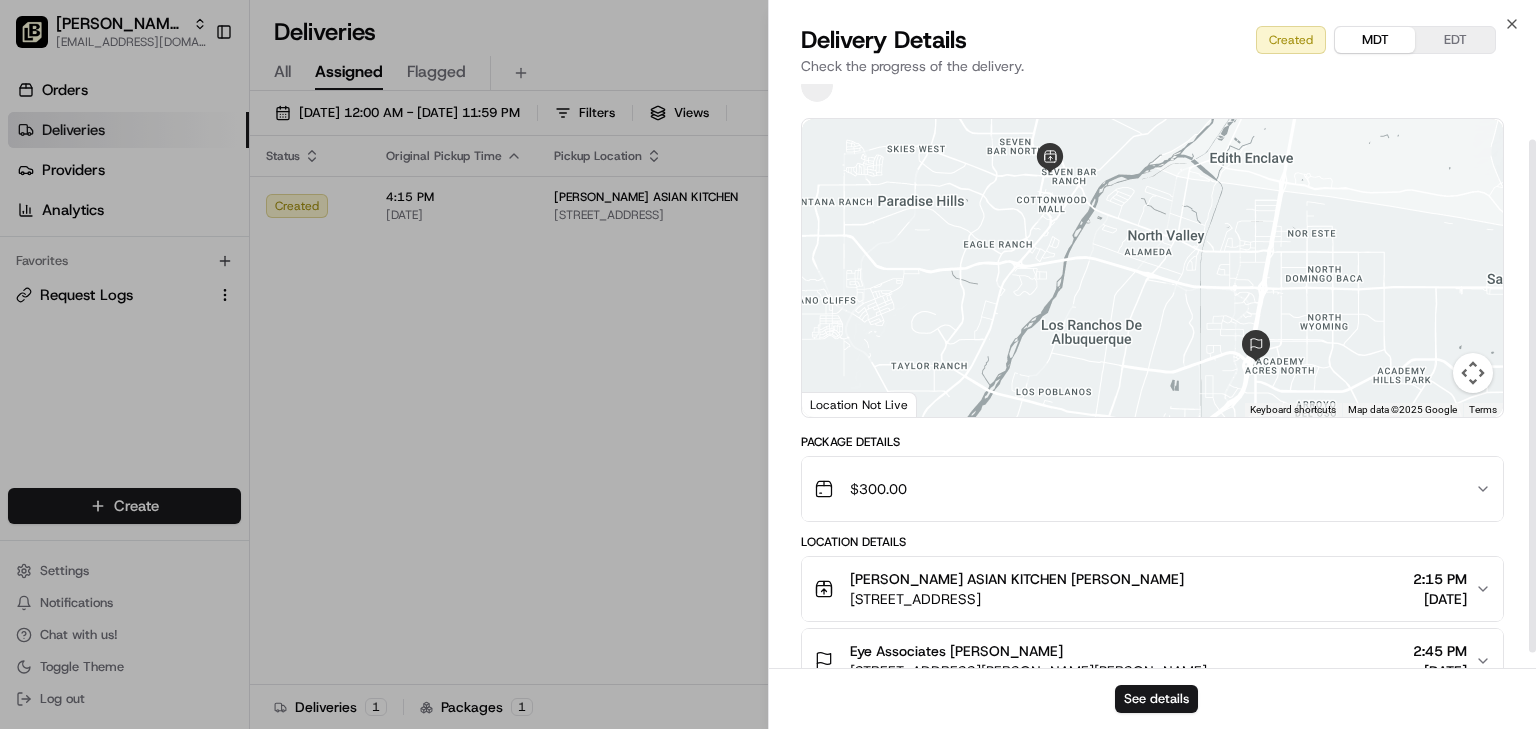scroll, scrollTop: 80, scrollLeft: 0, axis: vertical 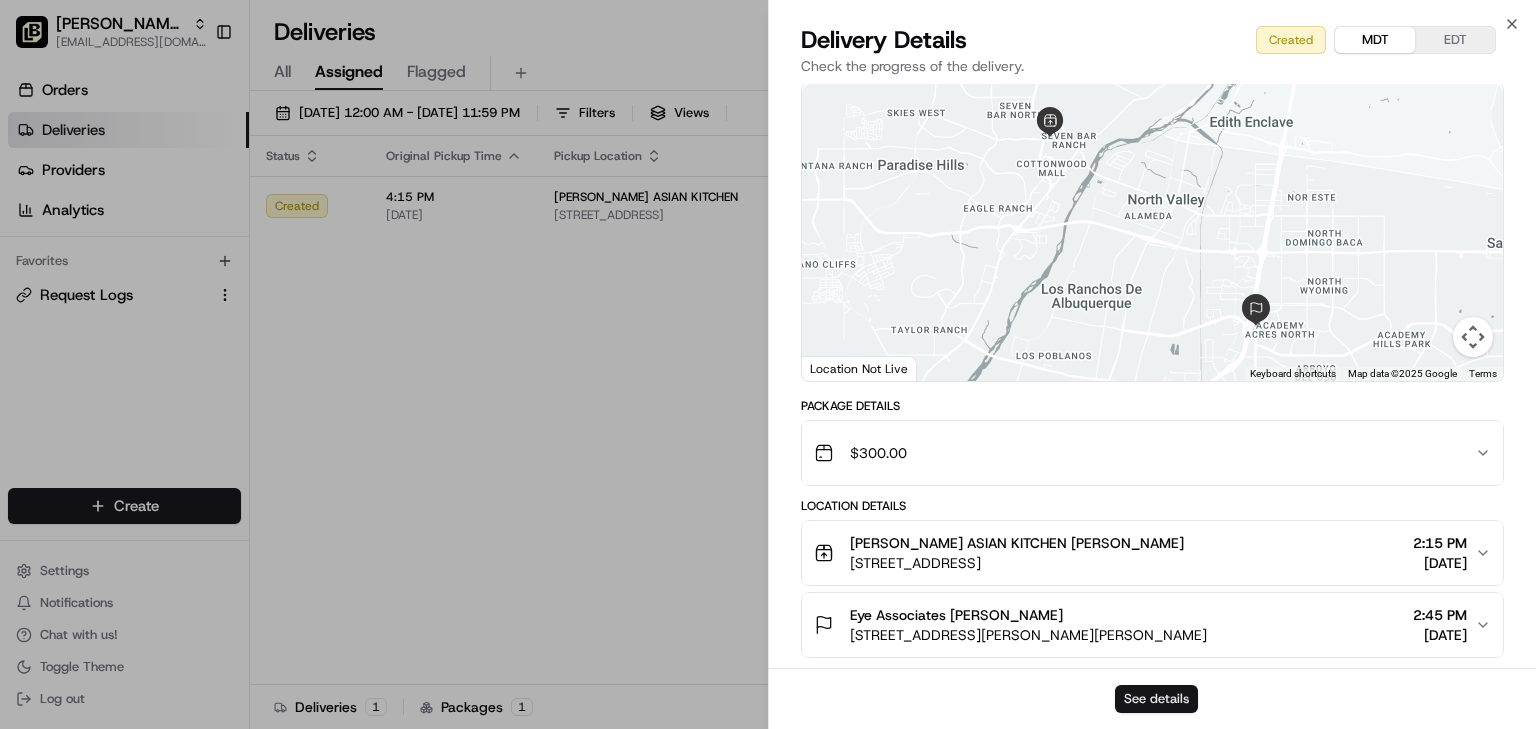 click on "See details" at bounding box center [1156, 699] 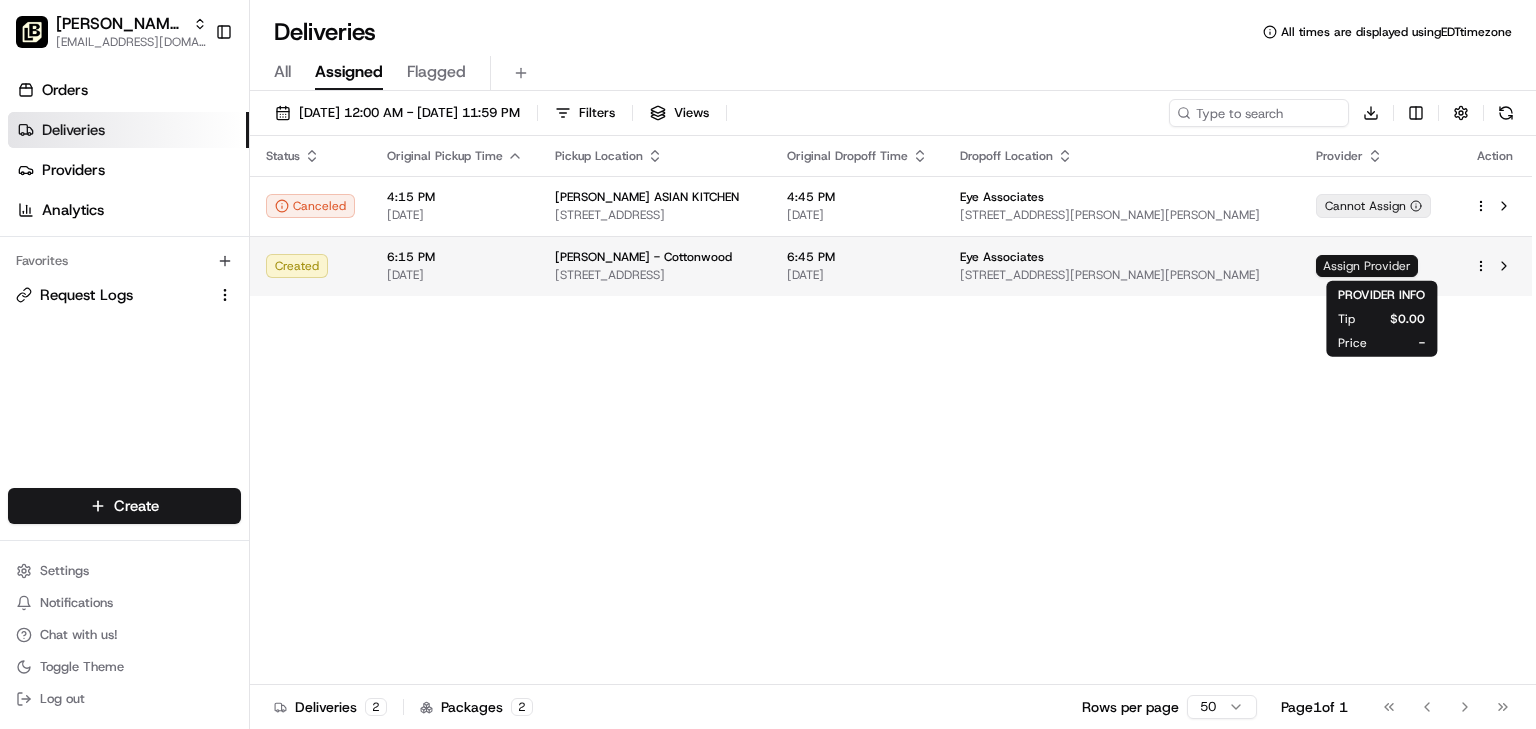 click on "Assign Provider" at bounding box center [1367, 266] 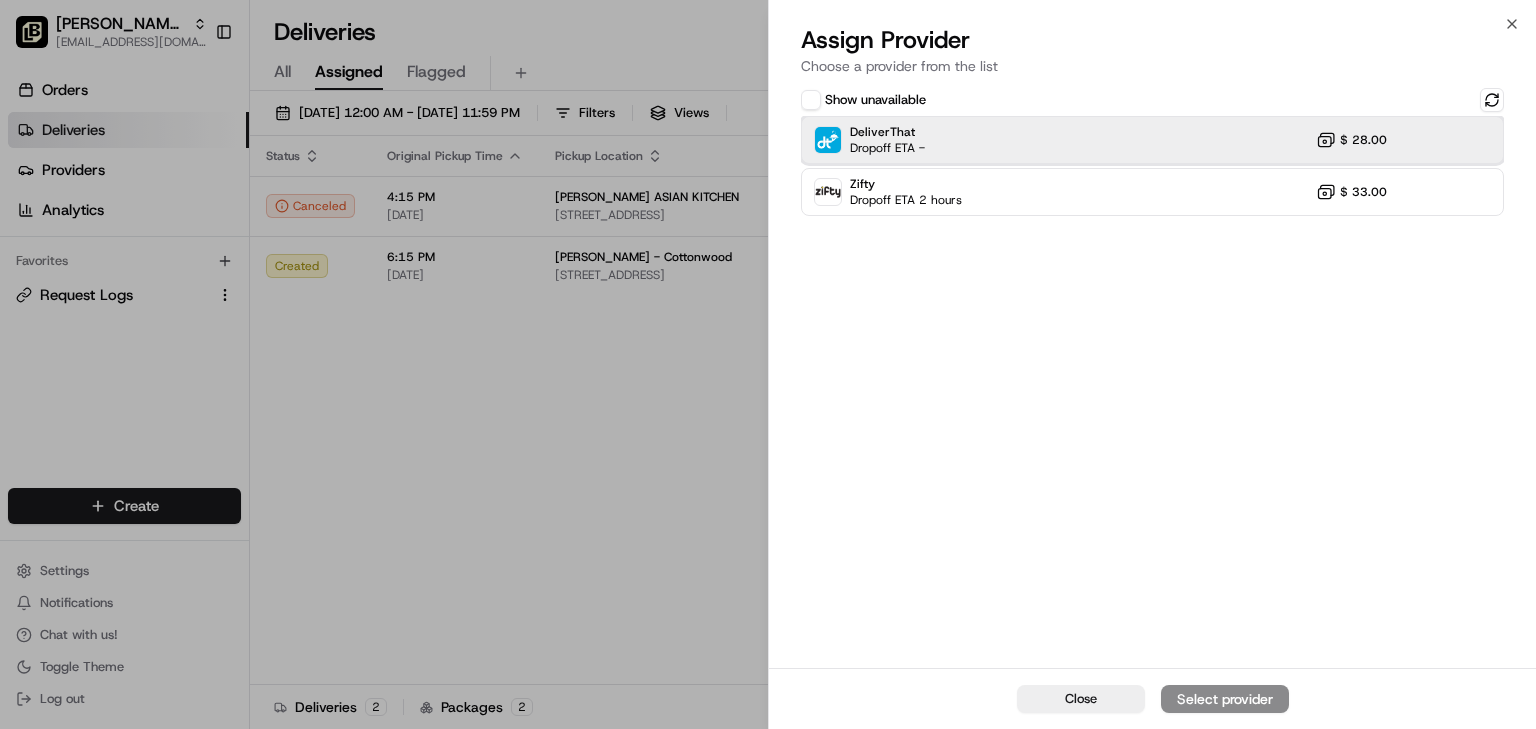 click on "DeliverThat Dropoff ETA   - $   28.00" at bounding box center (1152, 140) 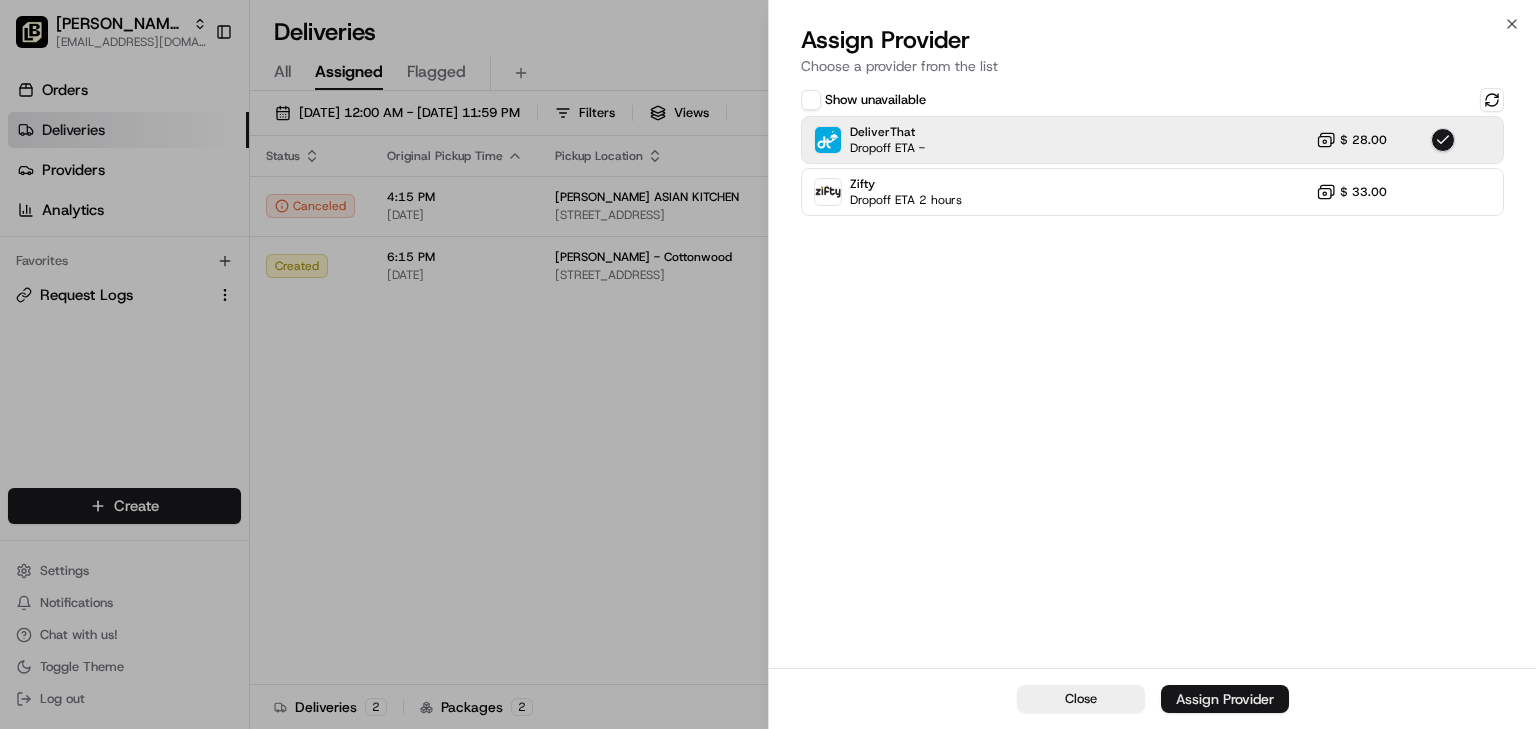 click on "Assign Provider" at bounding box center (1225, 699) 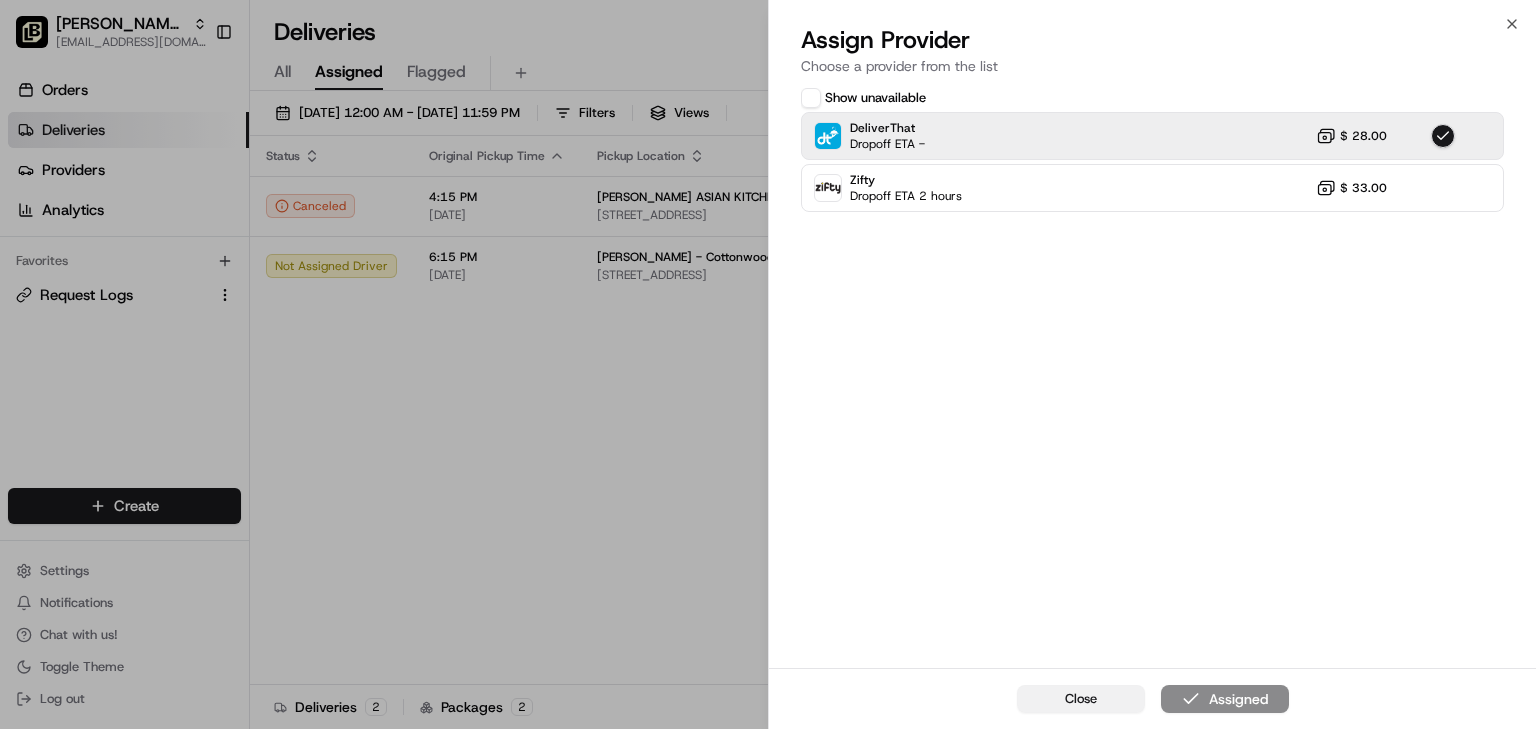 click on "Close" at bounding box center [1081, 699] 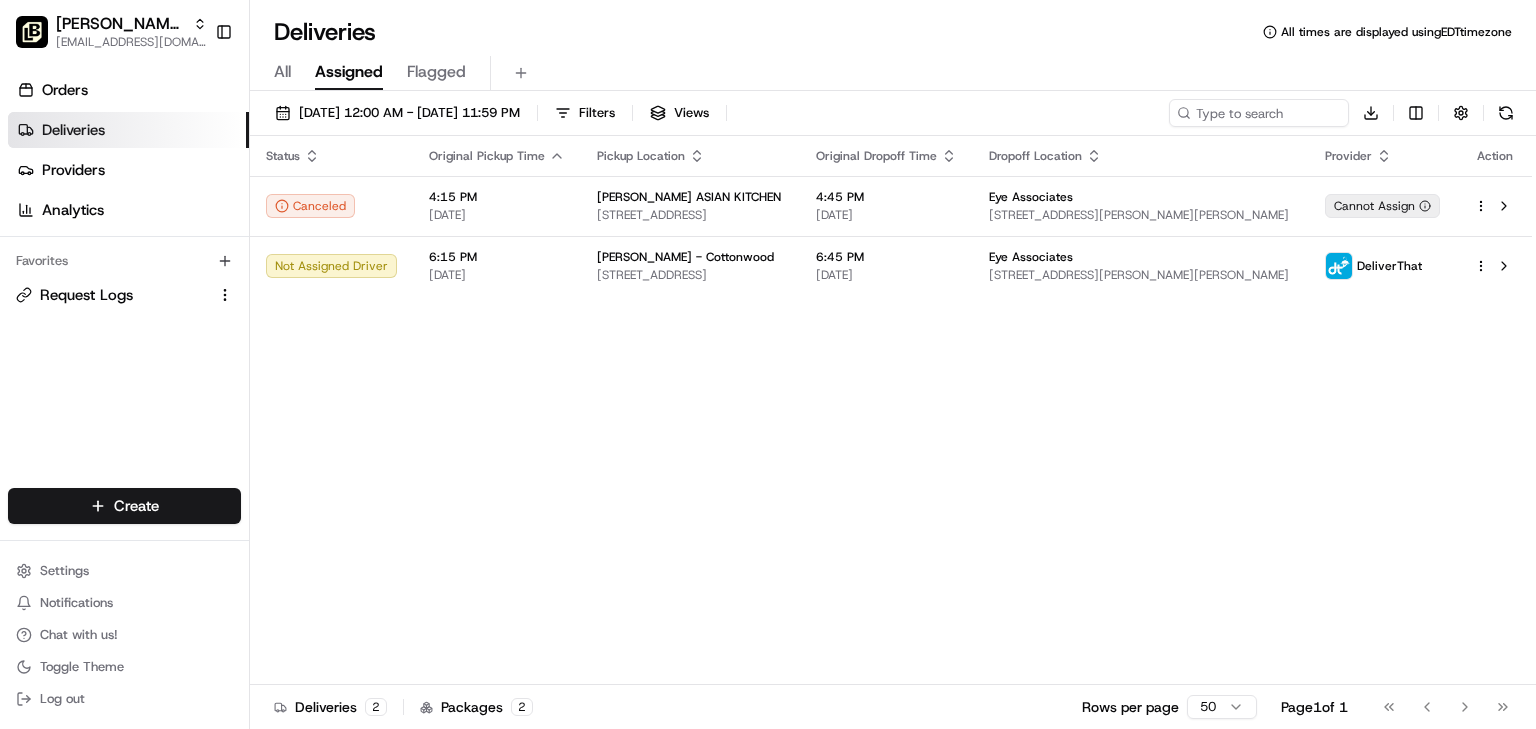 click on "Status Original Pickup Time Pickup Location Original Dropoff Time Dropoff Location Provider Action Canceled 4:15 PM 07/16/2025 PEI WEI ASIAN KITCHEN 10420 Coors Bypass NW, Albuquerque, NM 87114, USA 4:45 PM 07/16/2025 Eye Associates 5757 Harper Dr NE, Albuquerque, NM 87109, USA Cannot Assign Not Assigned Driver 6:15 PM 07/16/2025 Pei Wei  - Cottonwood 10420 Coors Bypass NW Suite 1B, Albuquerque, NM 87114, USA 6:45 PM 07/16/2025 Eye Associates 5757 Harper Dr NE, Albuquerque, NM 87109, USA DeliverThat" at bounding box center (891, 410) 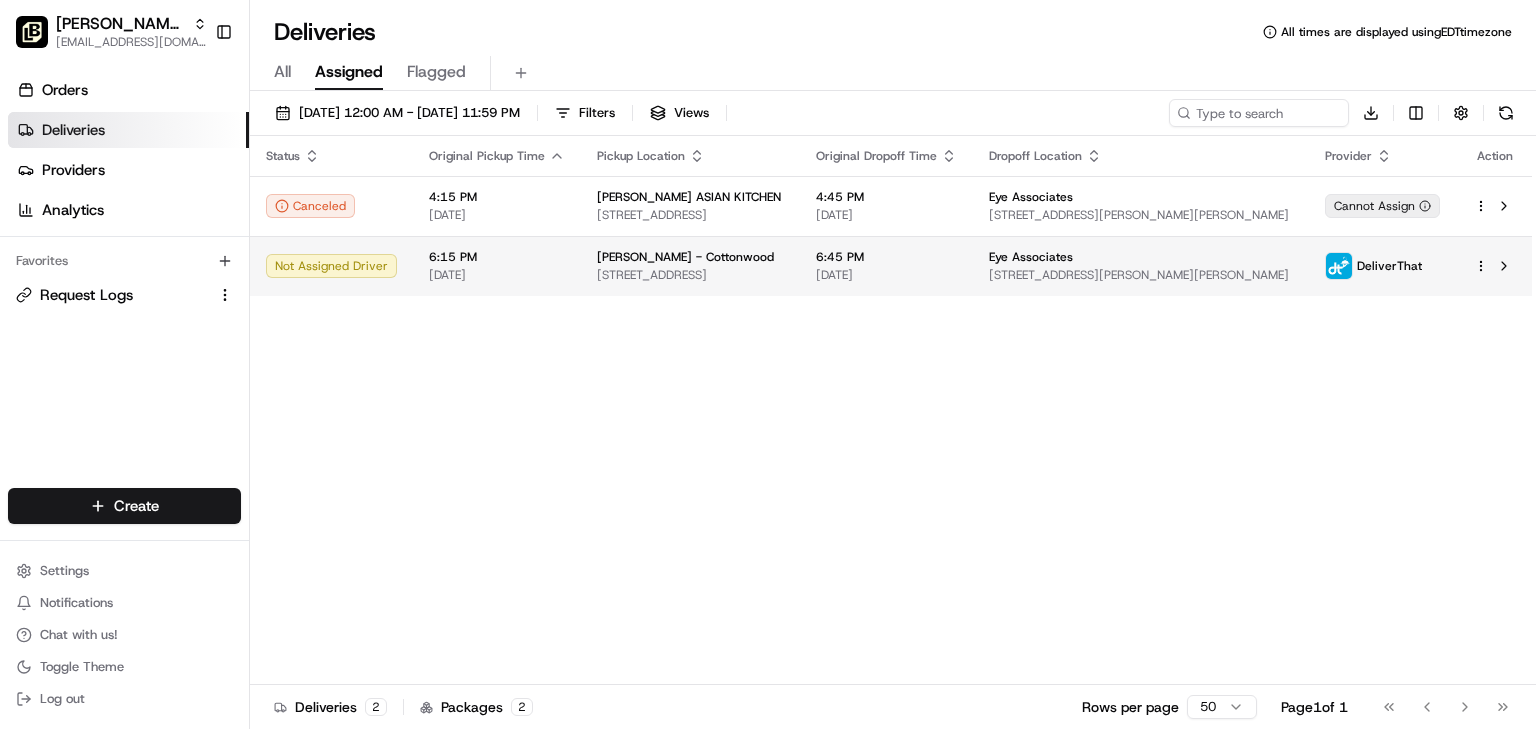 click on "[PERSON_NAME]  - Cottonwood" at bounding box center (690, 257) 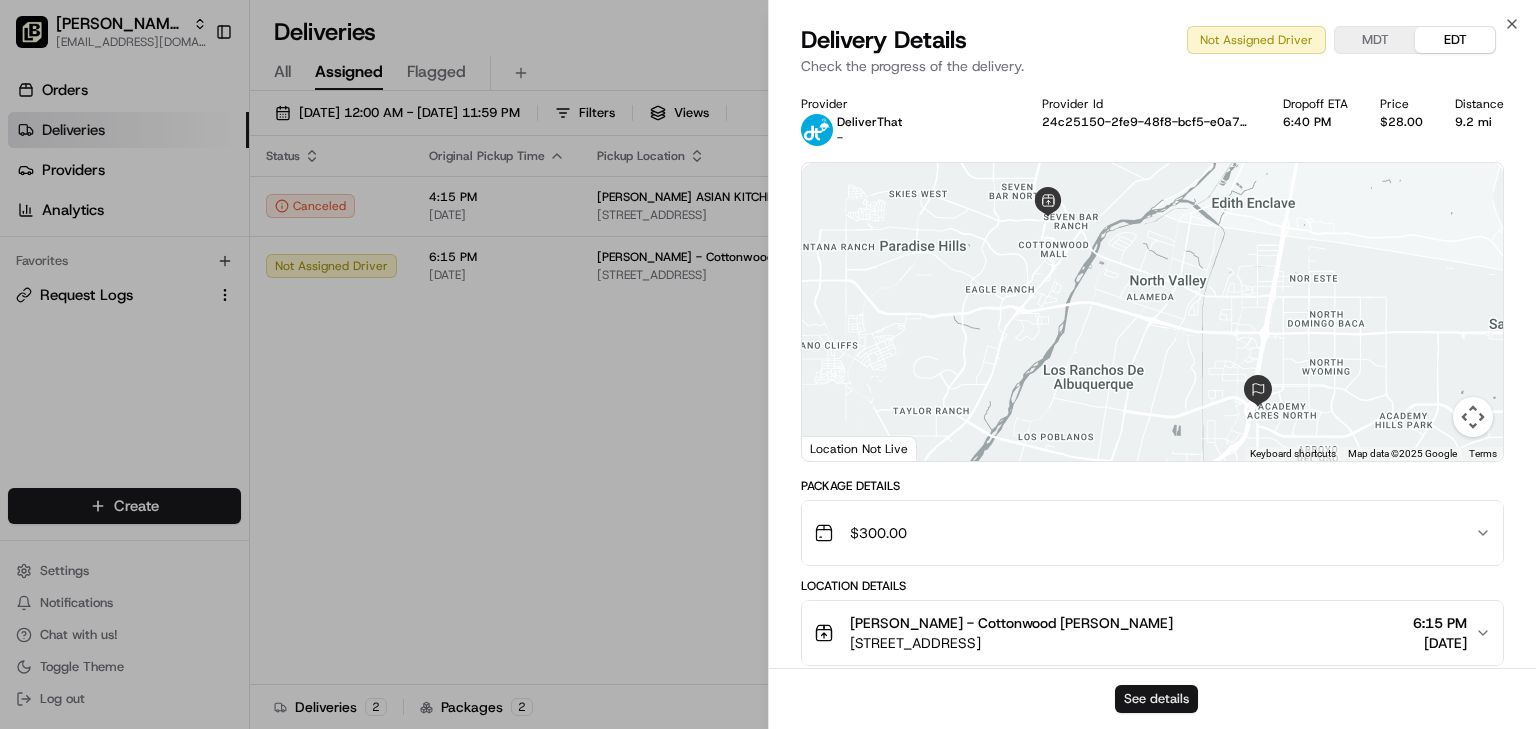 click on "See details" at bounding box center [1156, 699] 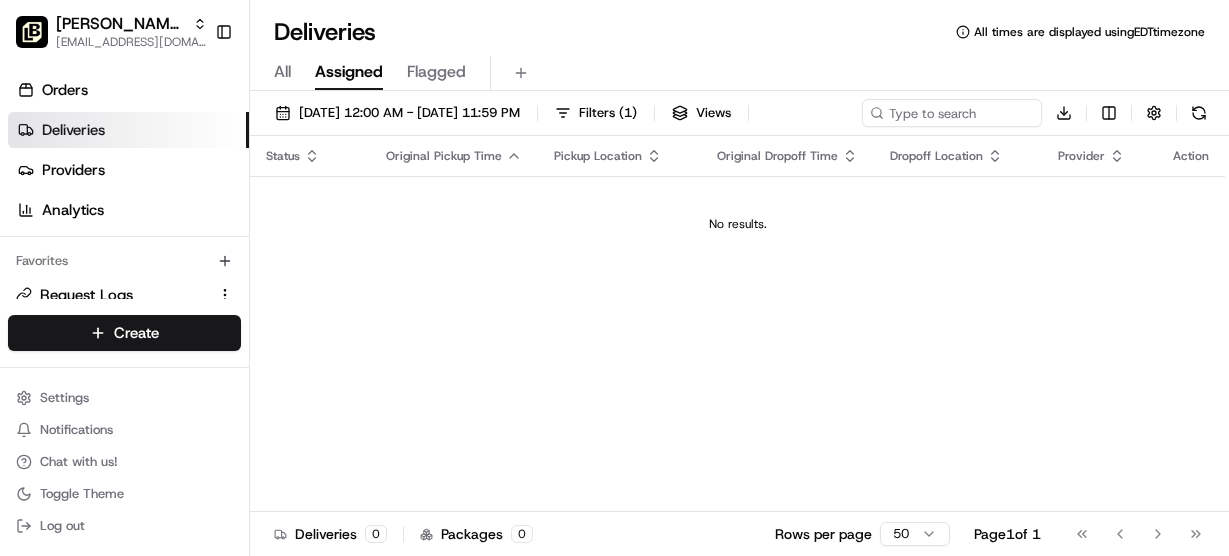 scroll, scrollTop: 0, scrollLeft: 0, axis: both 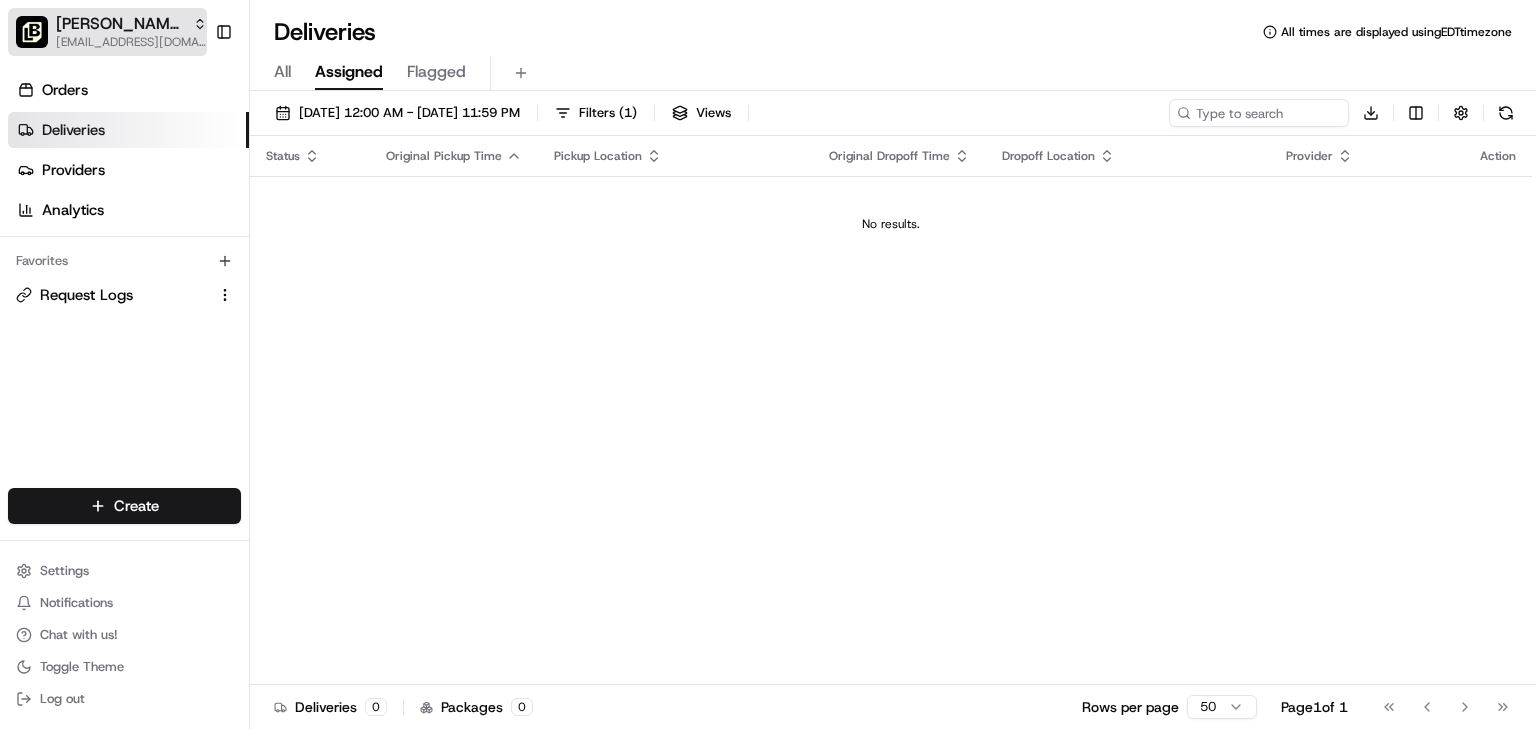 click on "[PERSON_NAME] - Cottonwood" at bounding box center (120, 24) 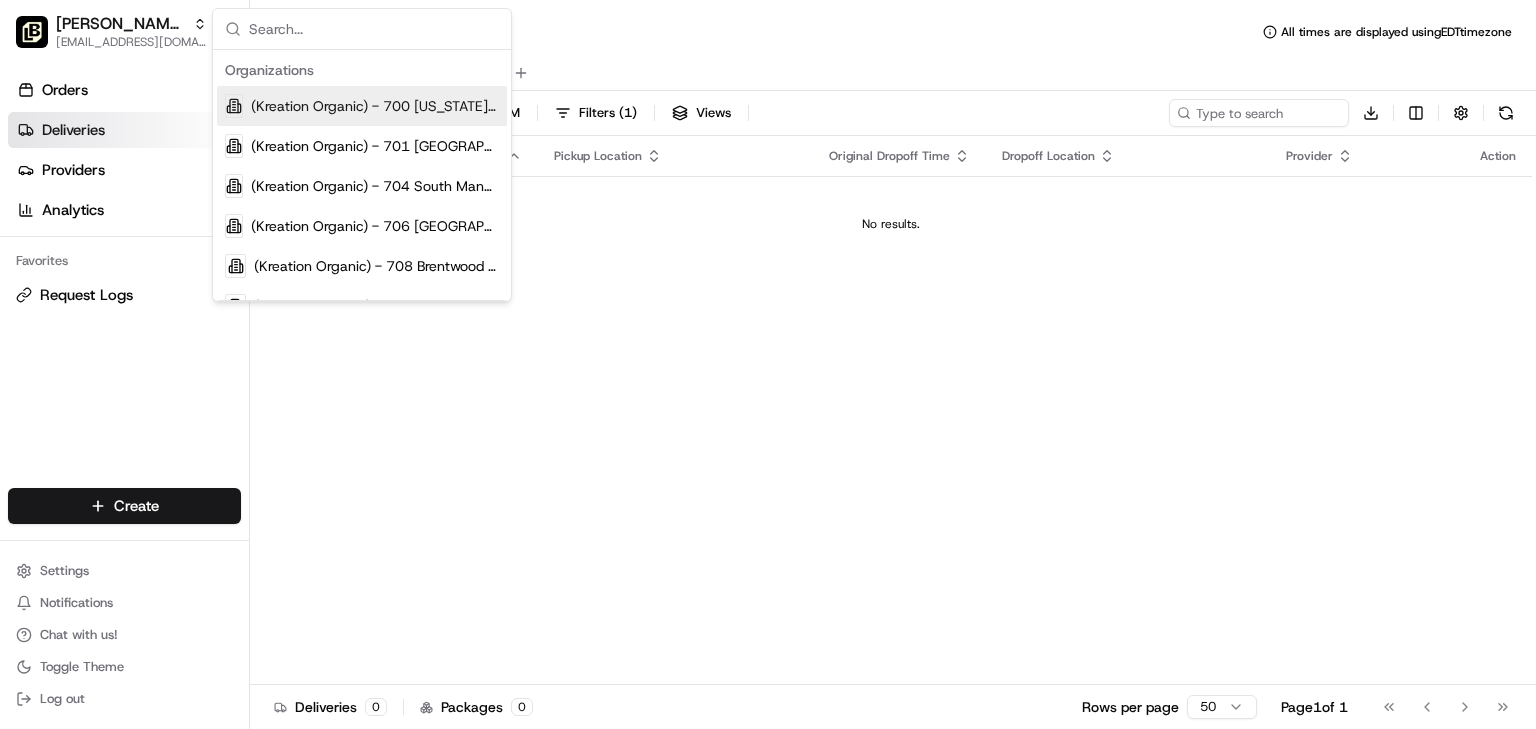 click on "All Assigned Flagged" at bounding box center (893, 69) 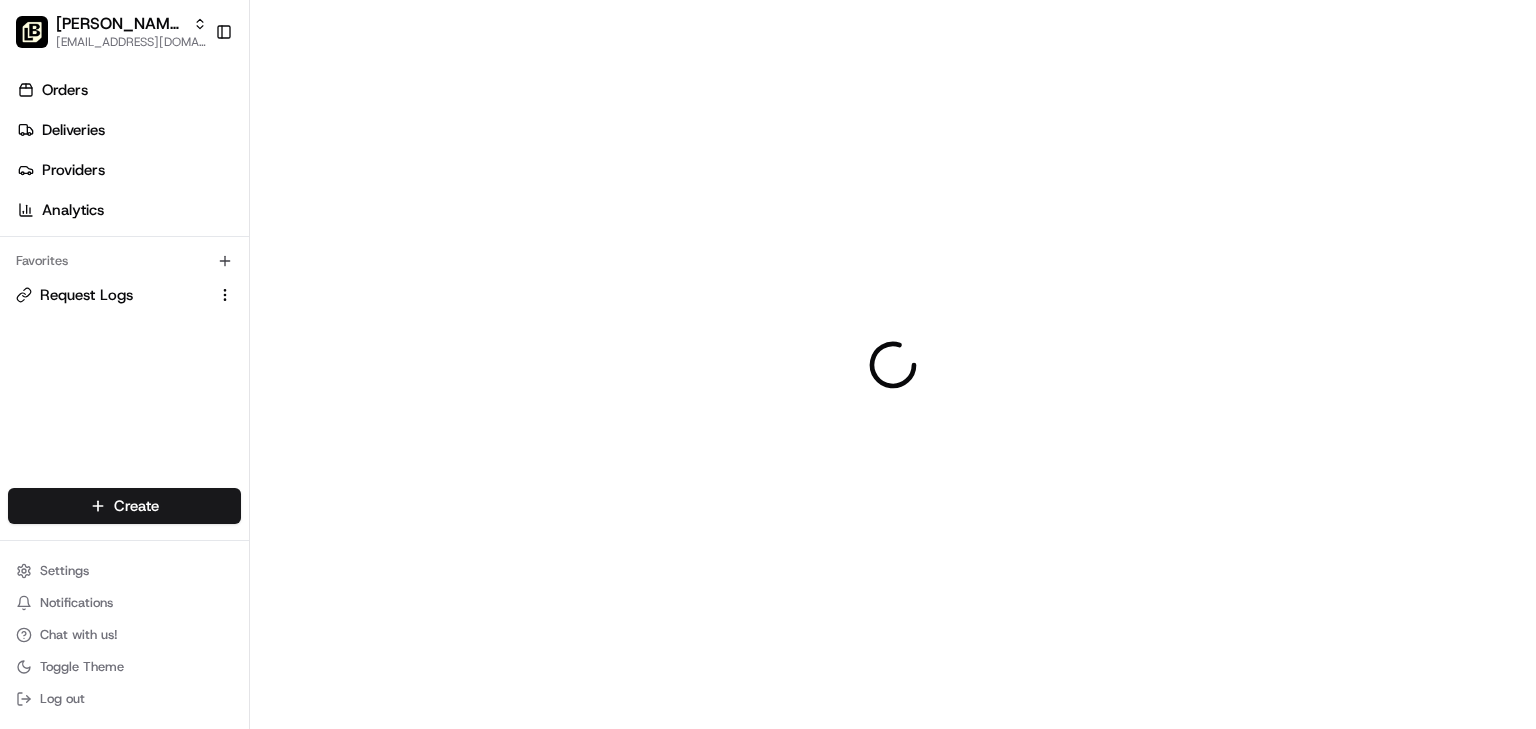 scroll, scrollTop: 0, scrollLeft: 0, axis: both 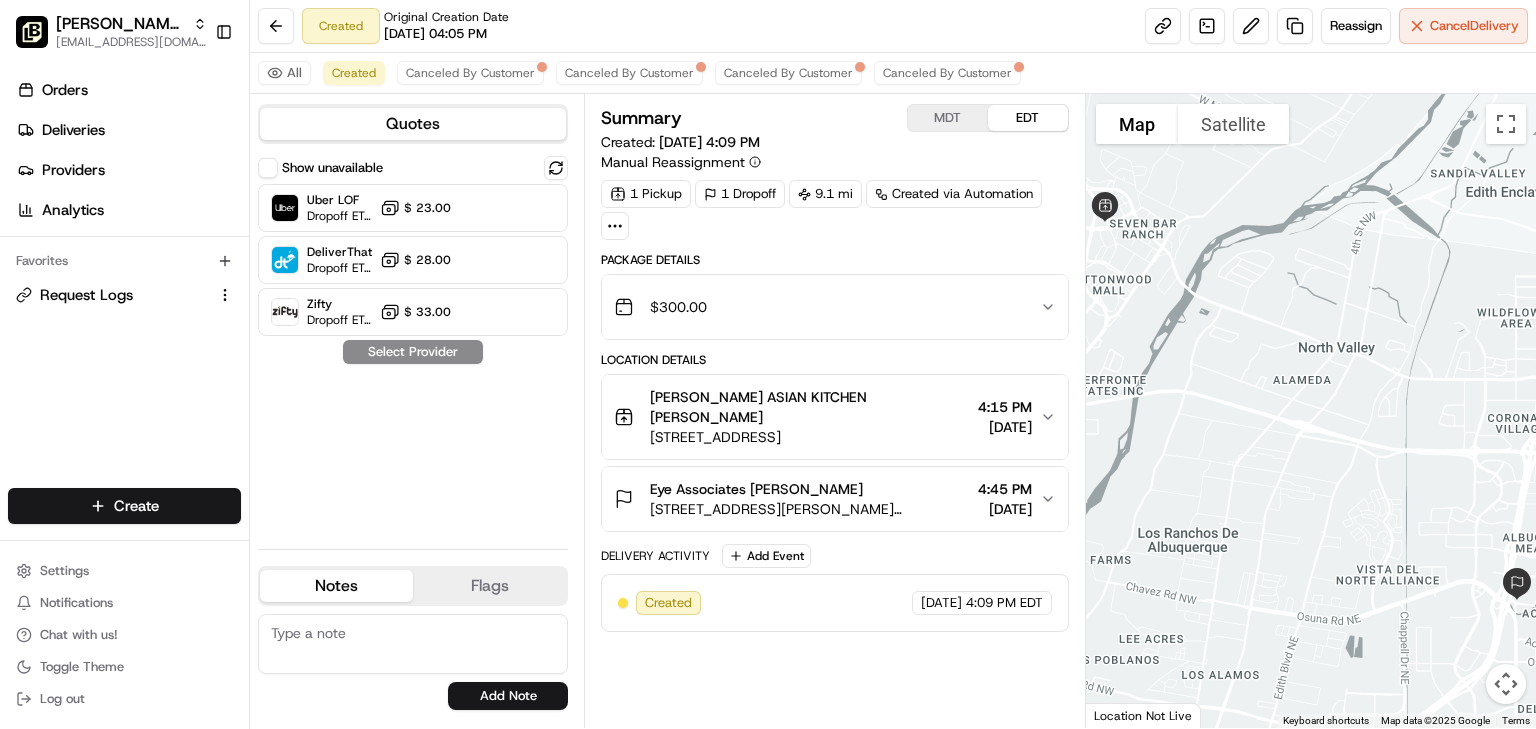 click 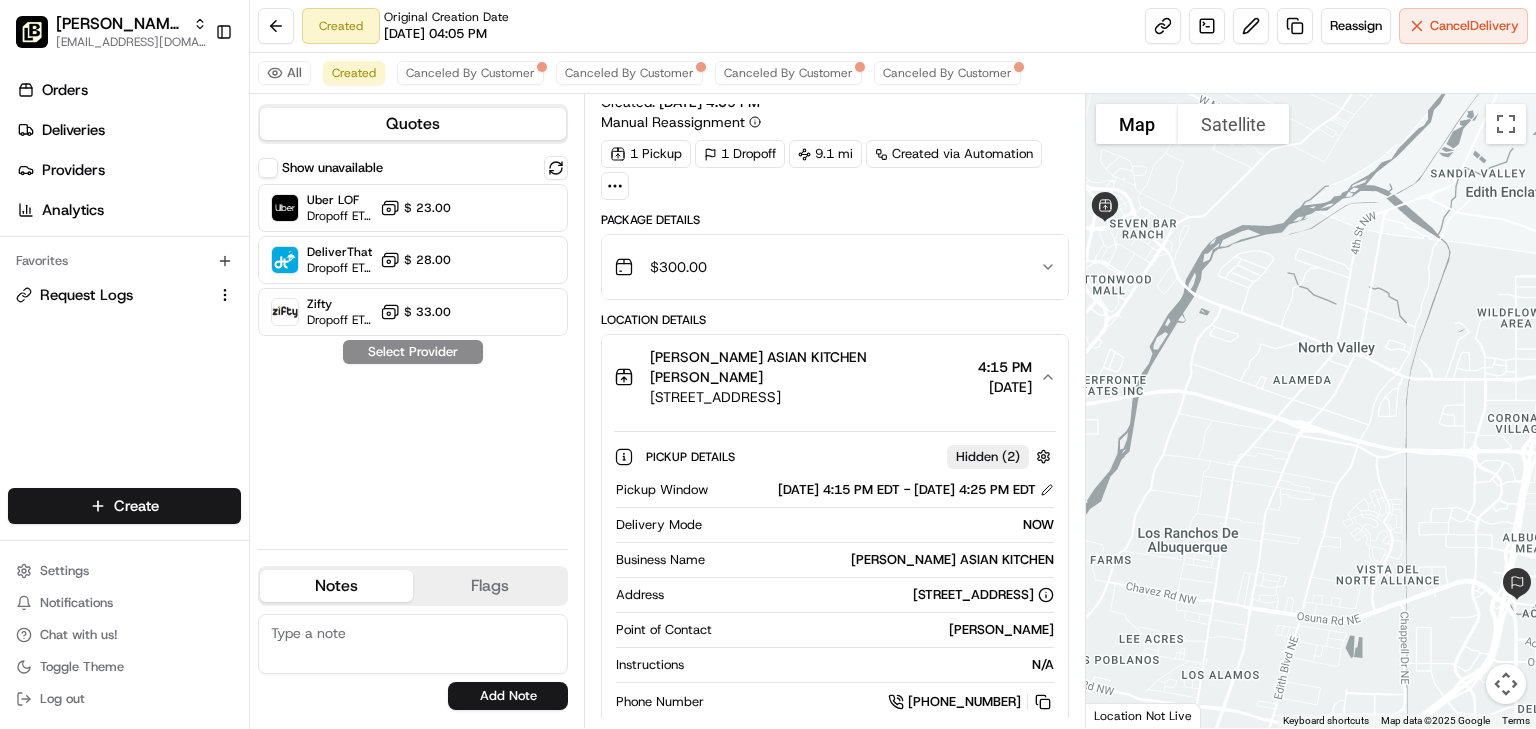 scroll, scrollTop: 0, scrollLeft: 0, axis: both 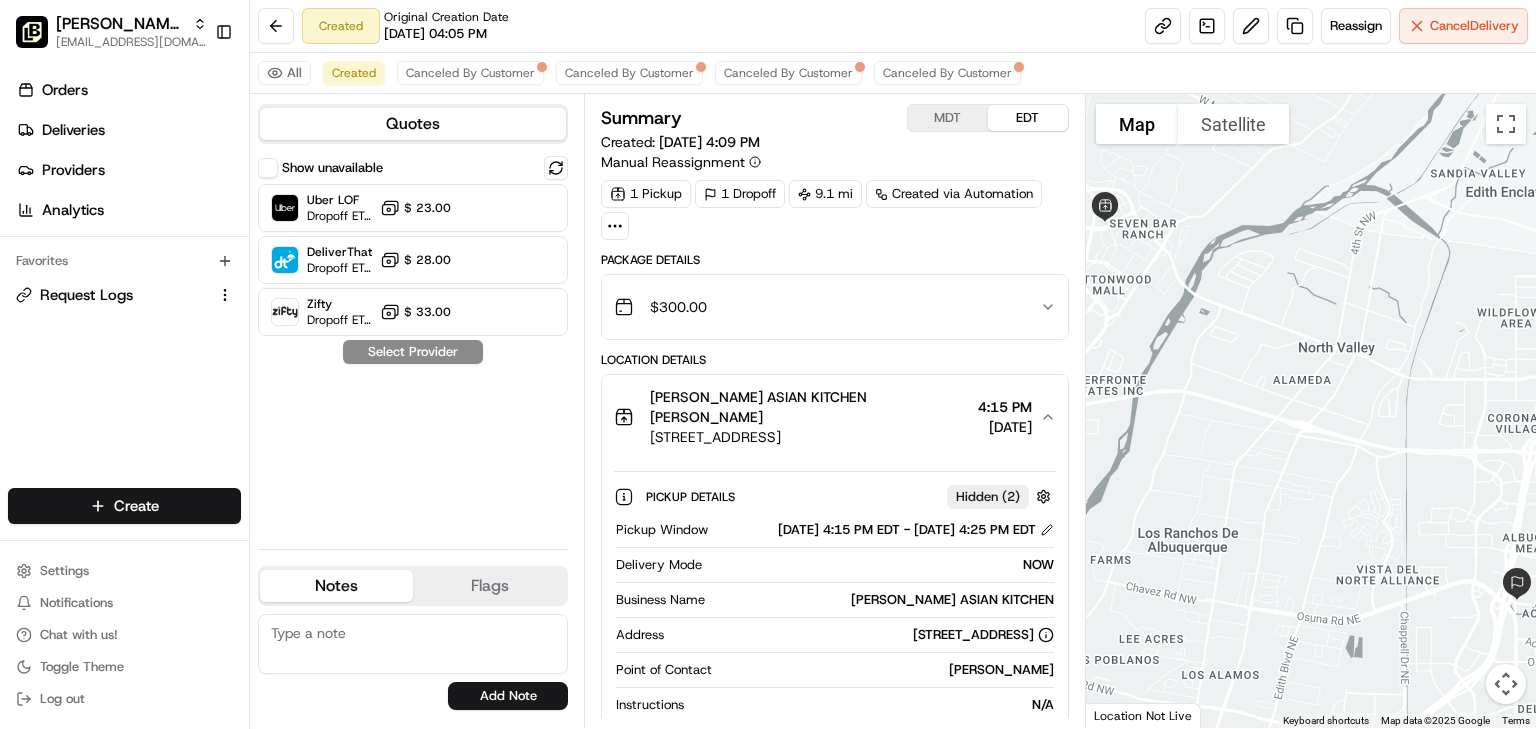 click on "MDT" at bounding box center (948, 118) 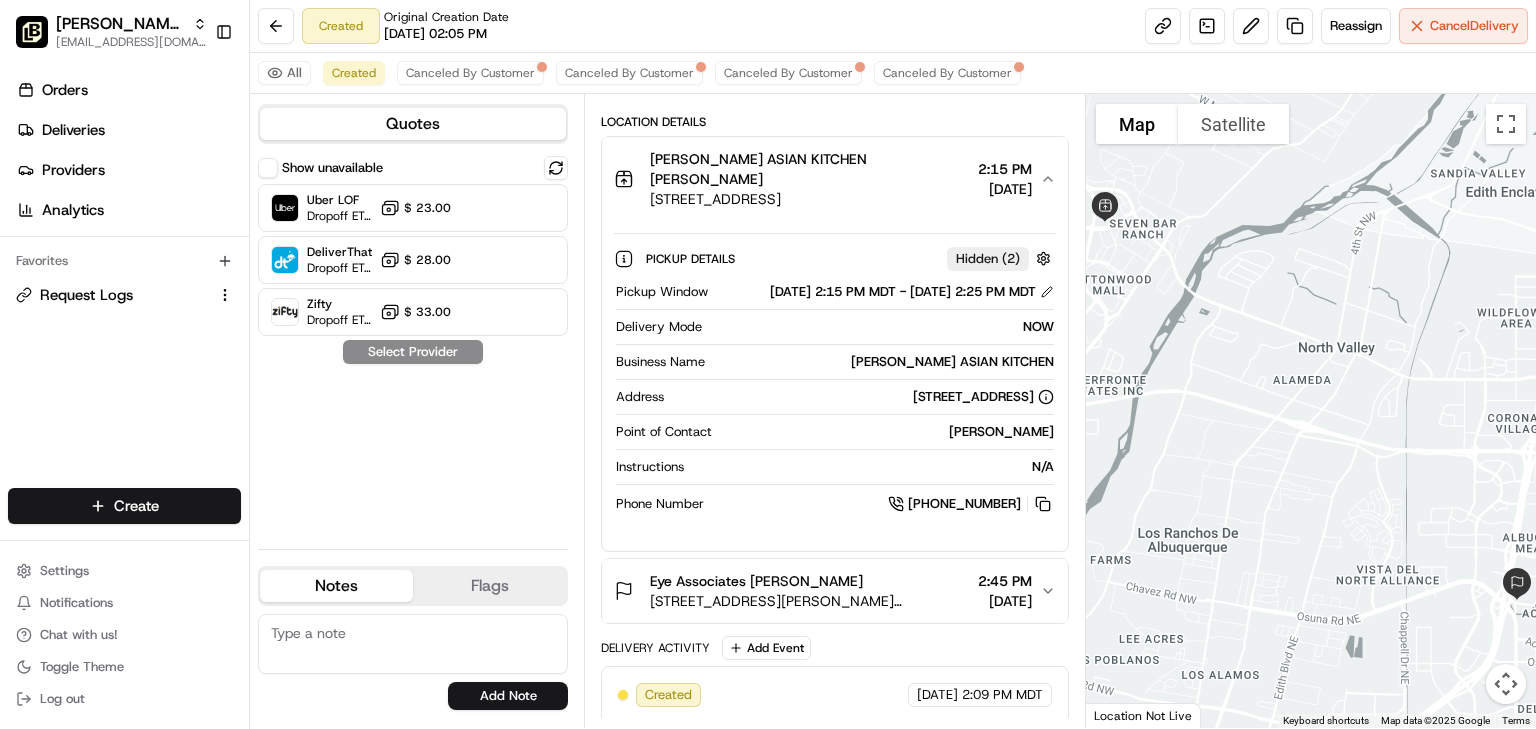 scroll, scrollTop: 158, scrollLeft: 0, axis: vertical 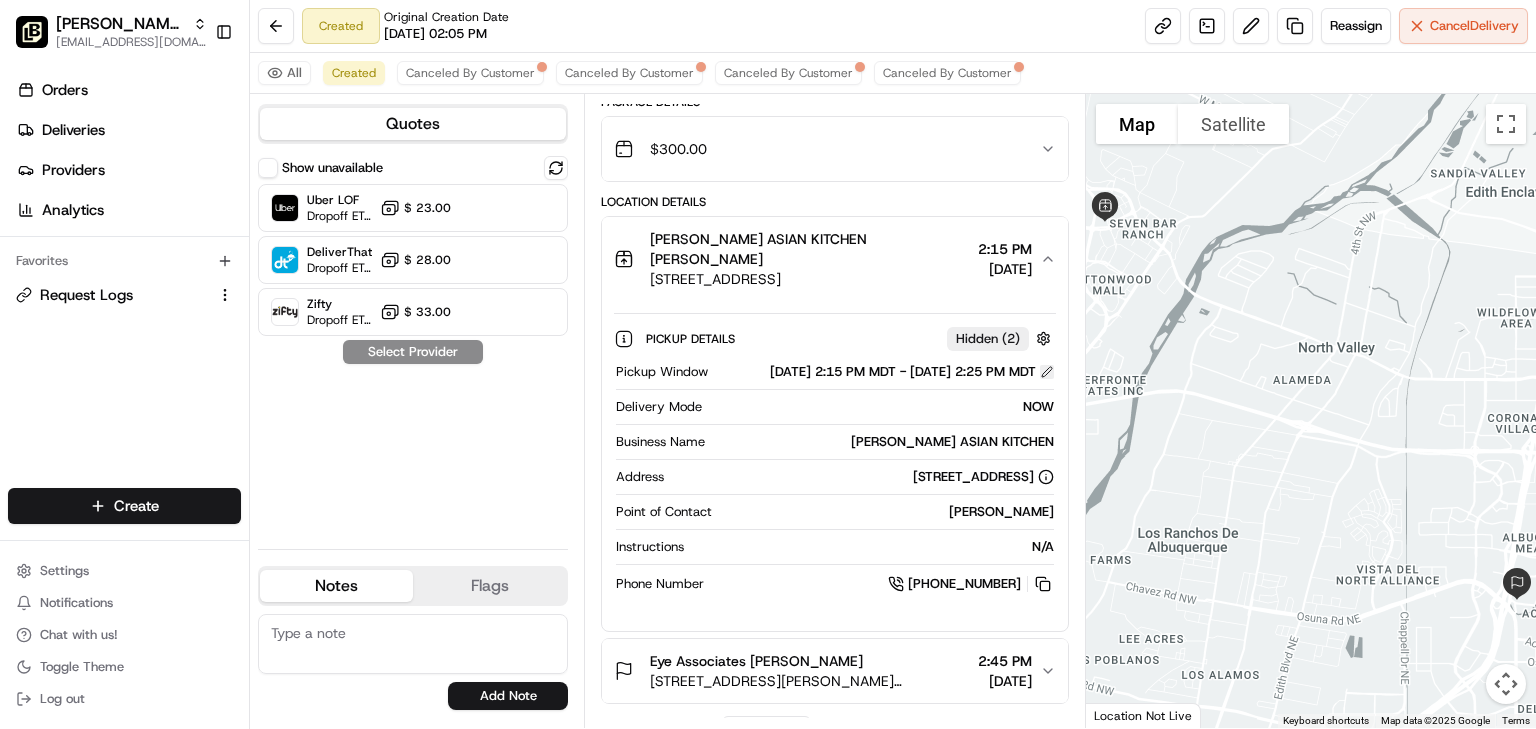 click at bounding box center (1047, 372) 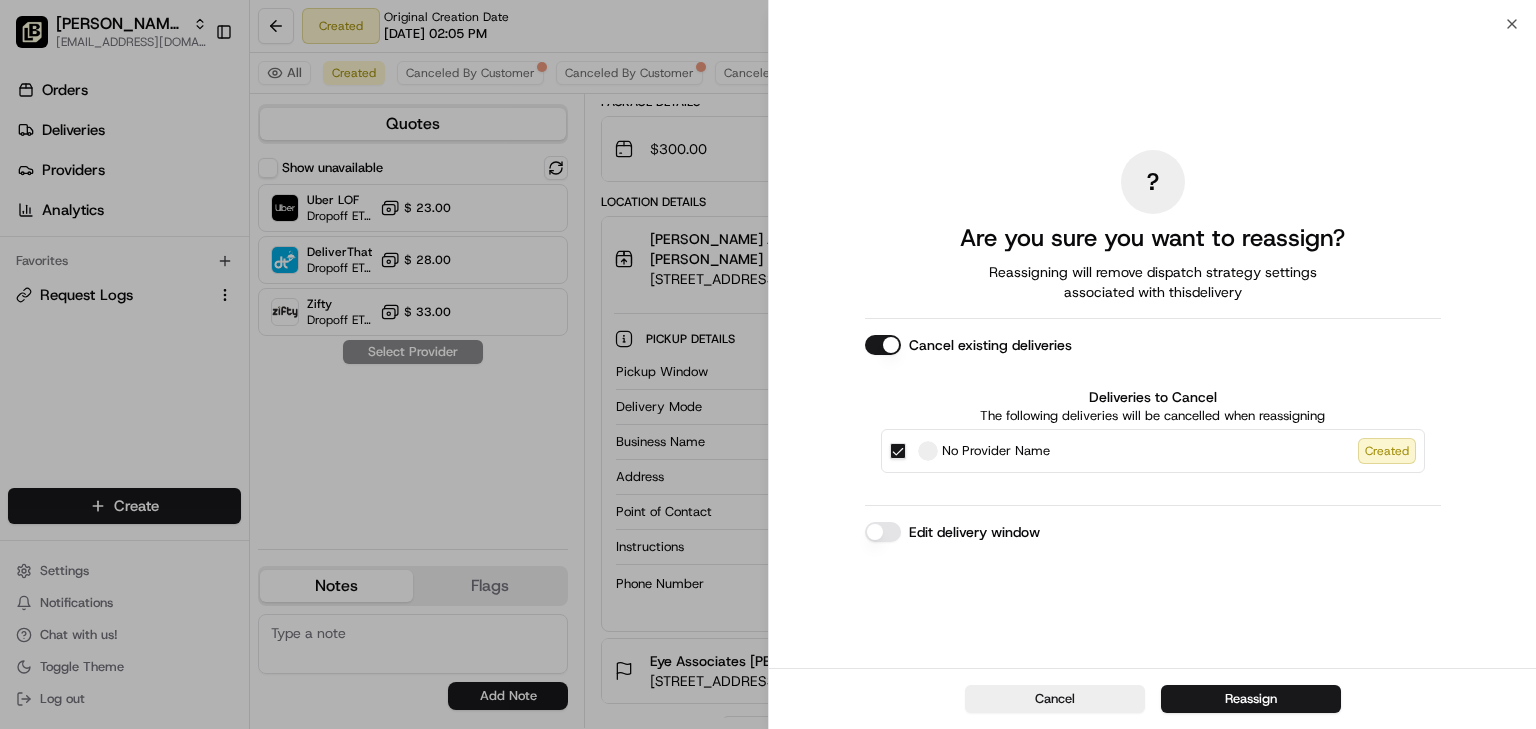 click on "Edit delivery window" at bounding box center [883, 532] 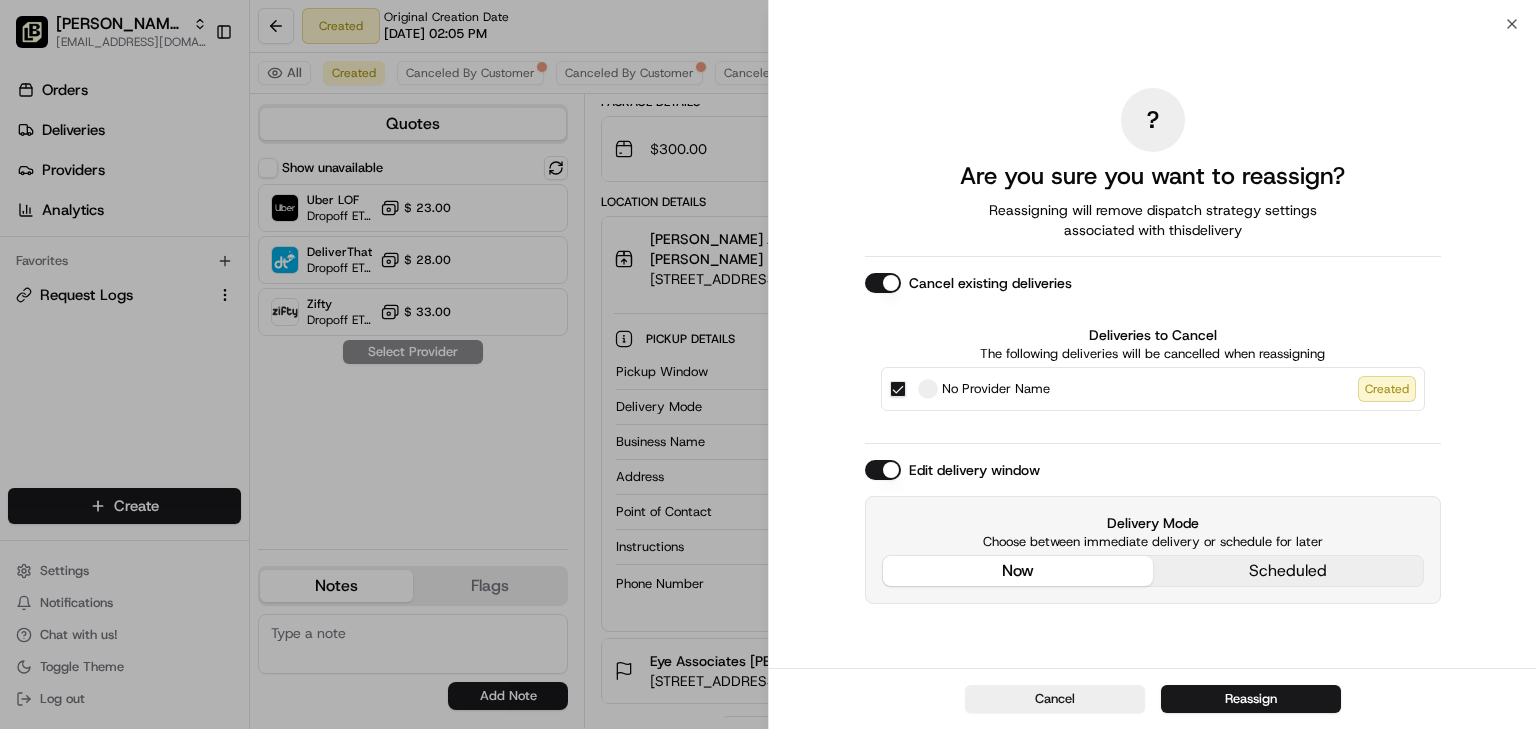 click on "Delivery Mode Choose between immediate delivery or schedule for later now scheduled" at bounding box center [1153, 550] 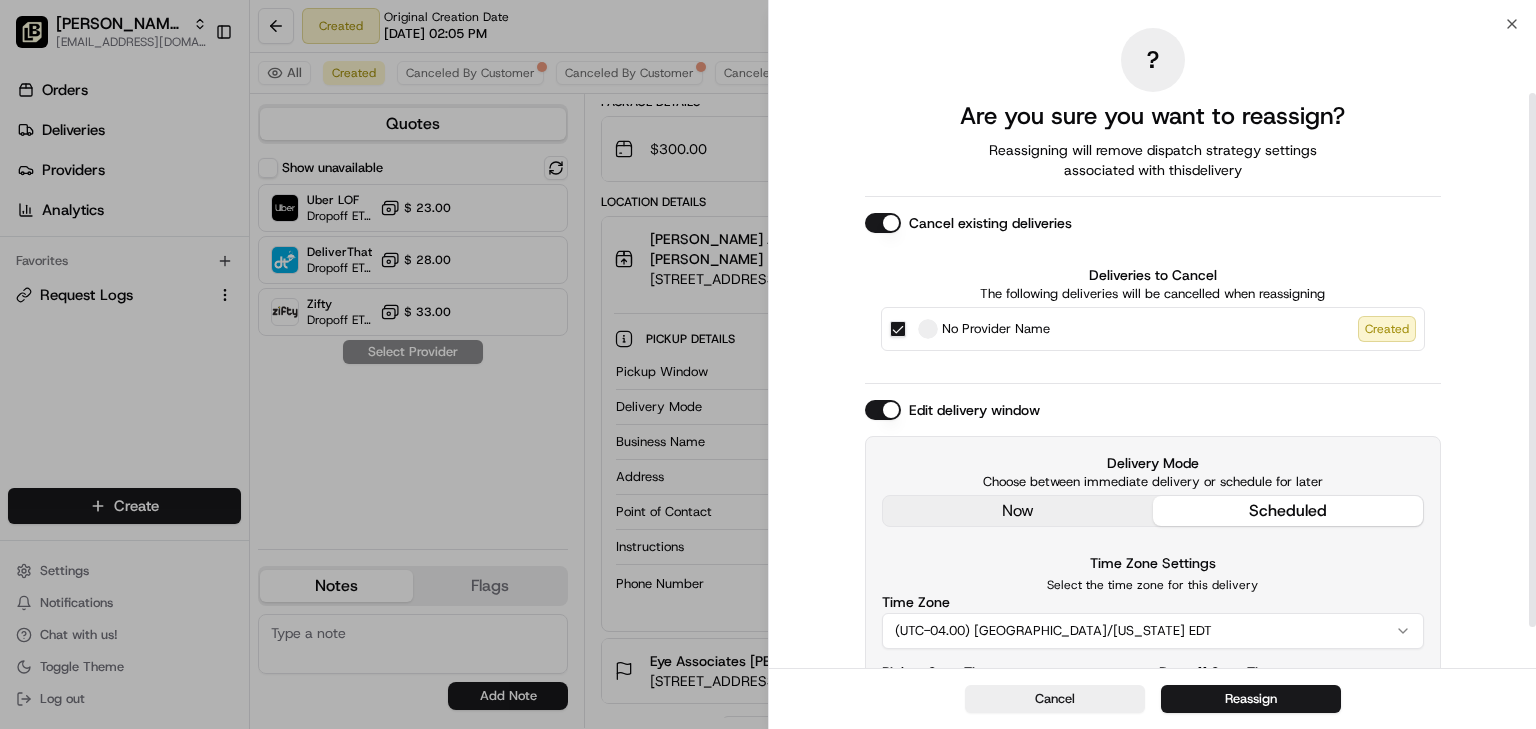 scroll, scrollTop: 132, scrollLeft: 0, axis: vertical 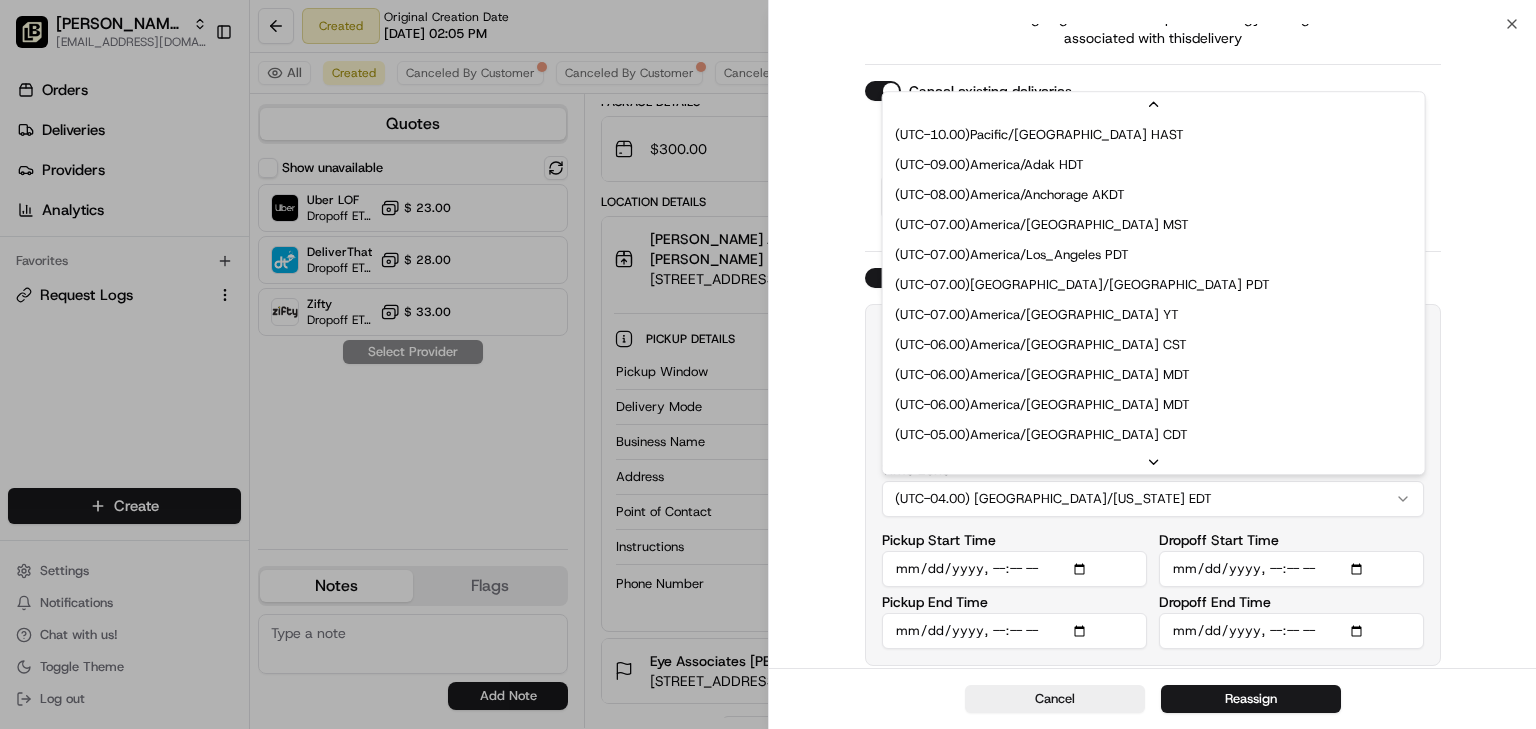 click on "(UTC-04.00) America/New York EDT" at bounding box center (1153, 499) 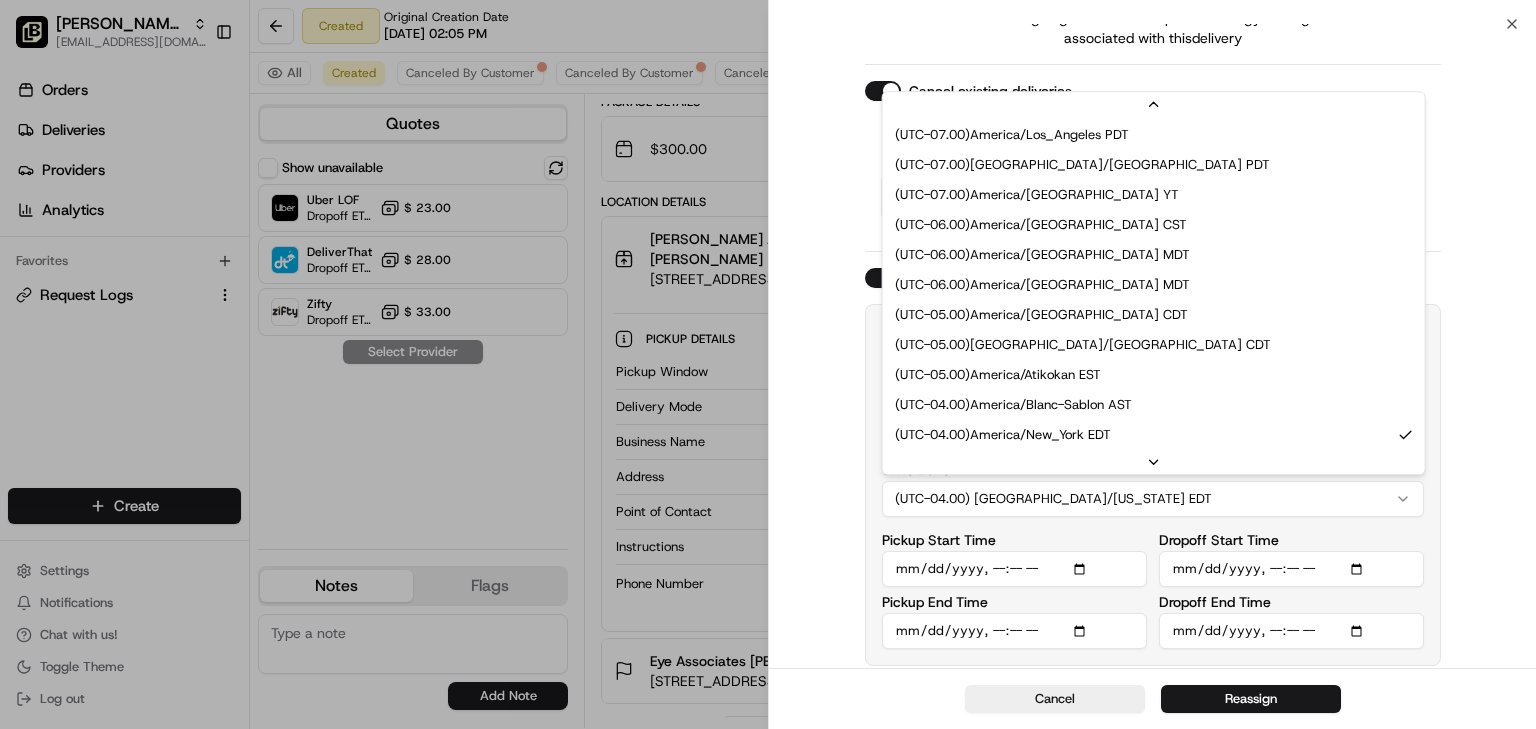 scroll, scrollTop: 180, scrollLeft: 0, axis: vertical 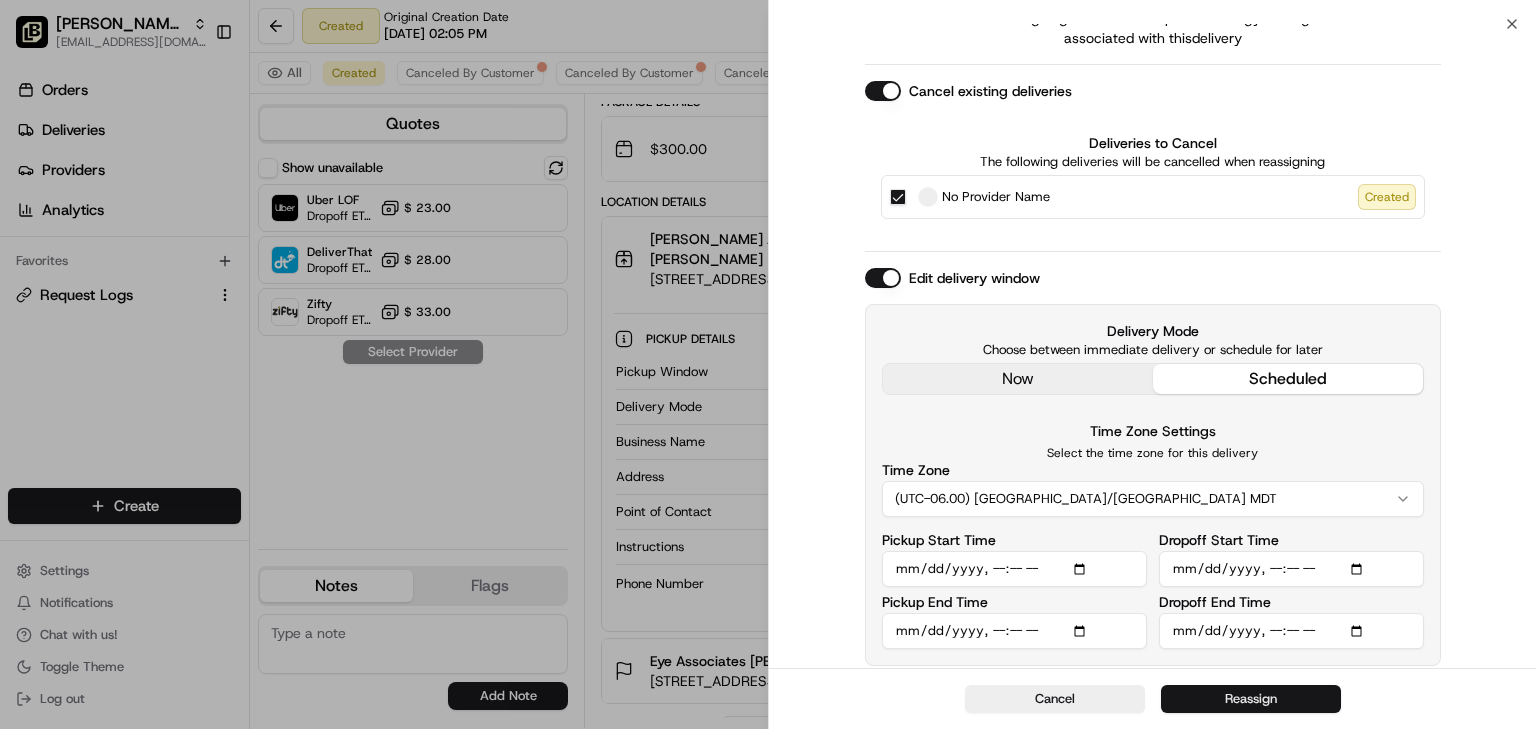 click on "Reassign" at bounding box center (1251, 699) 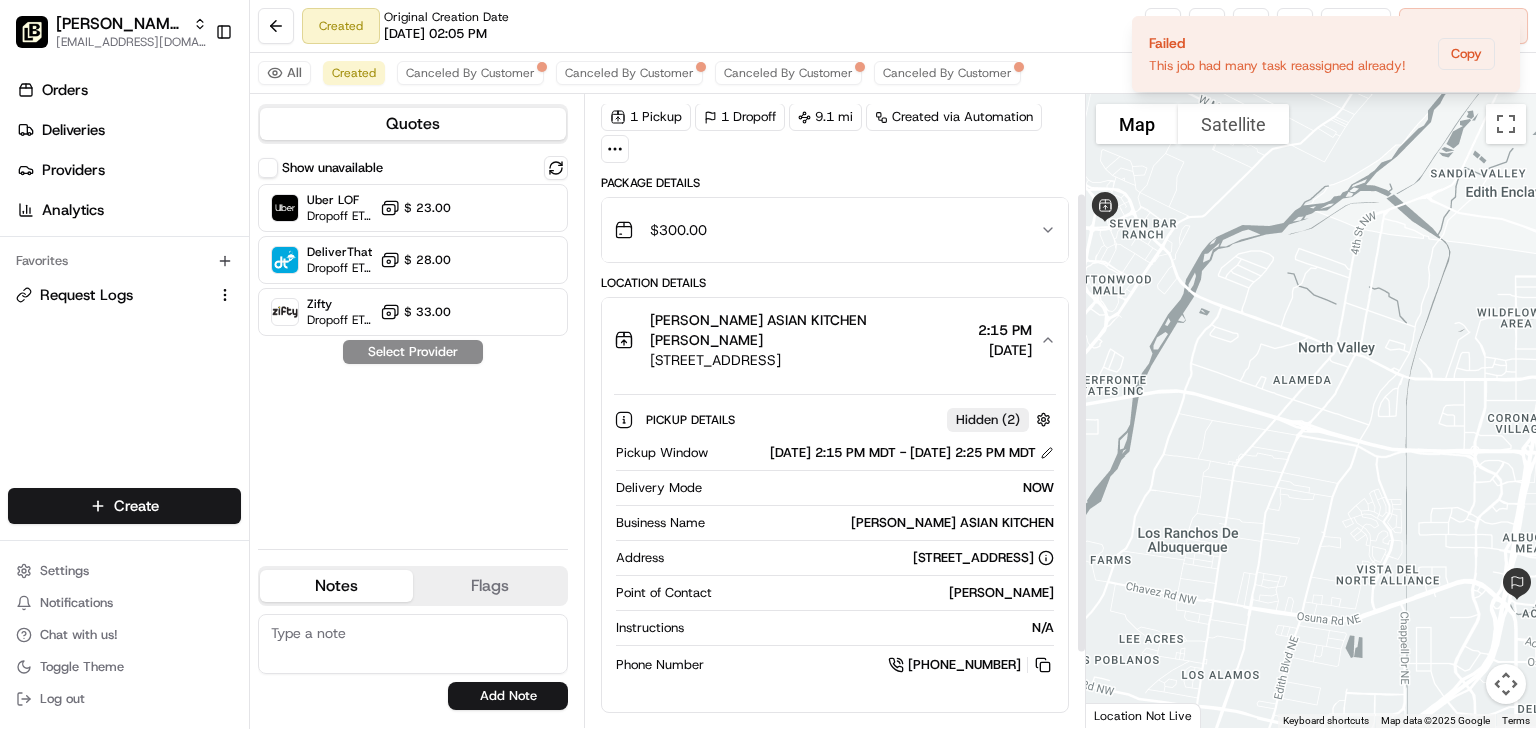 scroll, scrollTop: 0, scrollLeft: 0, axis: both 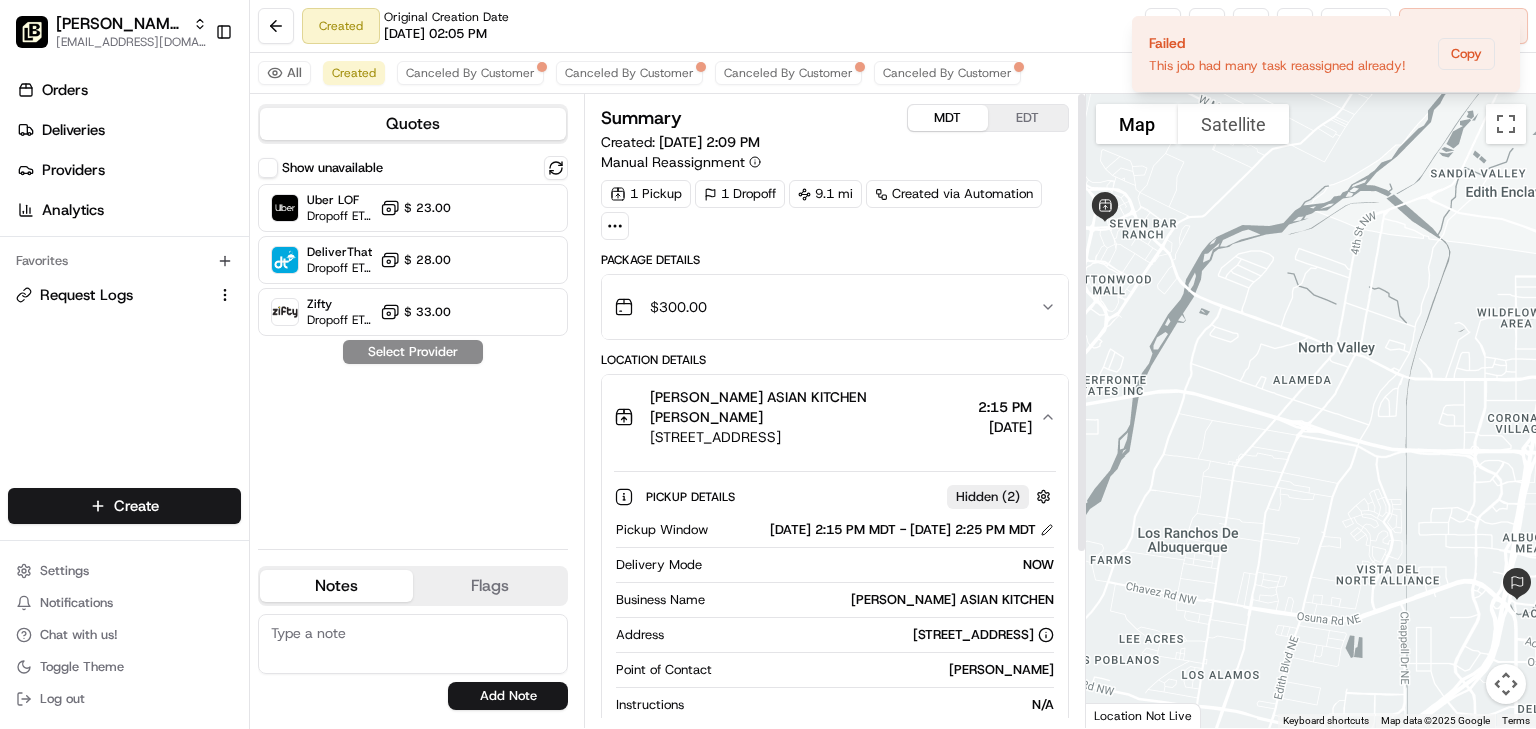 click on "MDT" at bounding box center (948, 118) 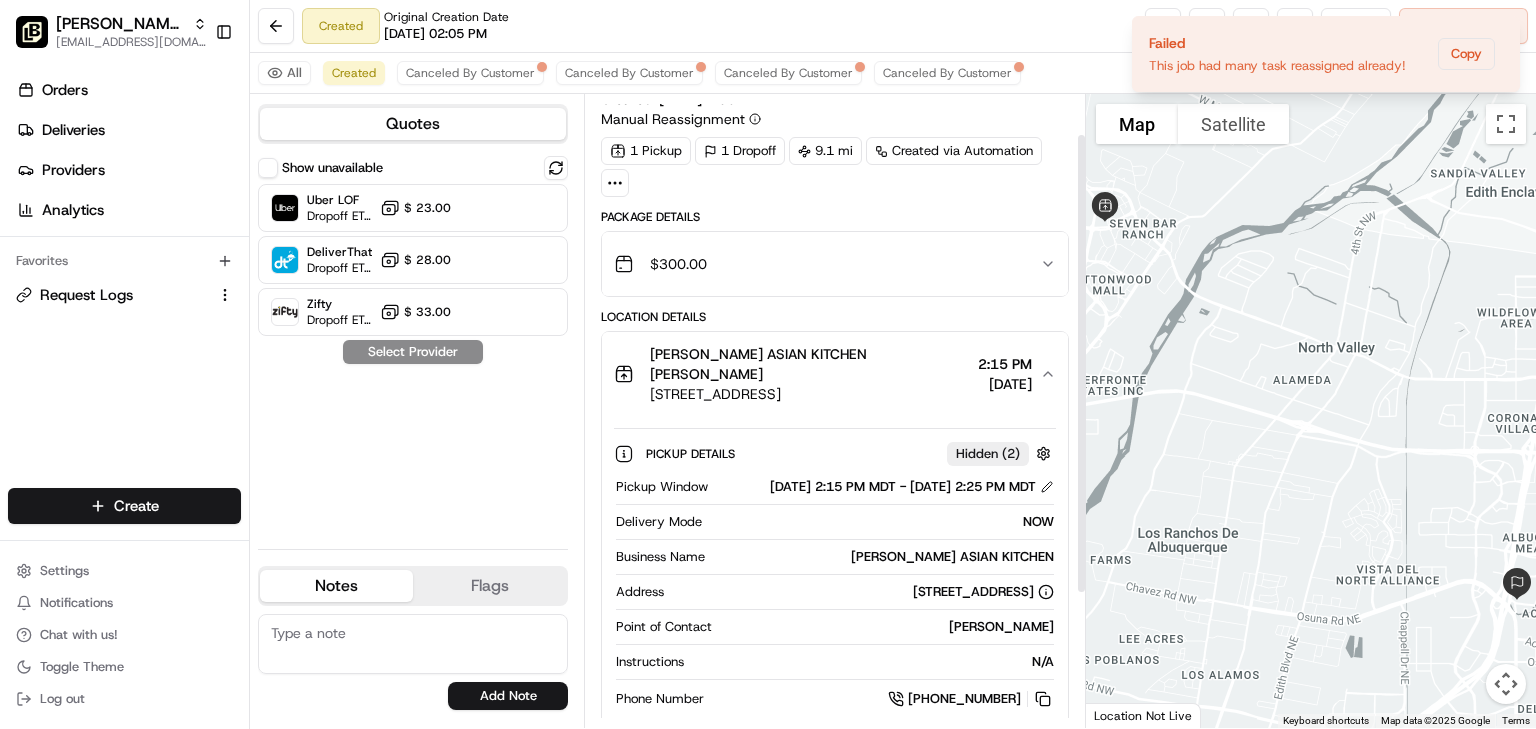 scroll, scrollTop: 80, scrollLeft: 0, axis: vertical 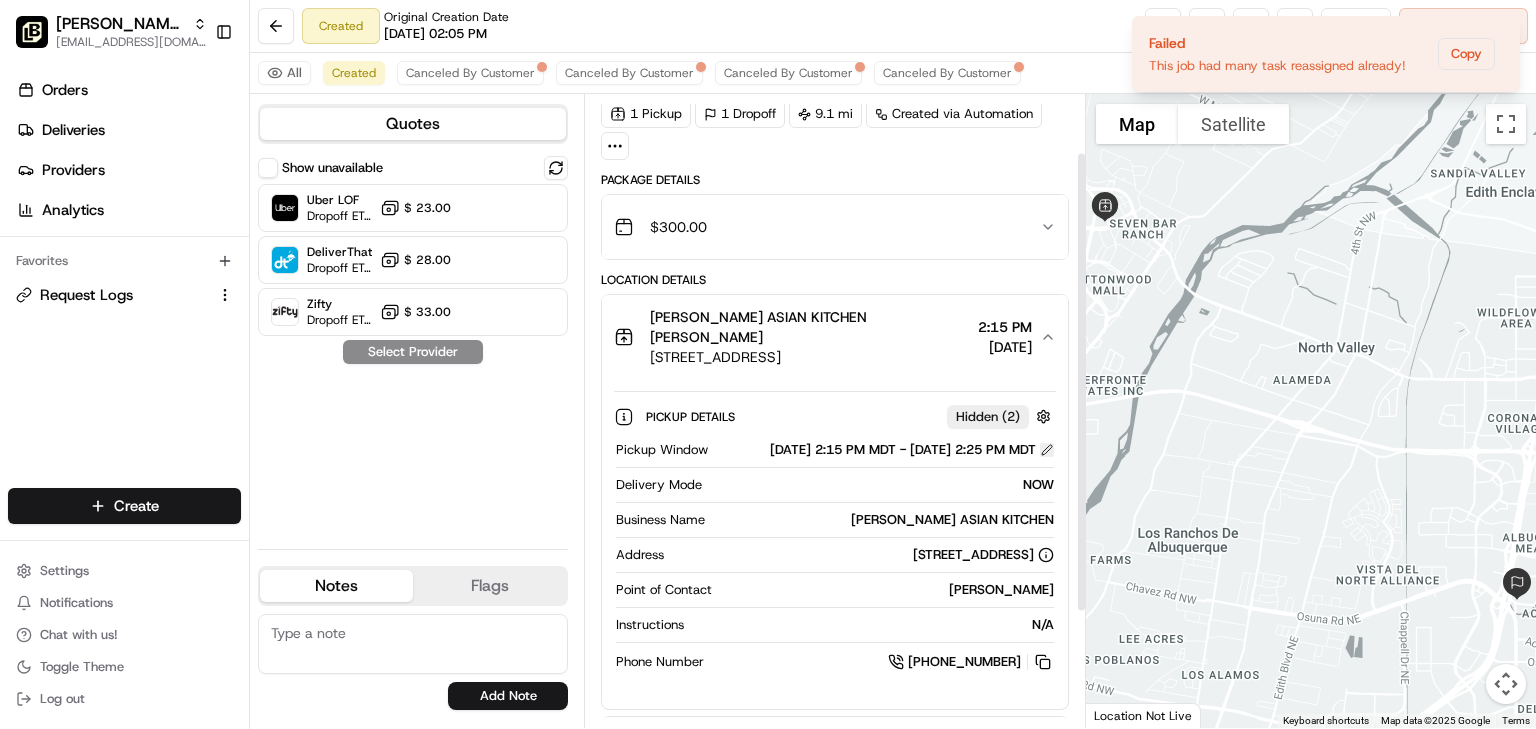 click at bounding box center [1047, 450] 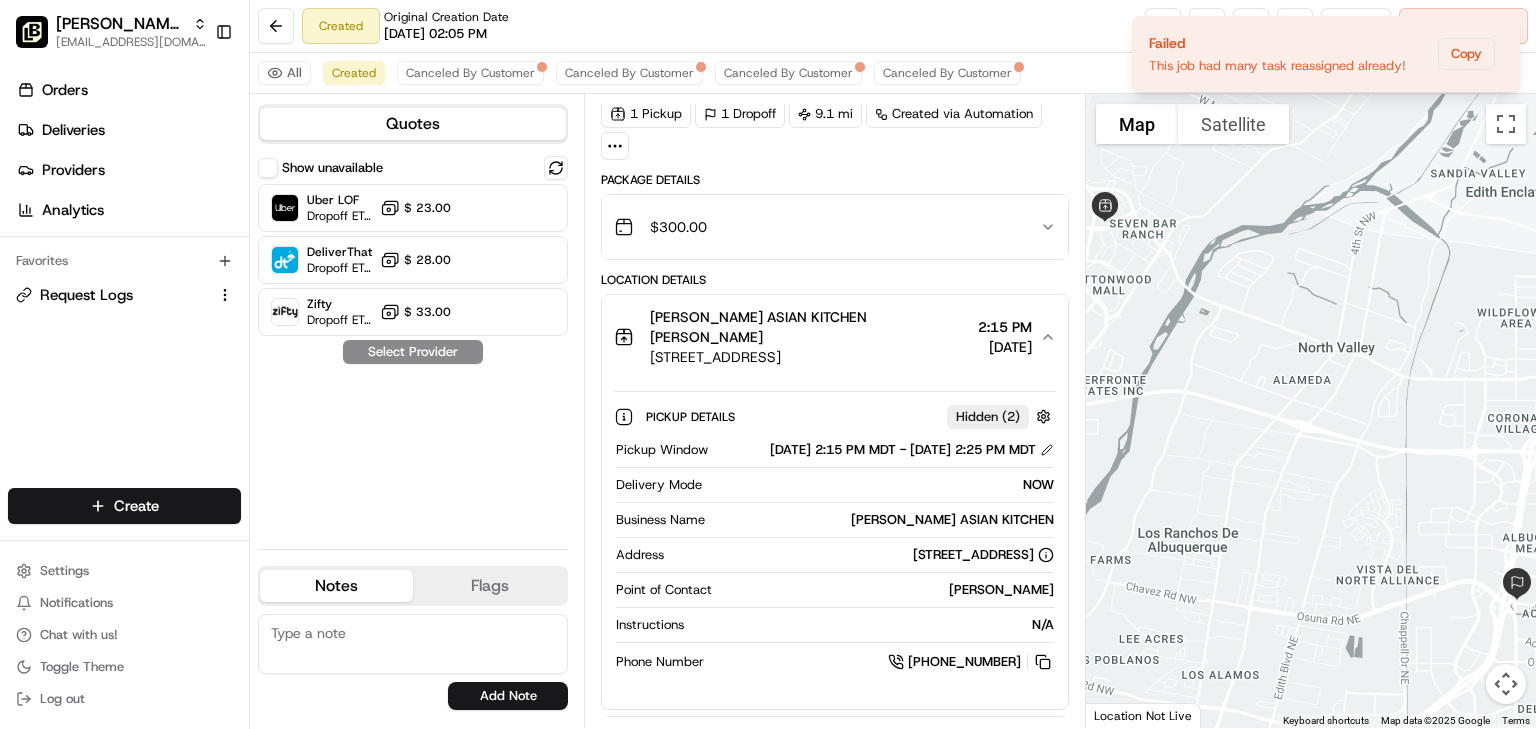 click on "Created Original Creation Date 07/16/2025 02:05 PM Reassign Cancel  Delivery" at bounding box center (893, 26) 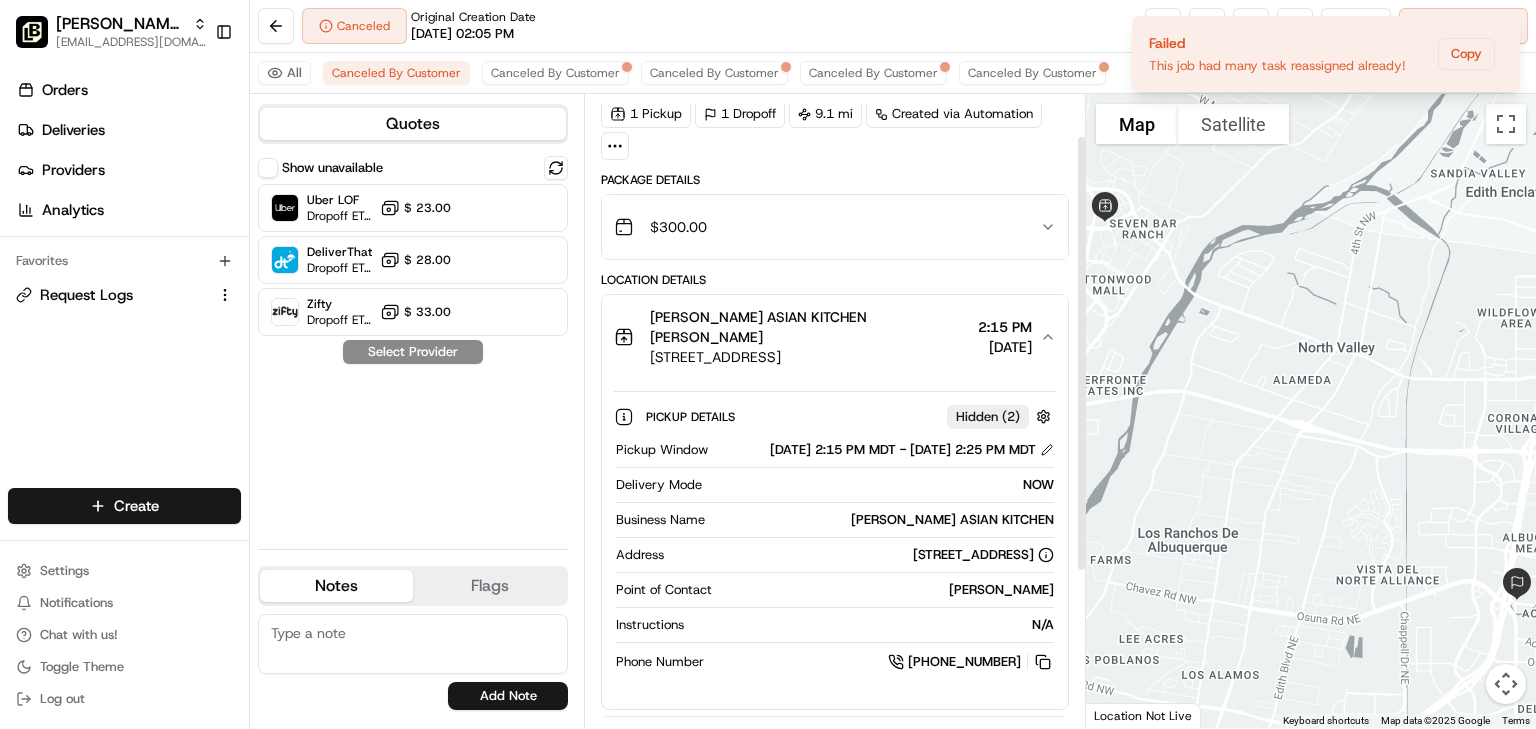 scroll, scrollTop: 0, scrollLeft: 0, axis: both 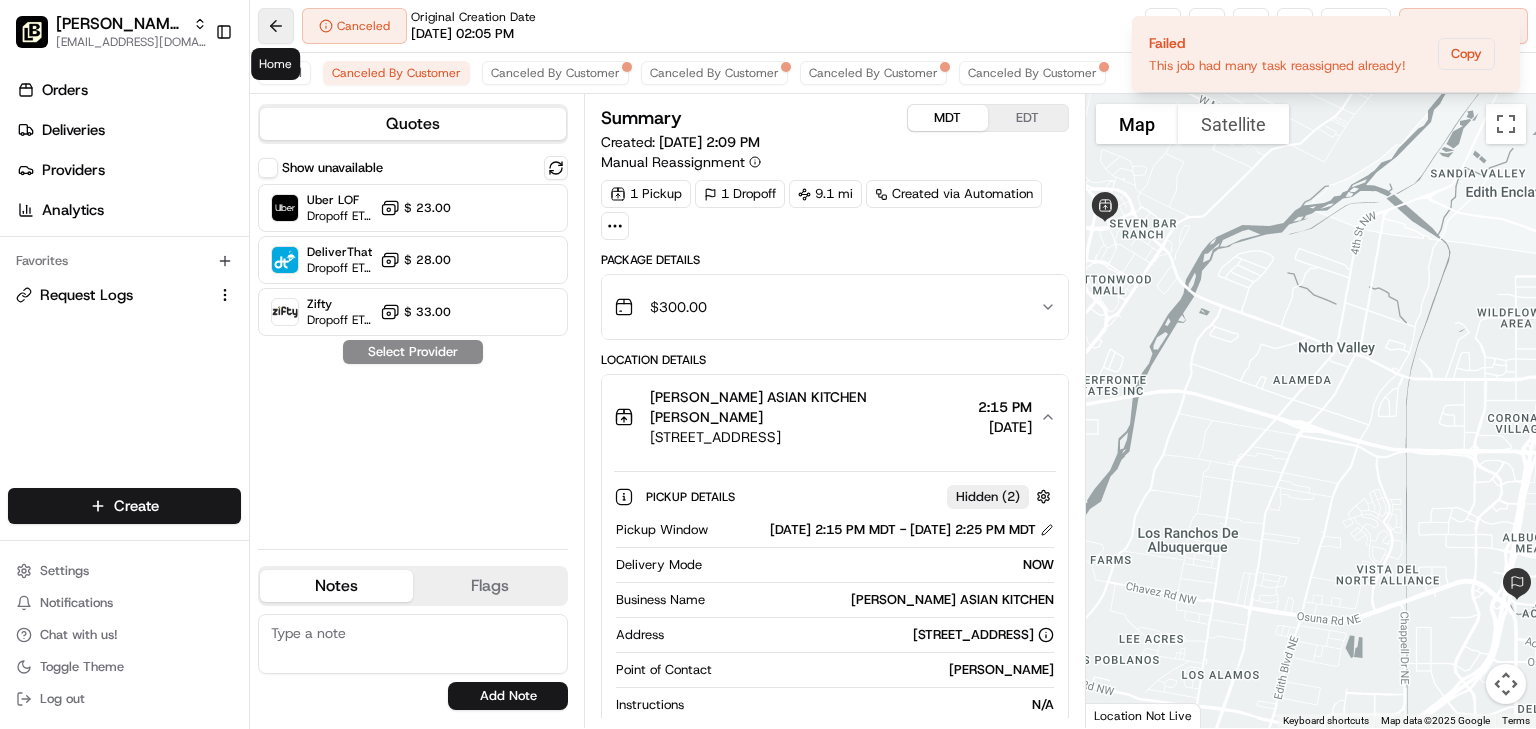 click at bounding box center [276, 26] 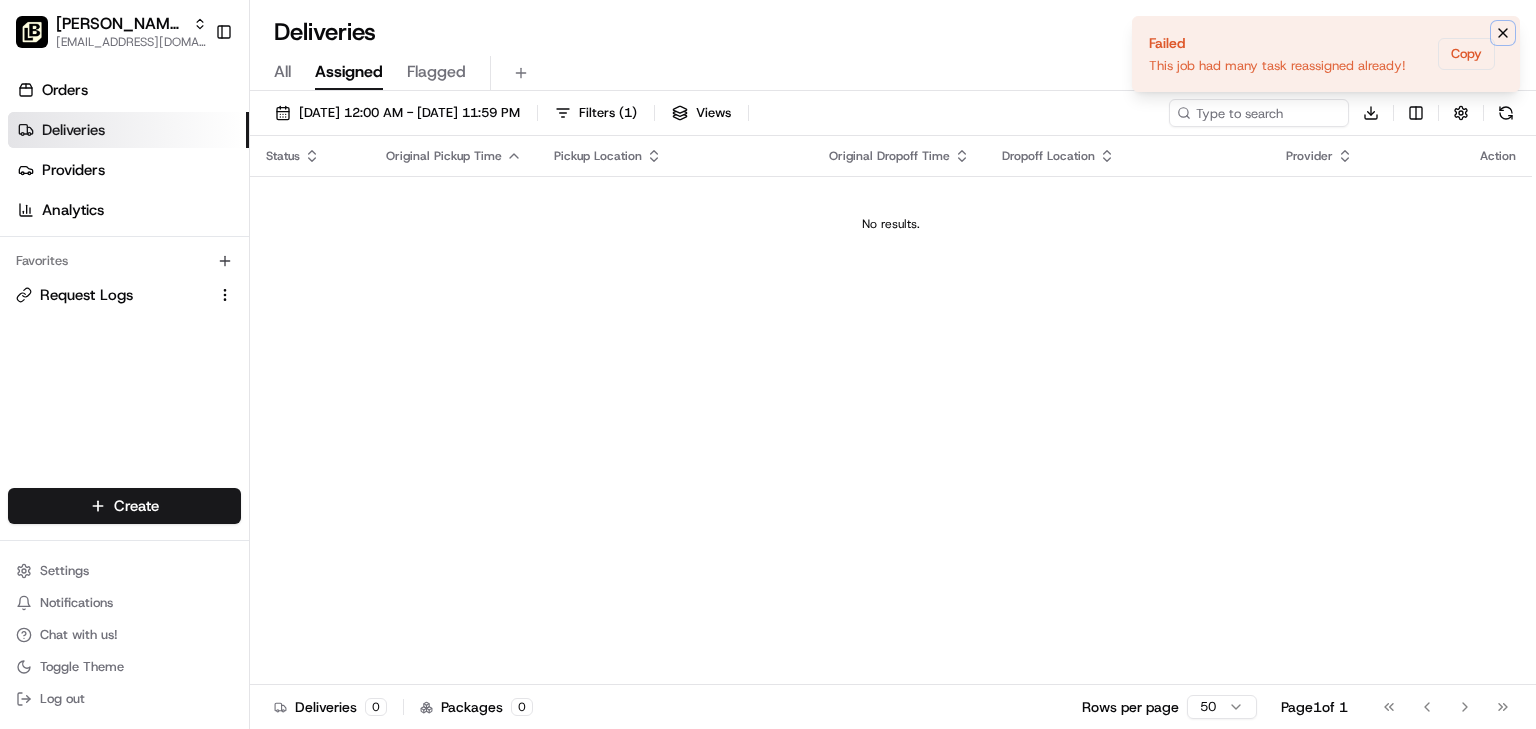 click 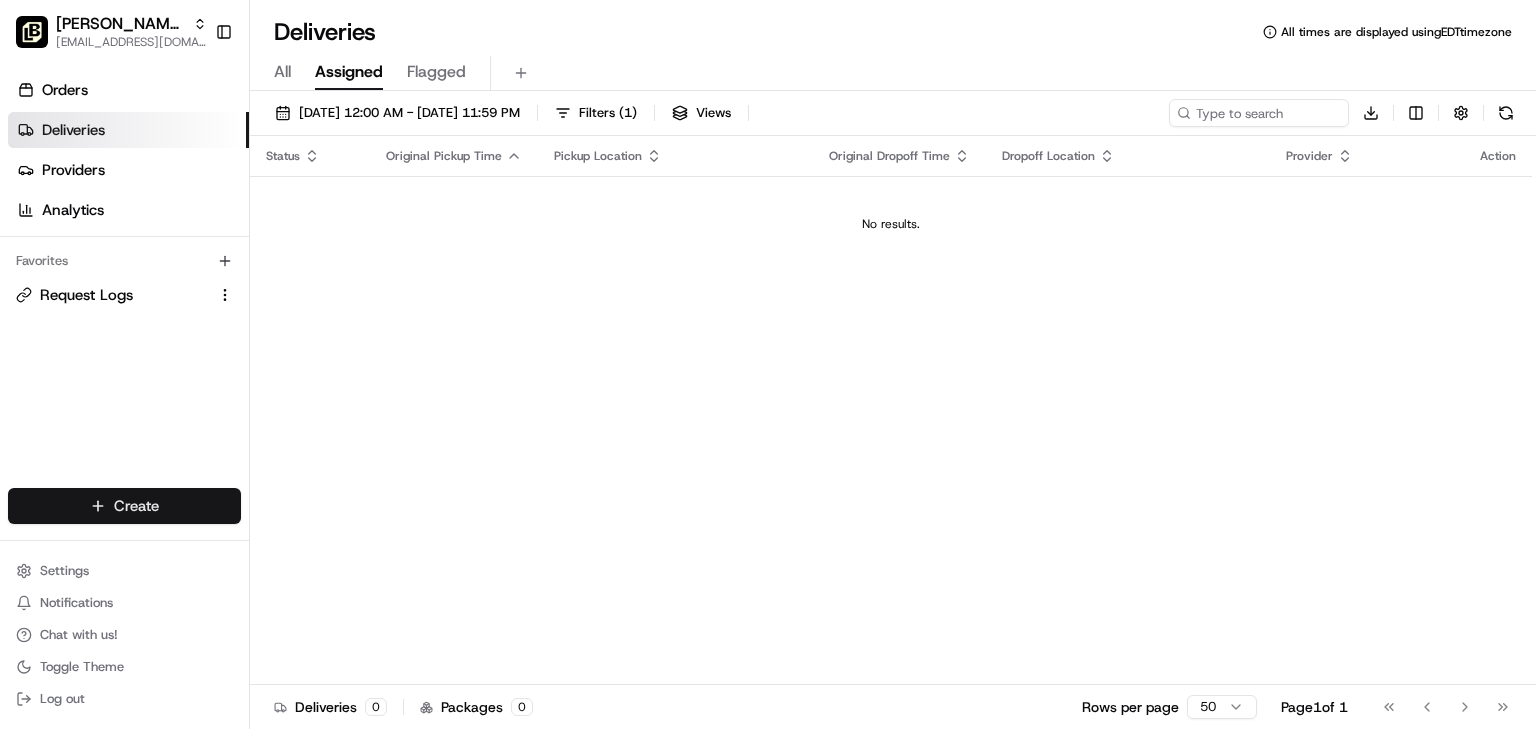 click on "Pei Wei - Cottonwood onboard@lunchbox.io Toggle Sidebar Orders Deliveries Providers Analytics Favorites Request Logs Main Menu Members & Organization Organization Users Roles Preferences Customization Tracking Orchestration Automations Dispatch Strategy Locations Pickup Locations Dropoff Locations Billing Billing Refund Requests Integrations Notification Triggers Webhooks API Keys Request Logs Create Settings Notifications Chat with us! Toggle Theme Log out Deliveries All times are displayed using  EDT  timezone All Assigned Flagged 07/16/2025 12:00 AM - 07/16/2025 11:59 PM Filters ( 1 ) Views Download Status Original Pickup Time Pickup Location Original Dropoff Time Dropoff Location Provider Action No results. Deliveries 0 Packages 0 Rows per page 50 Page  1  of   1 Go to first page Go to previous page Go to next page Go to last page
Create Create" at bounding box center [768, 364] 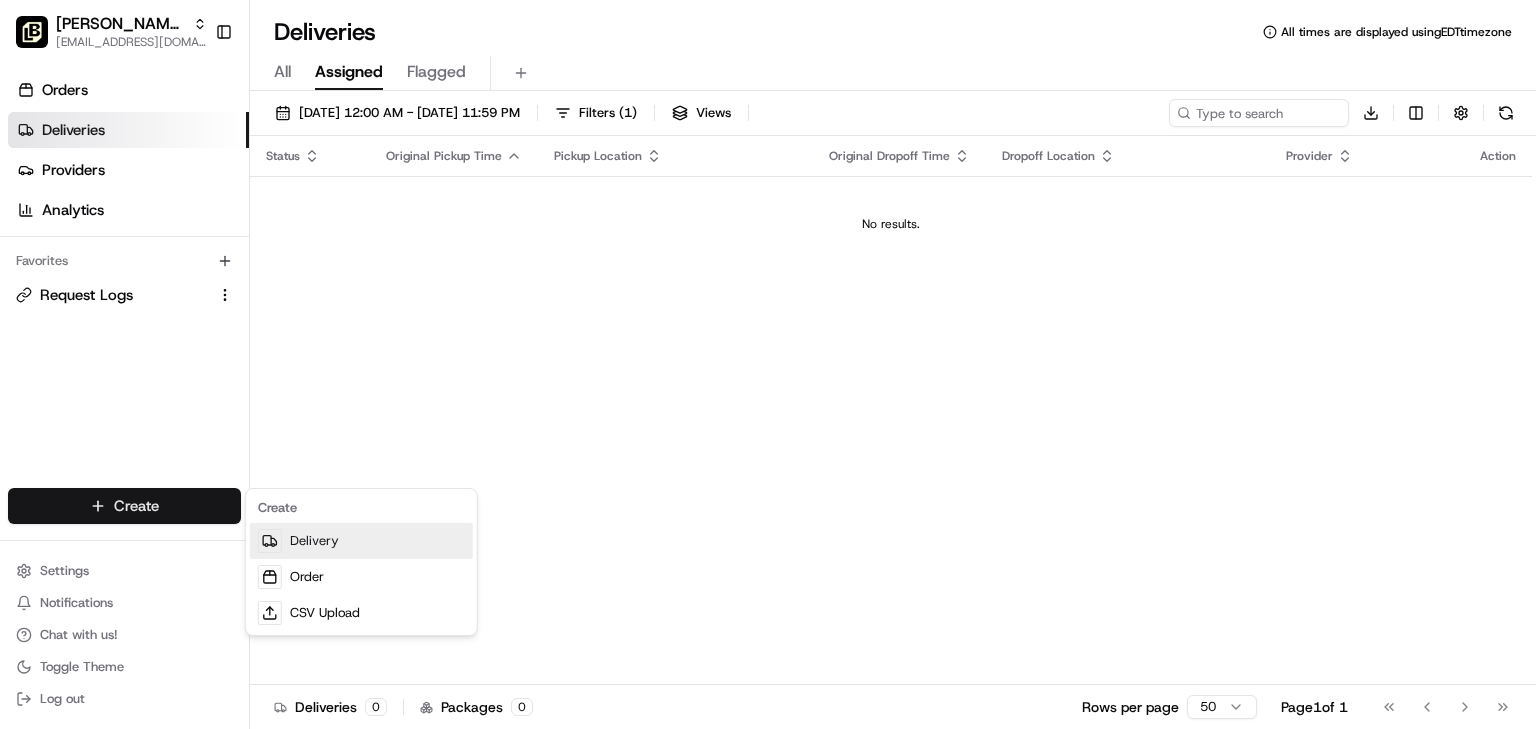 click on "Delivery" at bounding box center [361, 541] 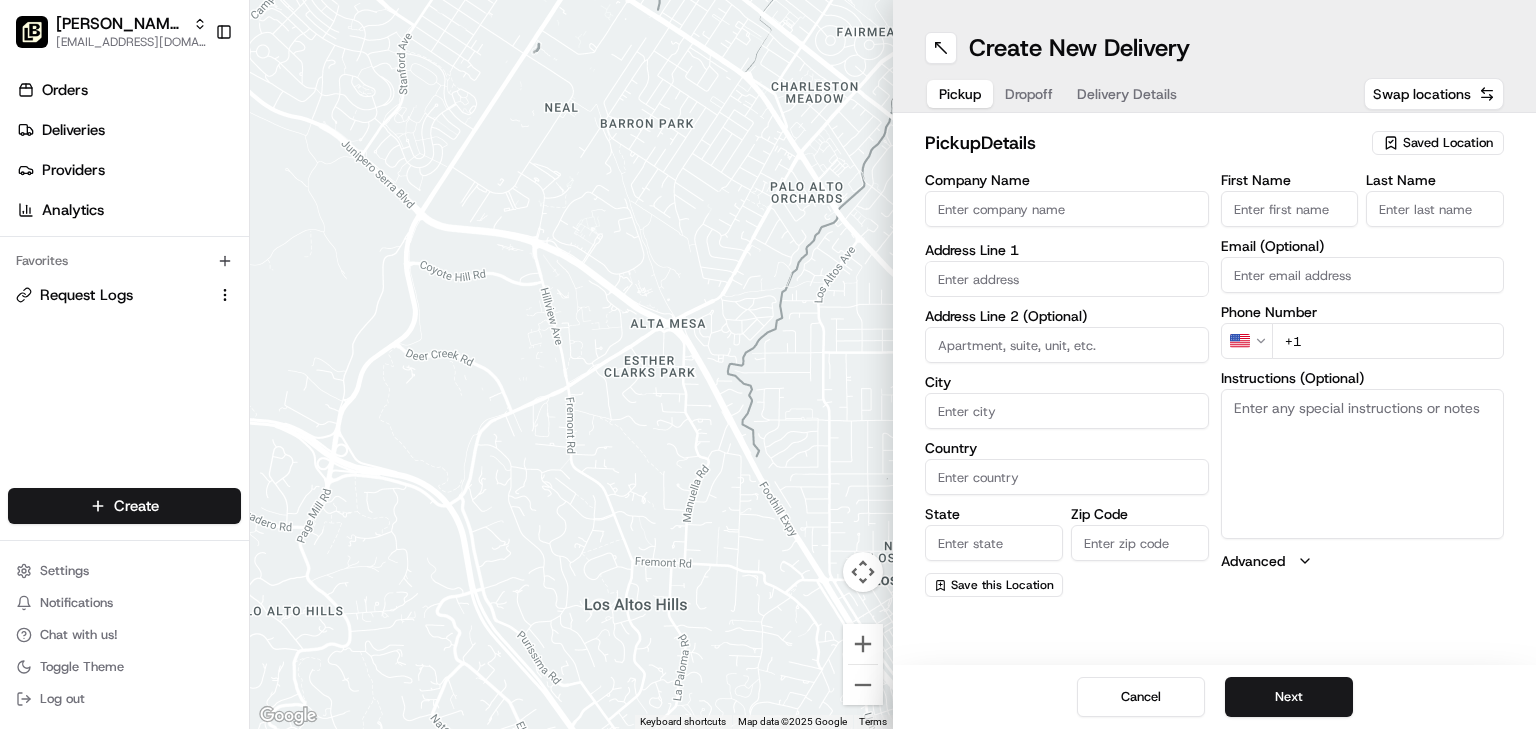 click on "Company Name" at bounding box center (1067, 209) 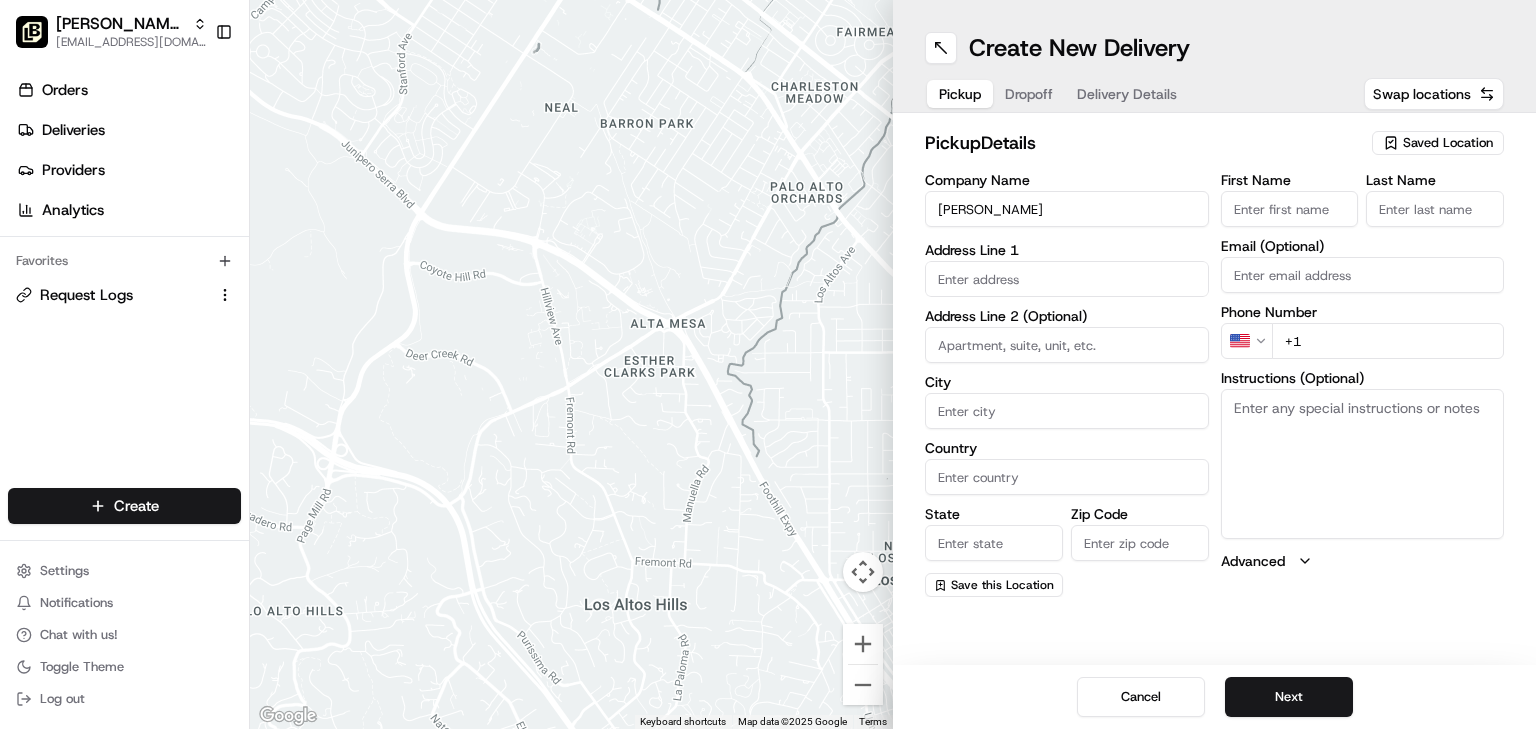 click on "Pei Wei  - Cotton" at bounding box center [1067, 209] 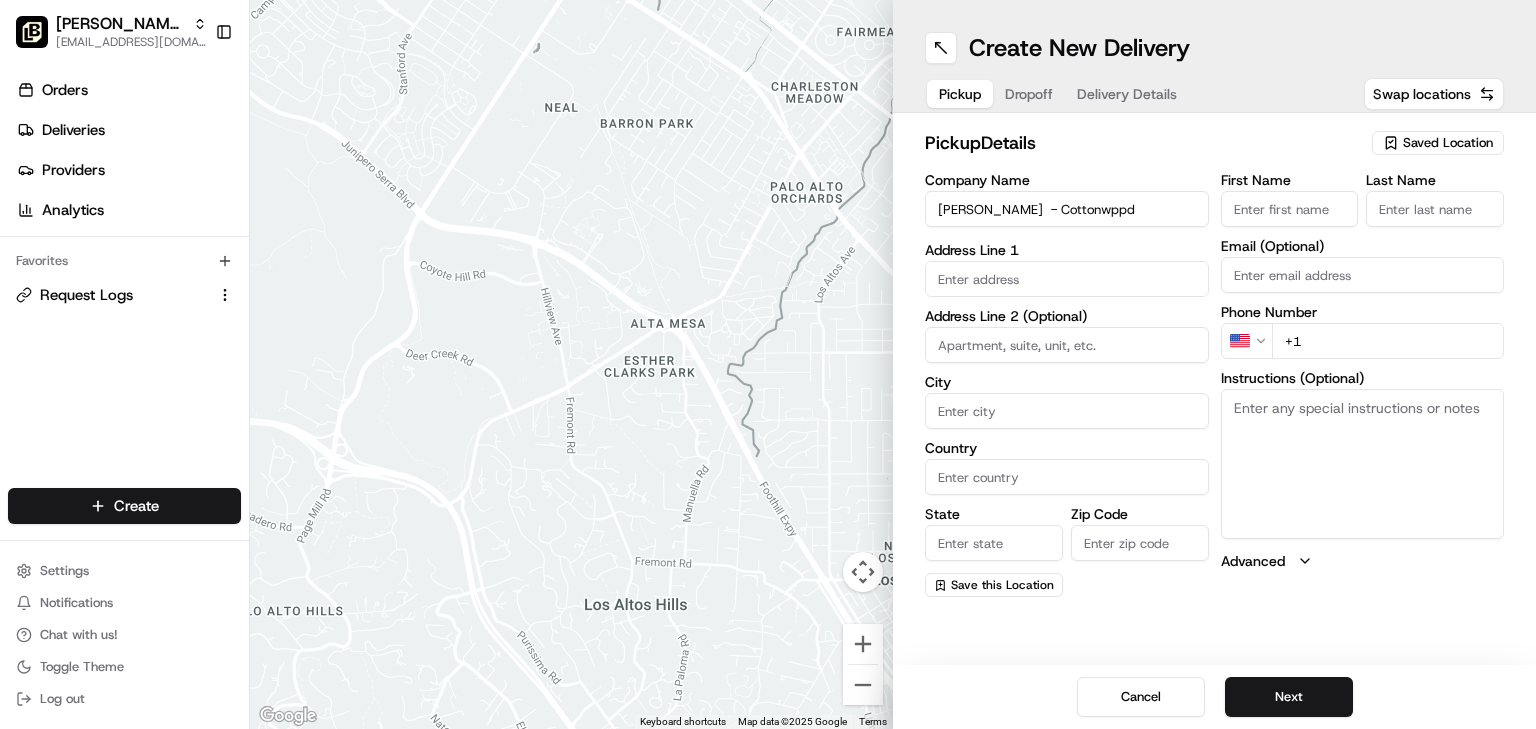 type on "Pei Wei  - Cottonwppd" 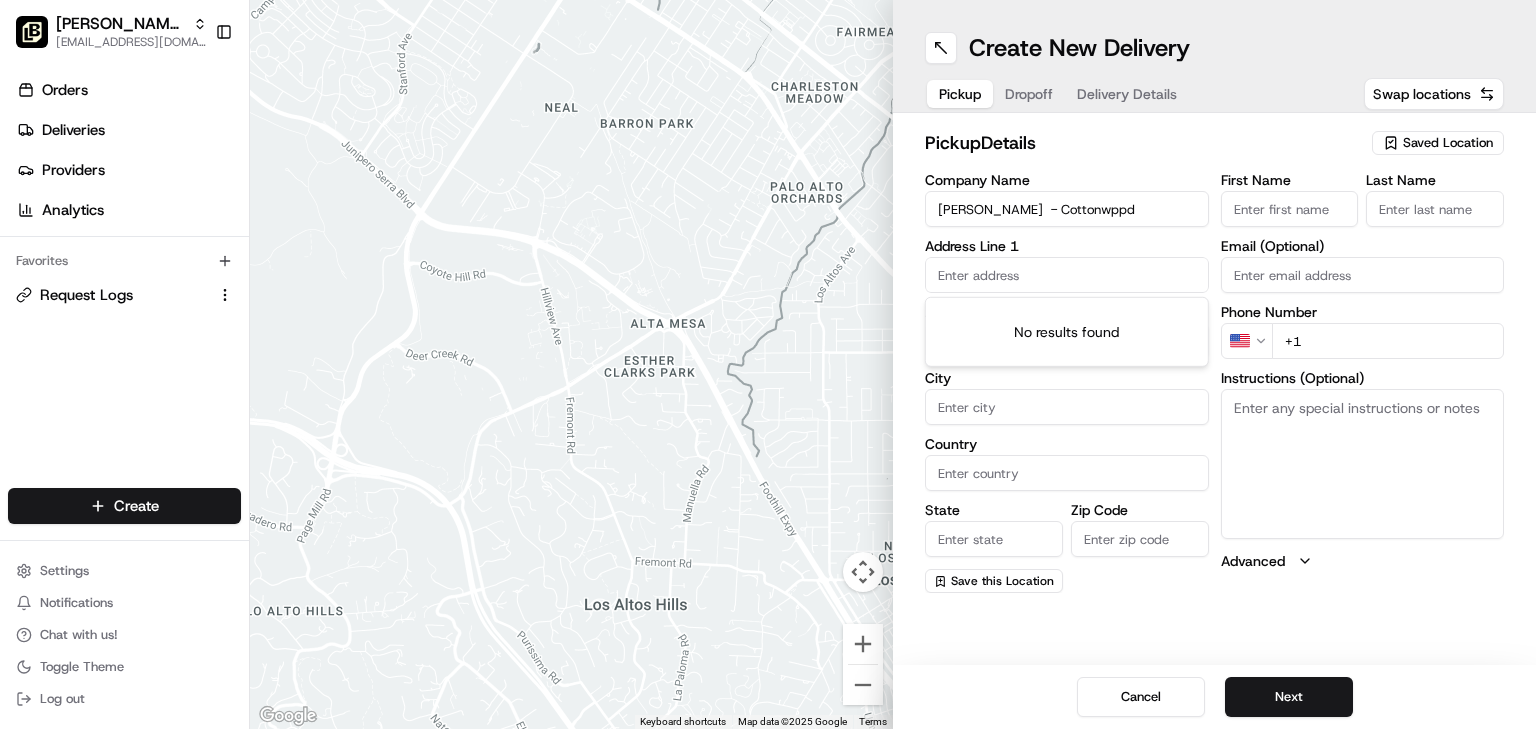 click at bounding box center [1067, 275] 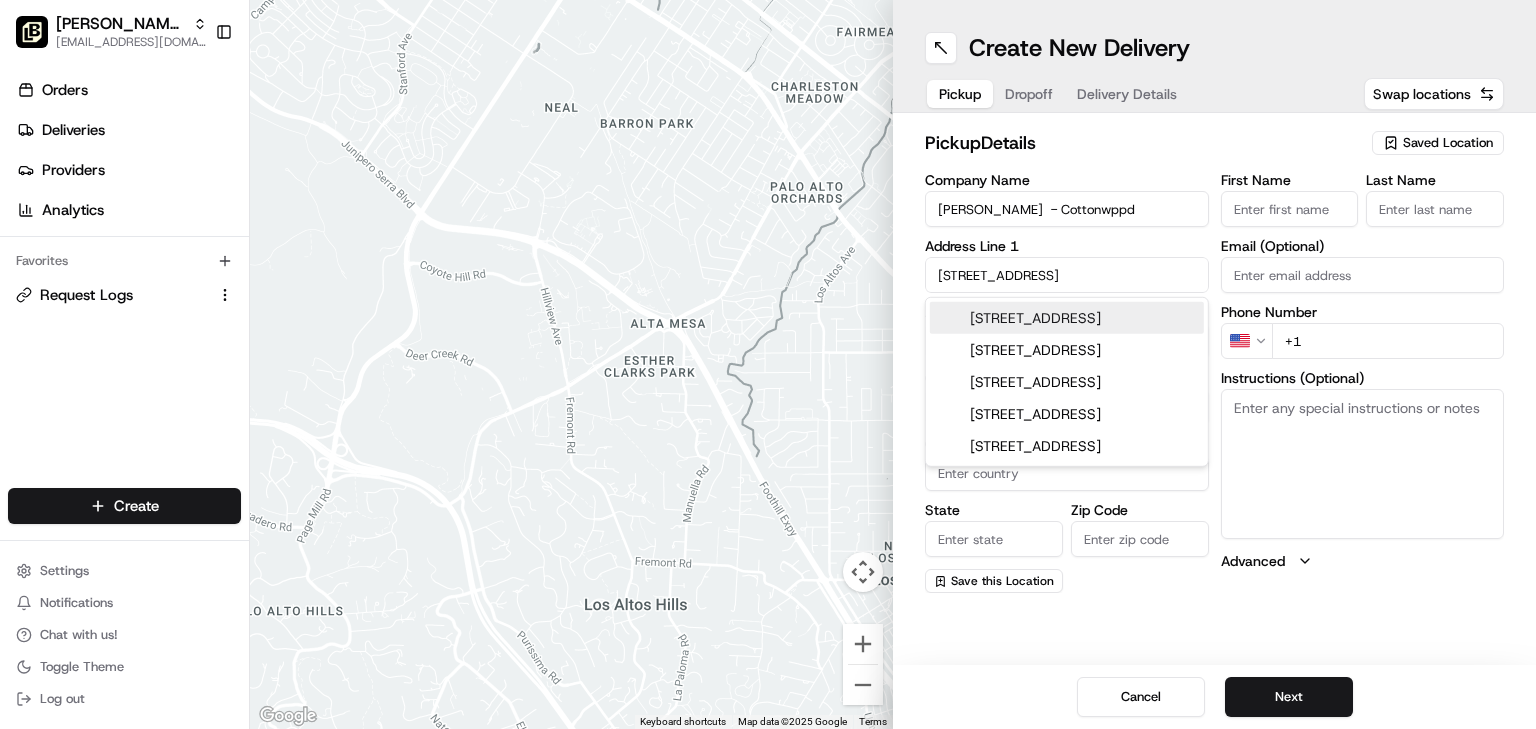 click on "10420 Coors Bypass NW" at bounding box center (1067, 275) 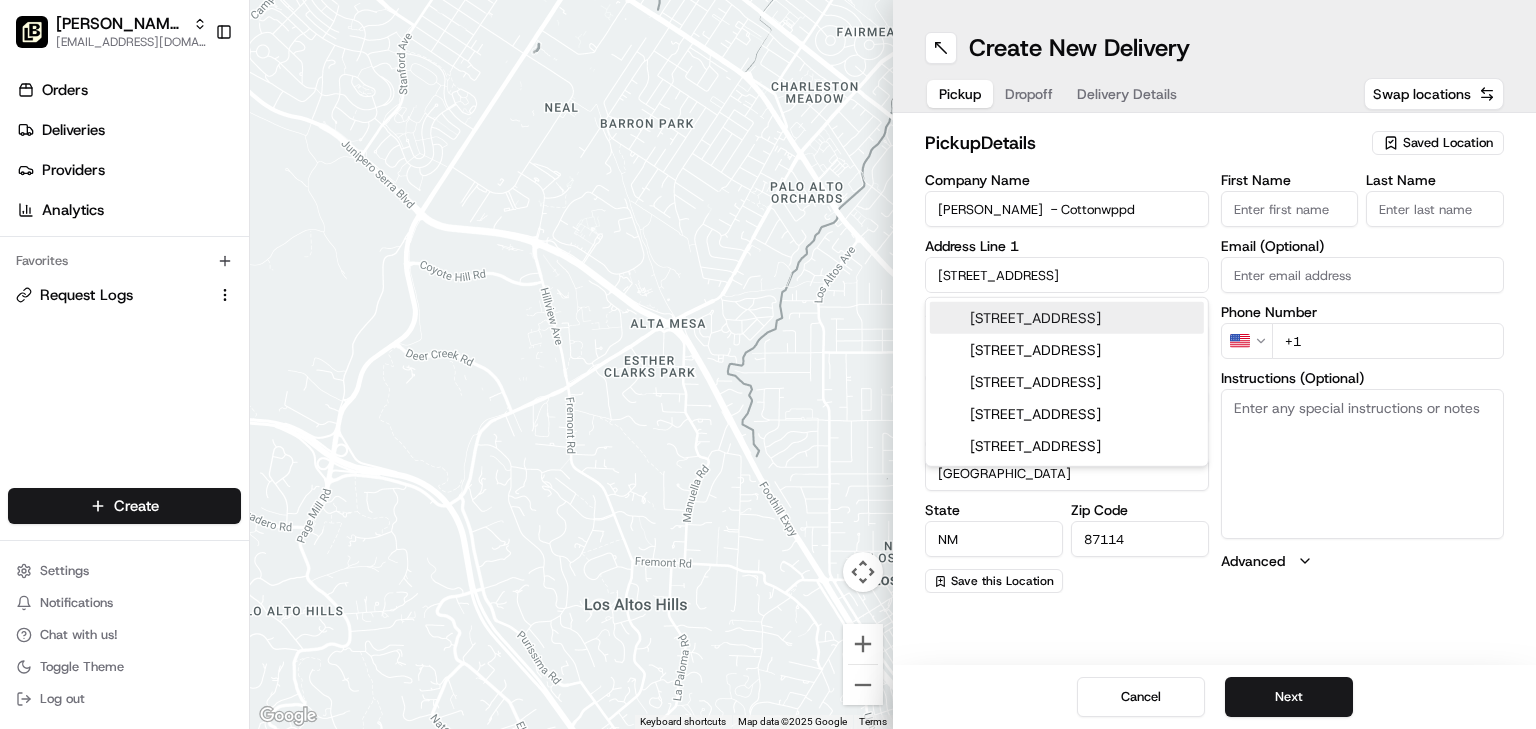 type on "10420 Coors Bypass Northwest" 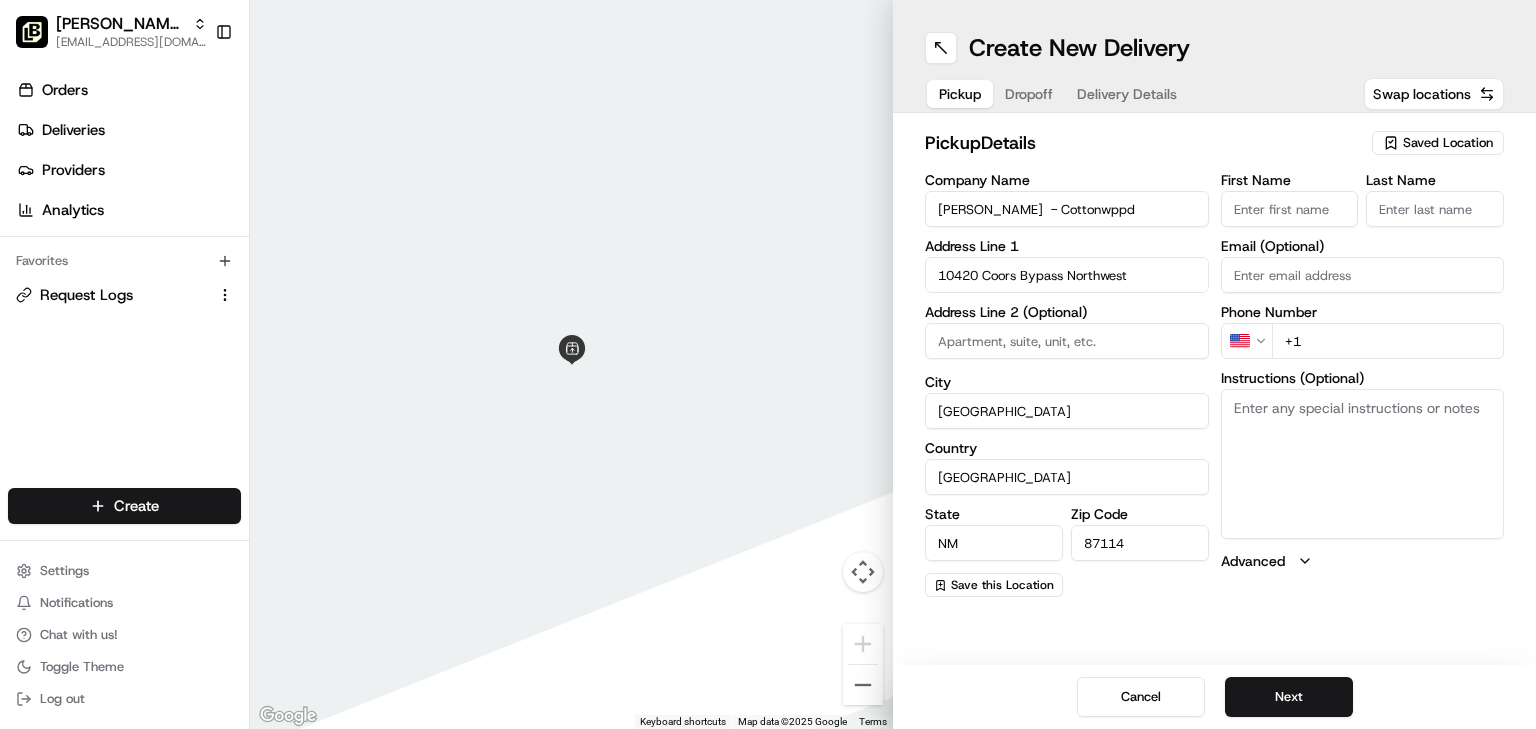 click at bounding box center (1067, 341) 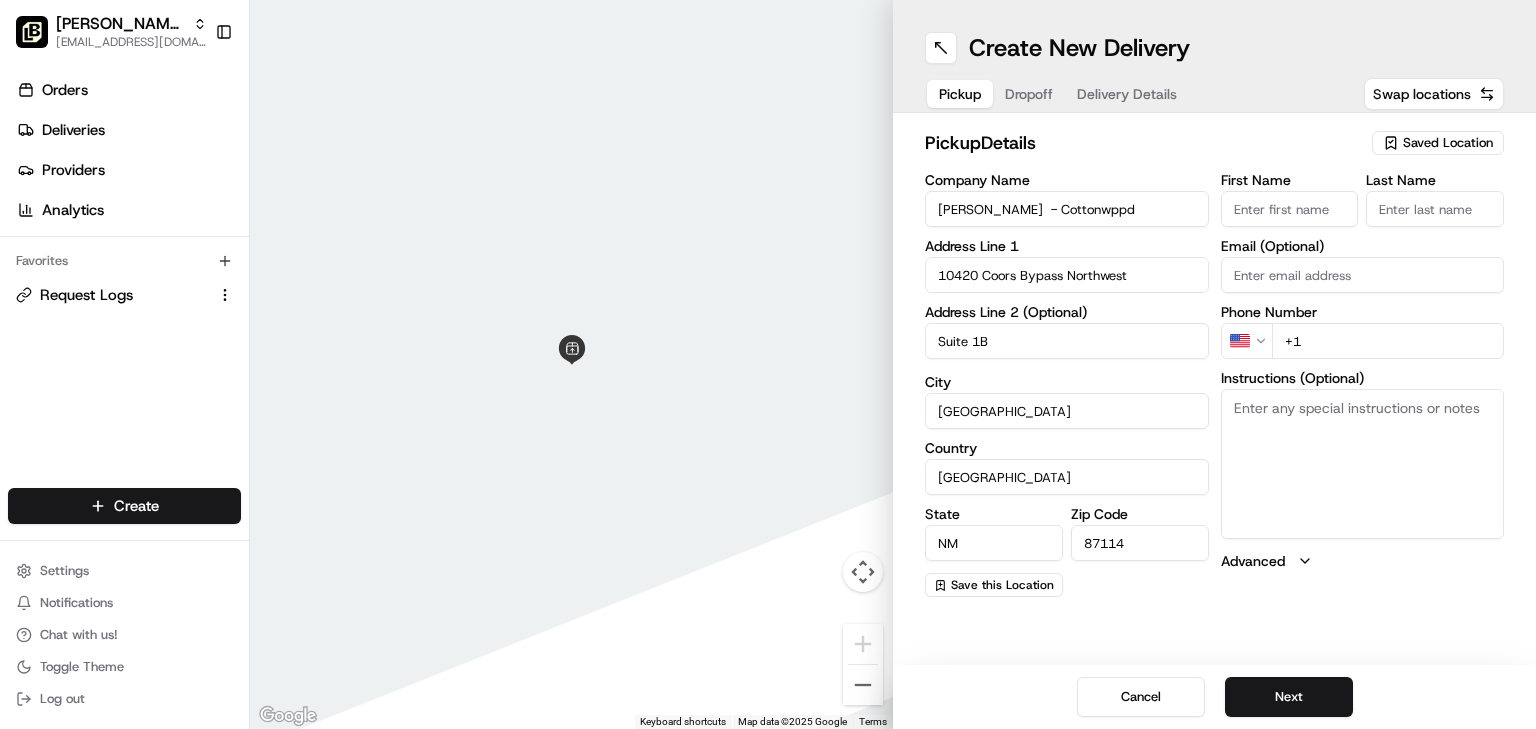 type on "Suite 1B" 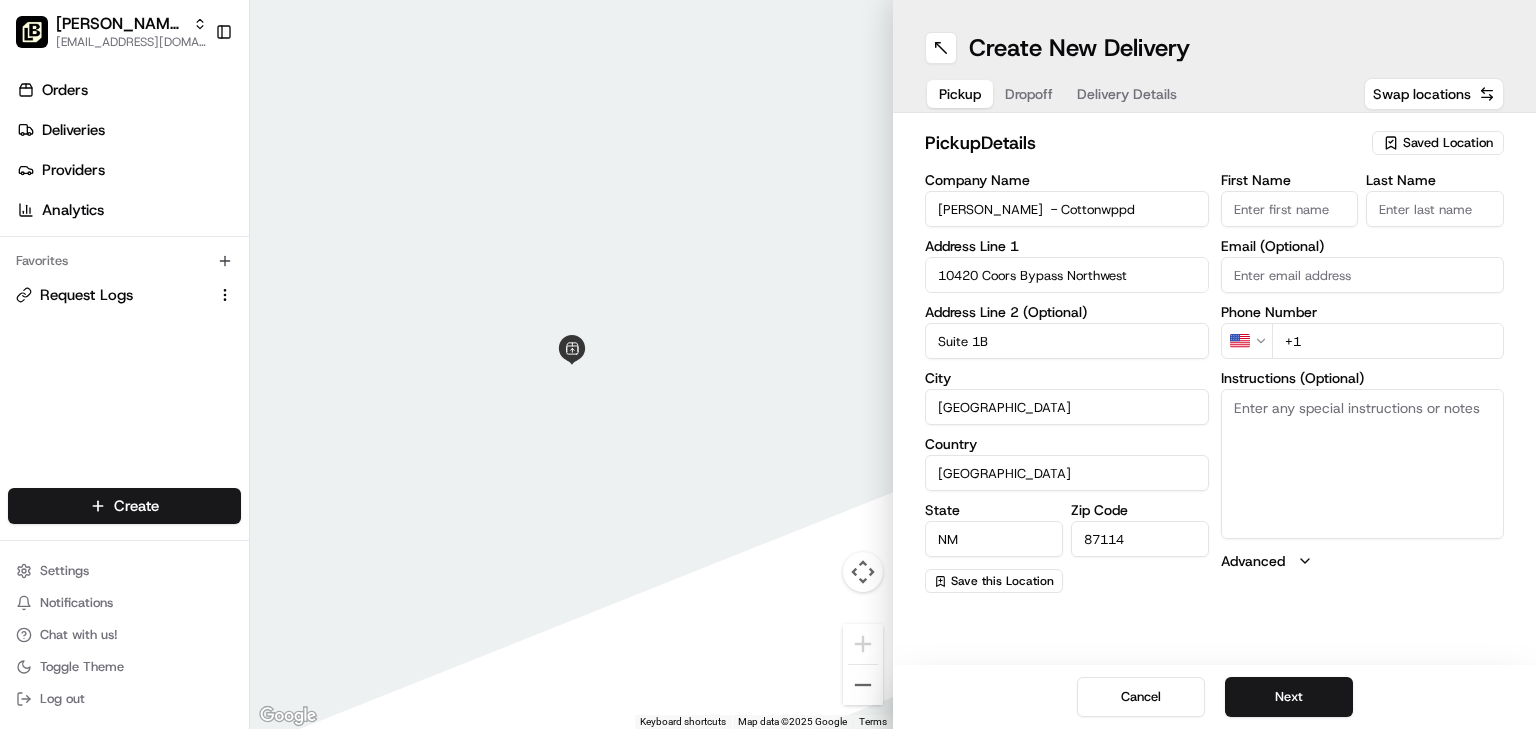 click on "+1" at bounding box center (1388, 341) 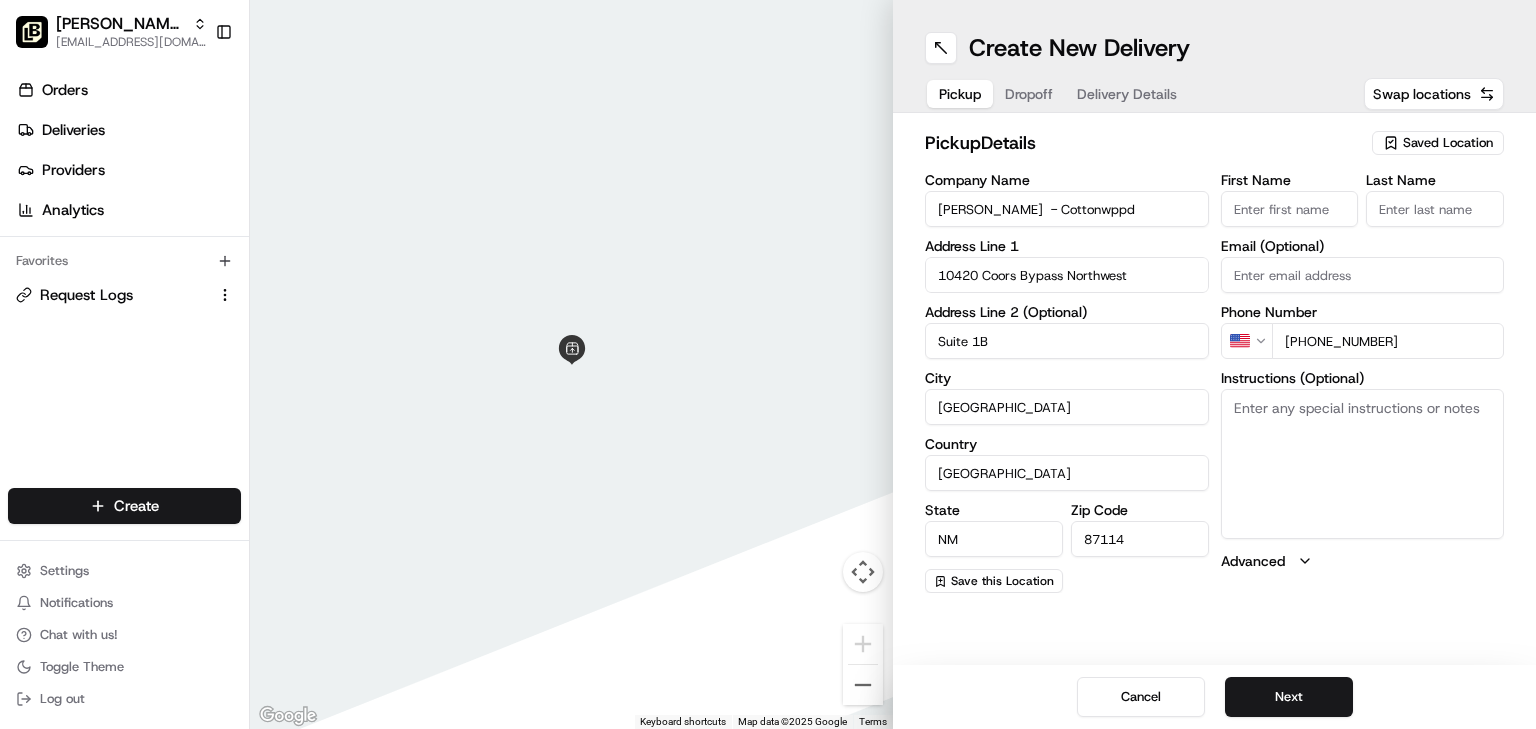 type on "+1 505 897 4811" 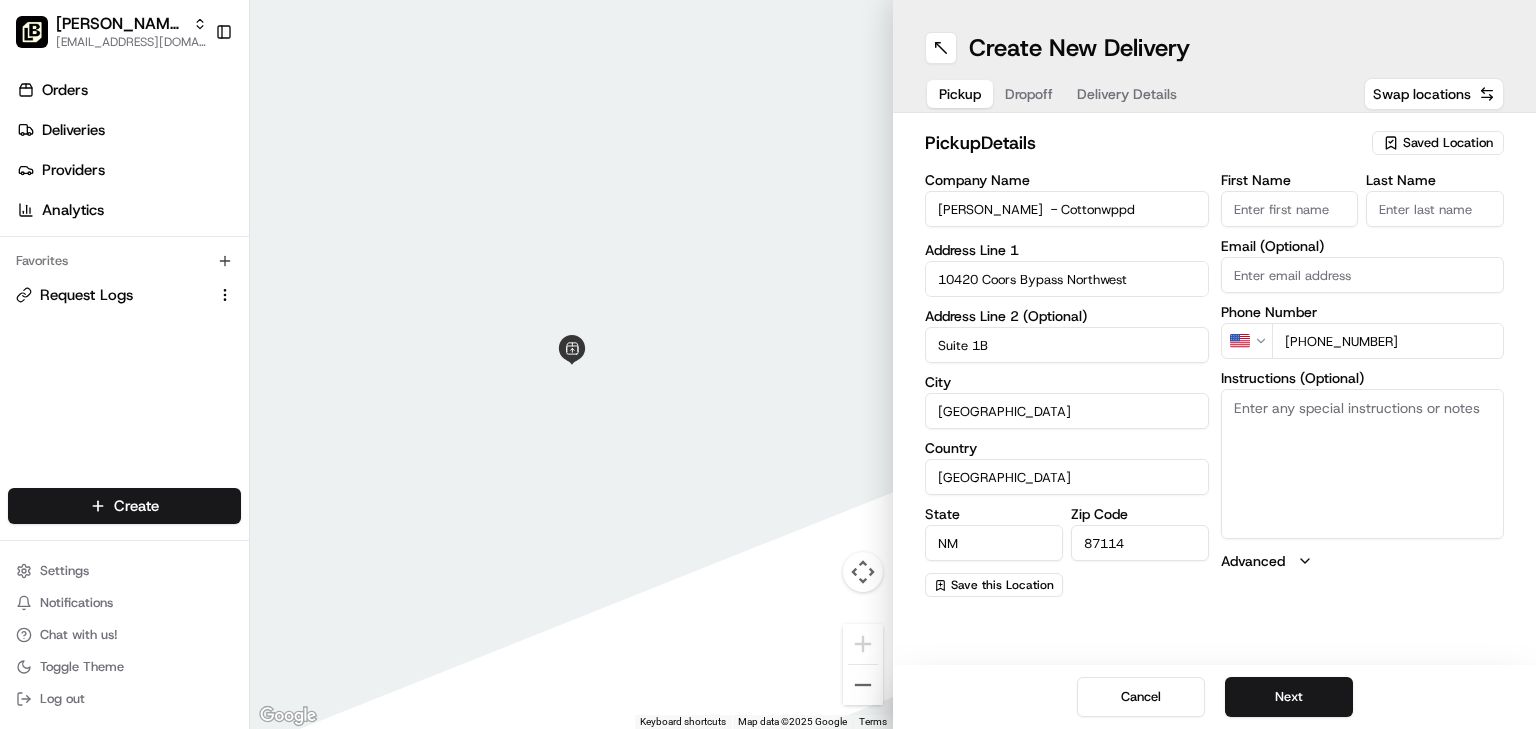 click on "Pei Wei  - Cottonwppd" at bounding box center (1067, 209) 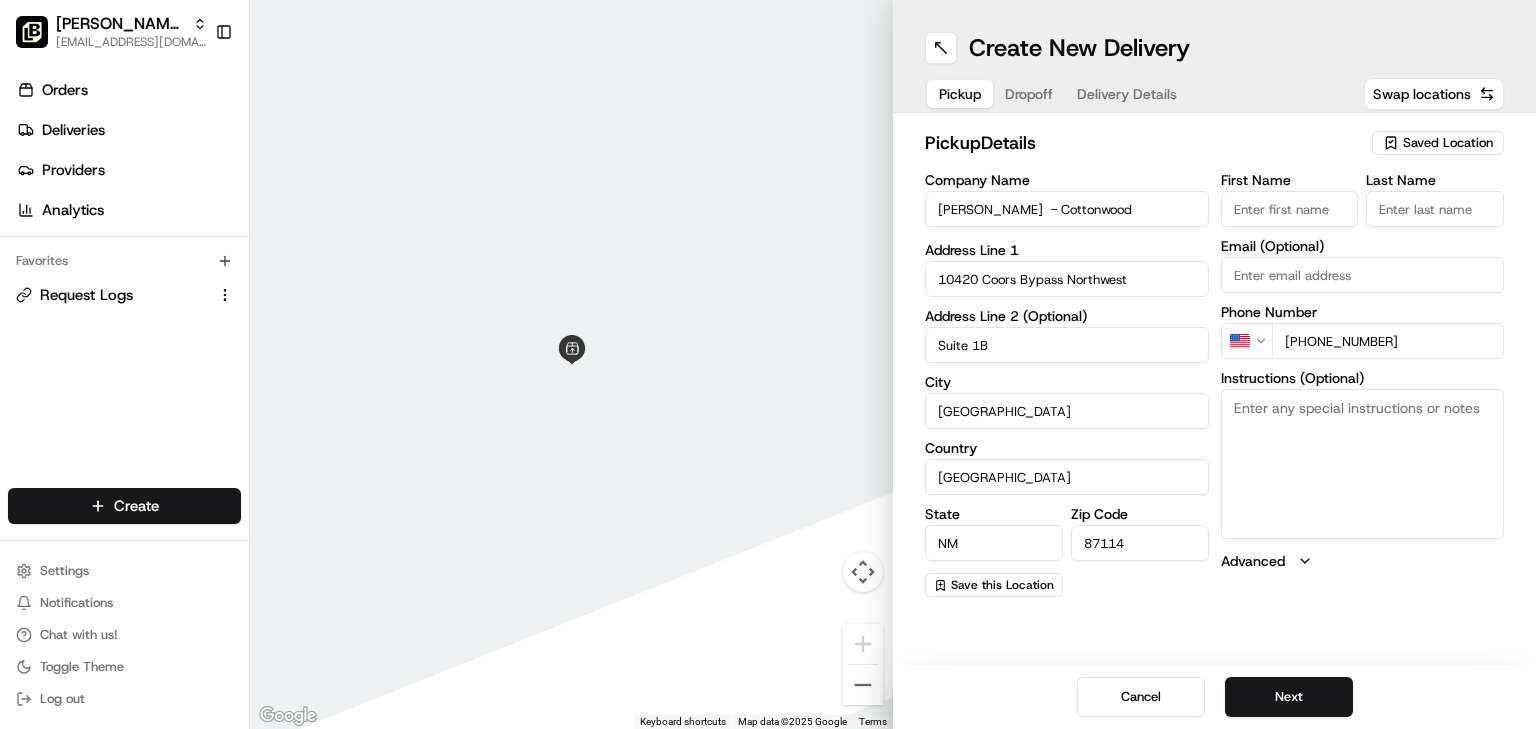 type on "[PERSON_NAME]  - Cottonwood" 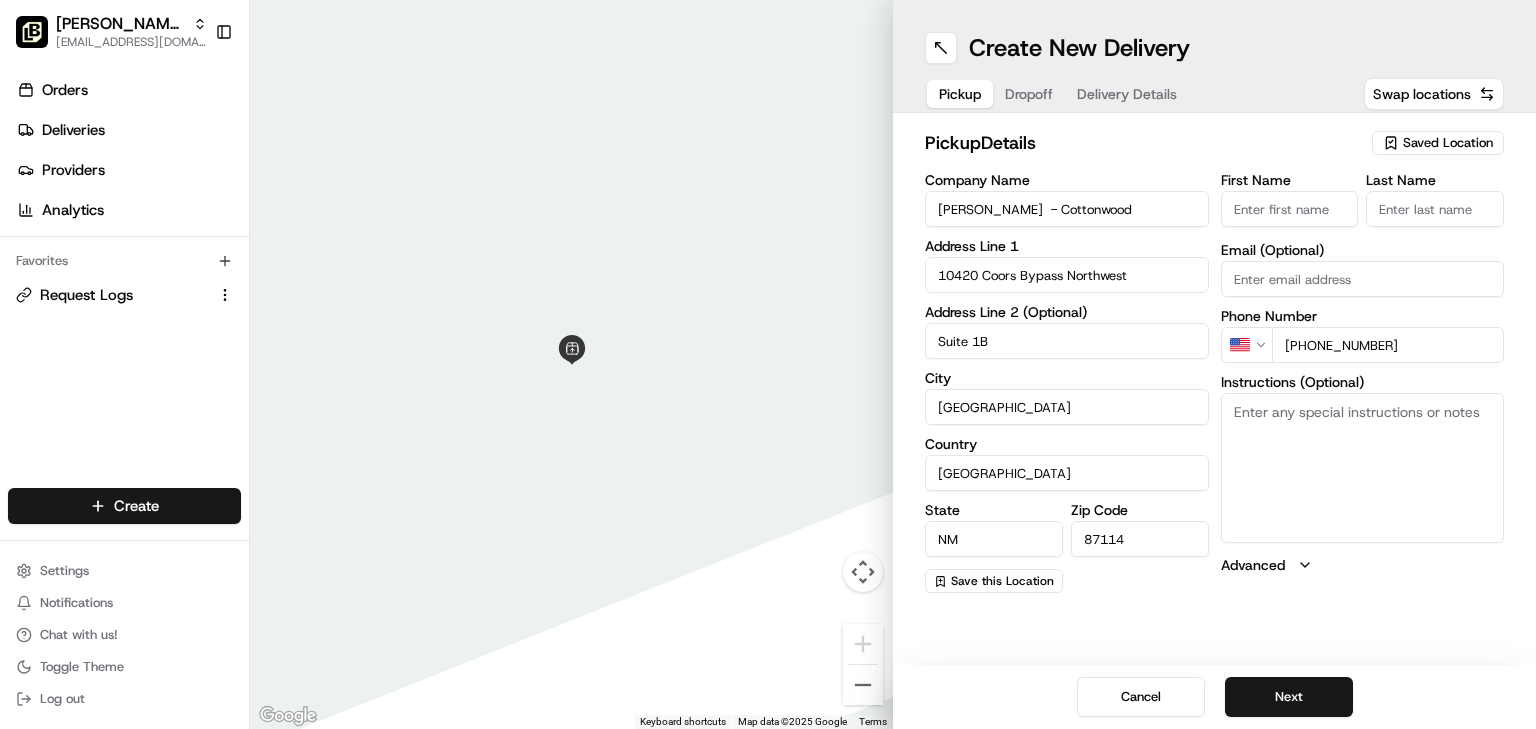 click on "First Name" at bounding box center [1290, 209] 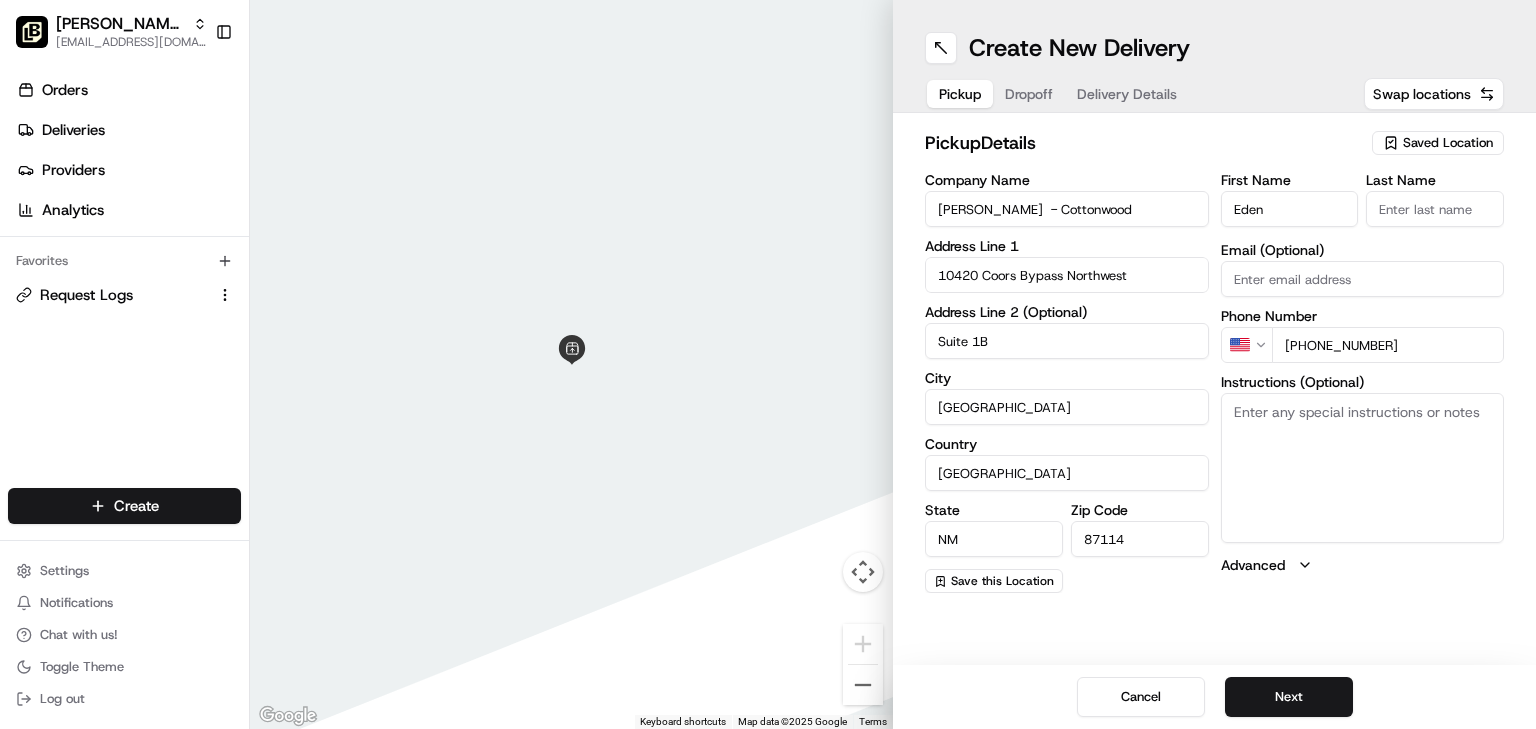 type on "Eden" 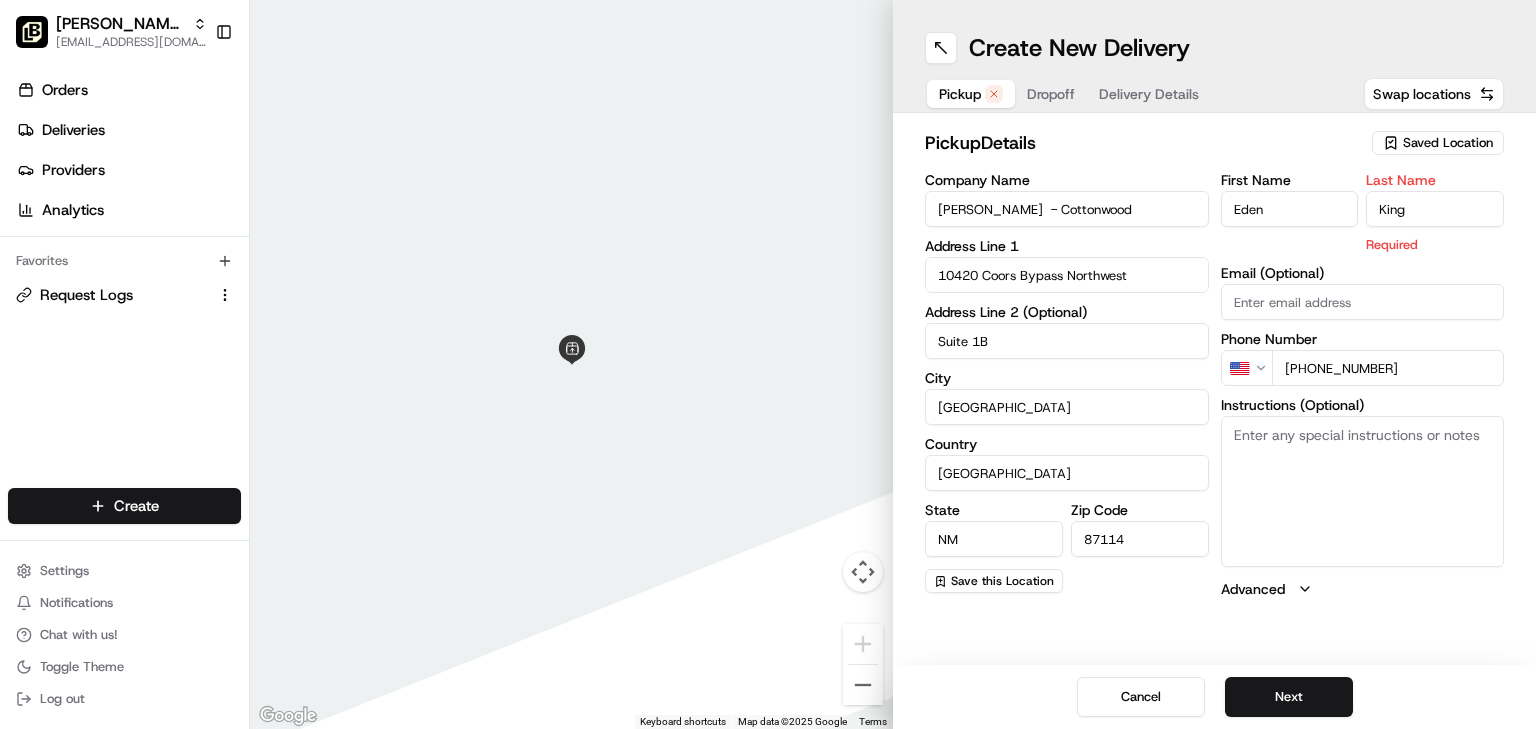 type on "King" 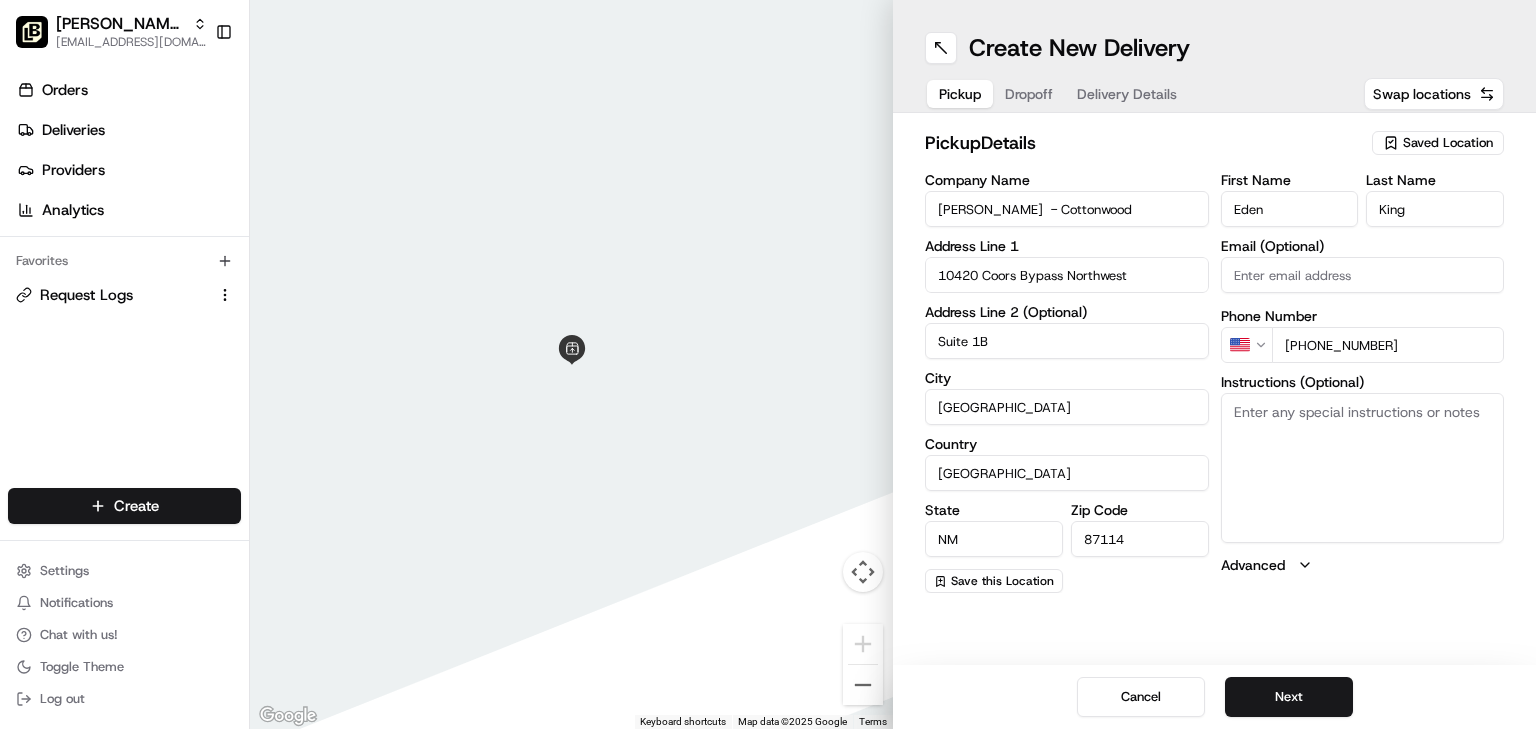 click on "pickup  Details" at bounding box center [1142, 143] 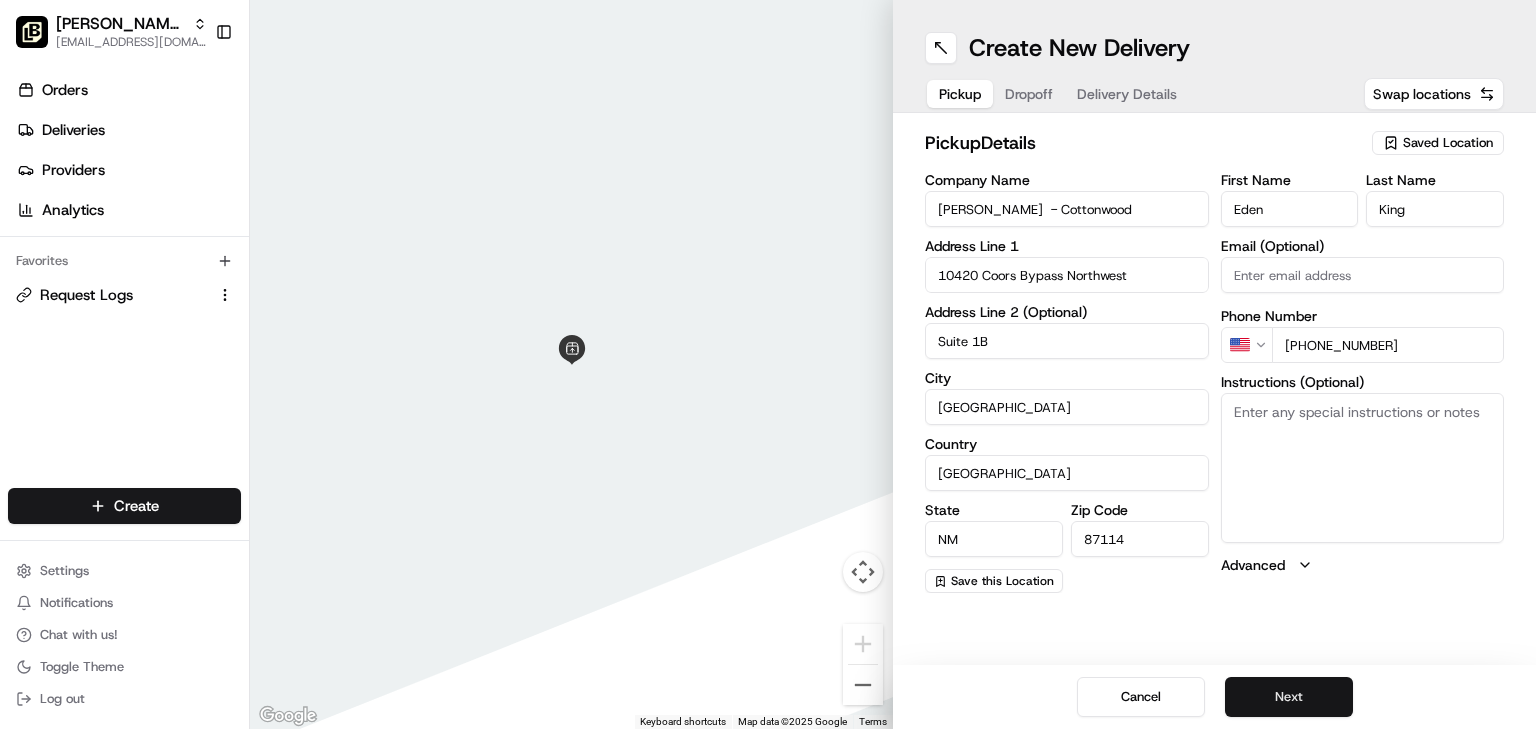 click on "Next" at bounding box center [1289, 697] 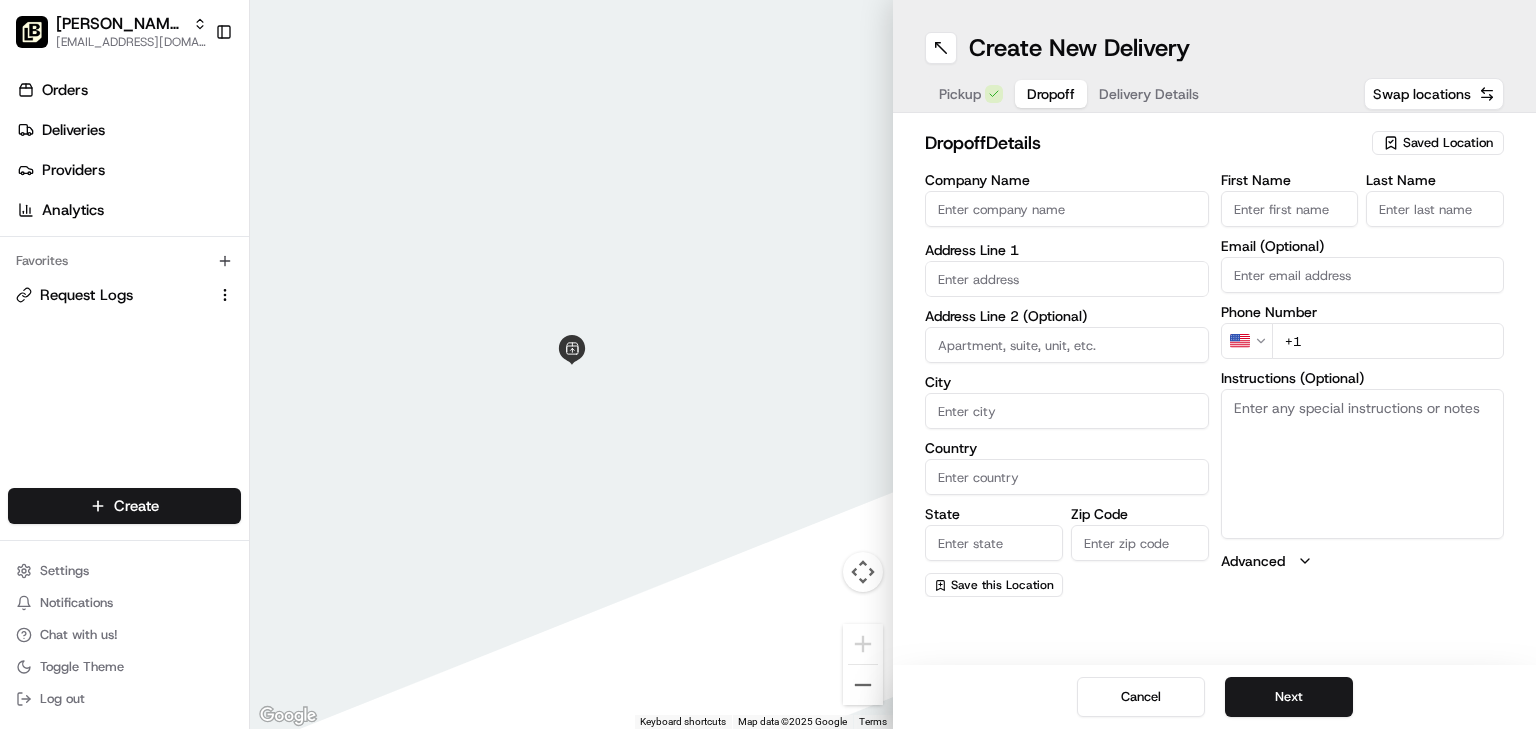 click on "Company Name" at bounding box center (1067, 209) 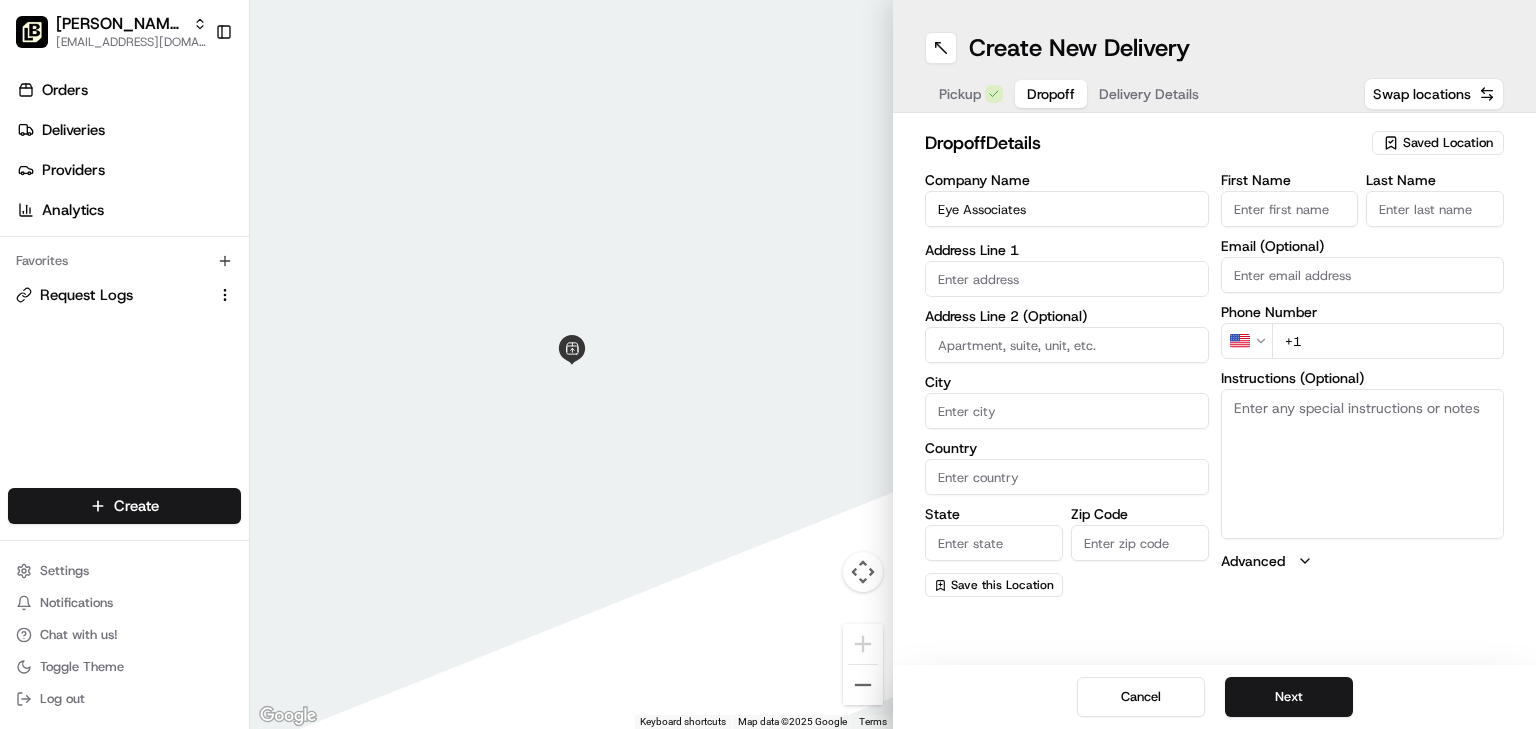 type on "Eye Associates" 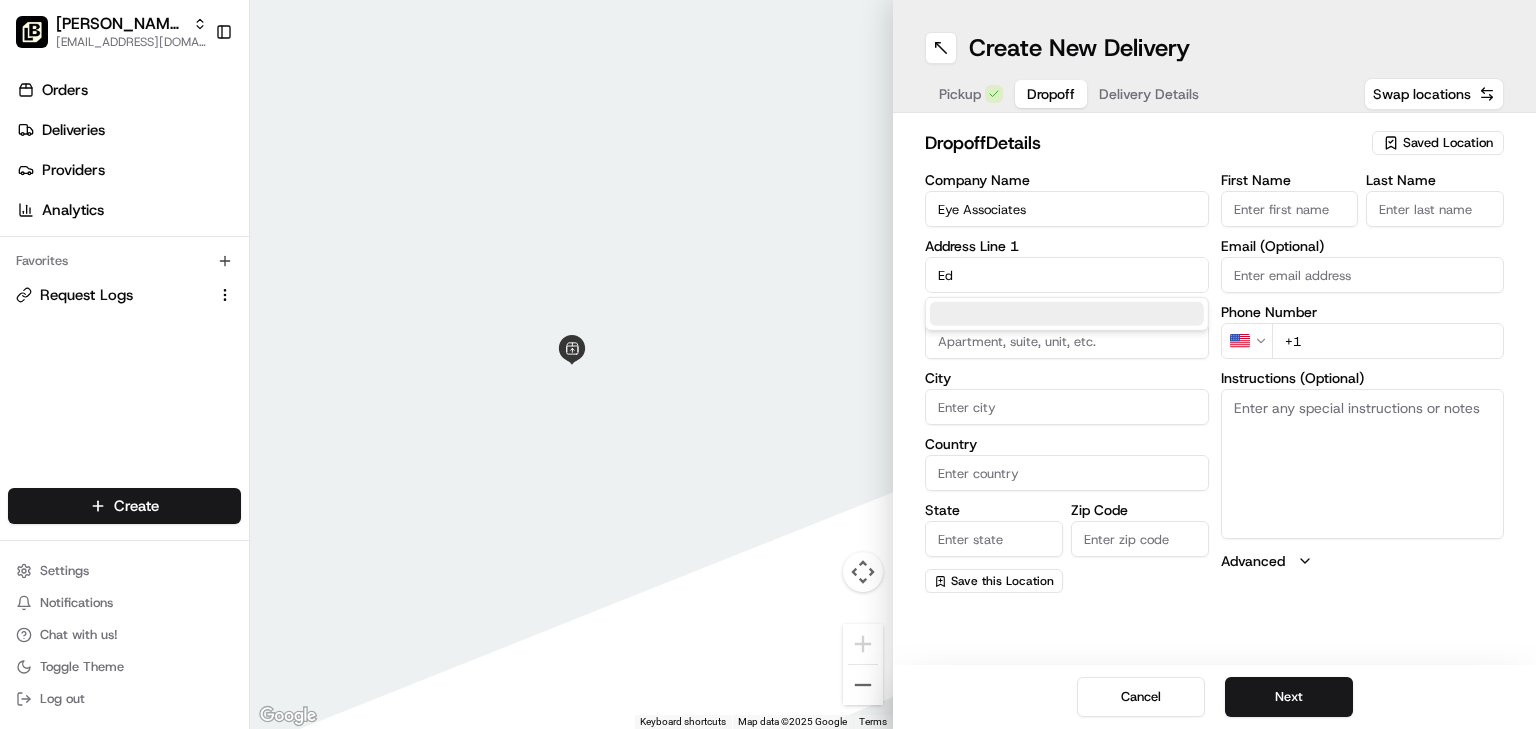 type on "E" 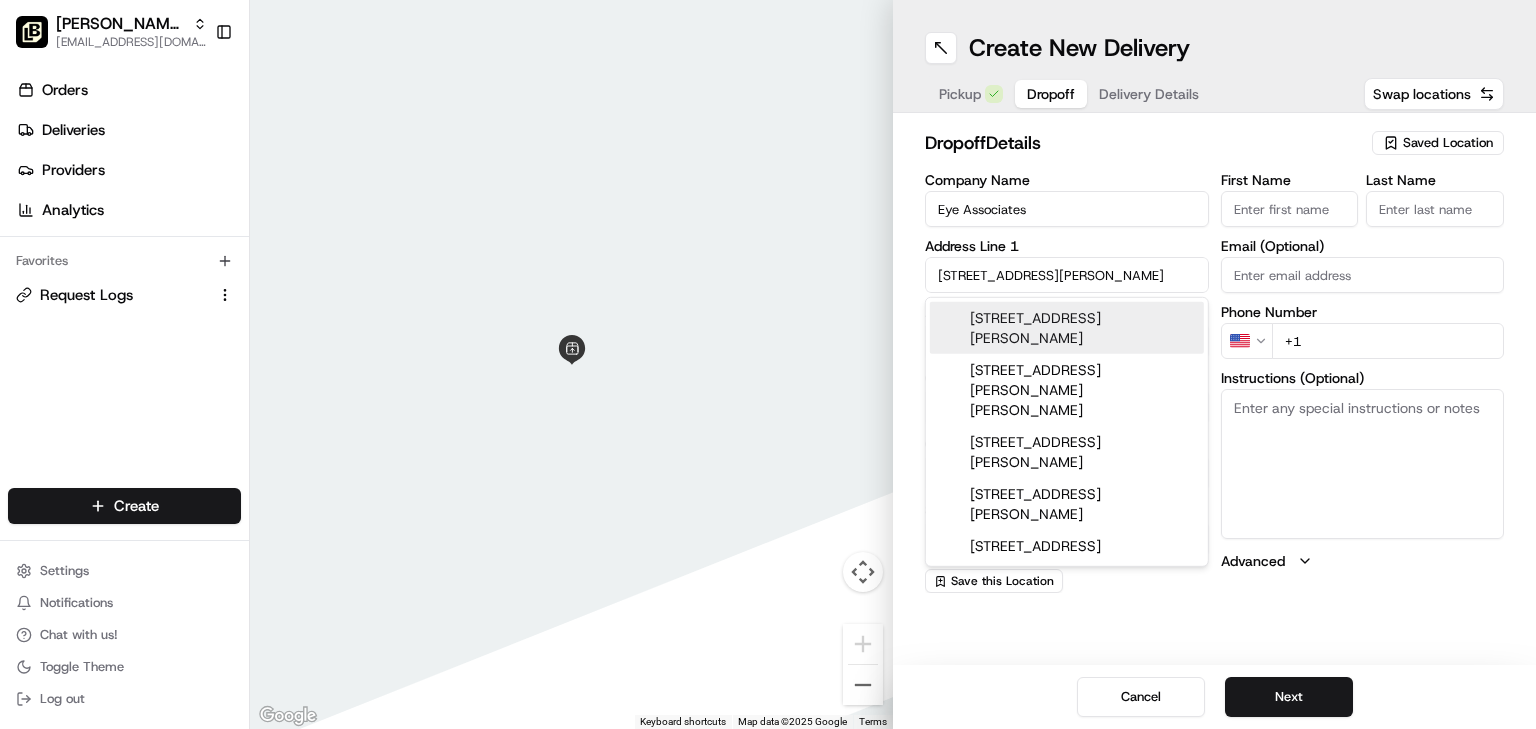 click on "5757 Harper Drive Northeast, Albuquerque, NM" at bounding box center [1067, 328] 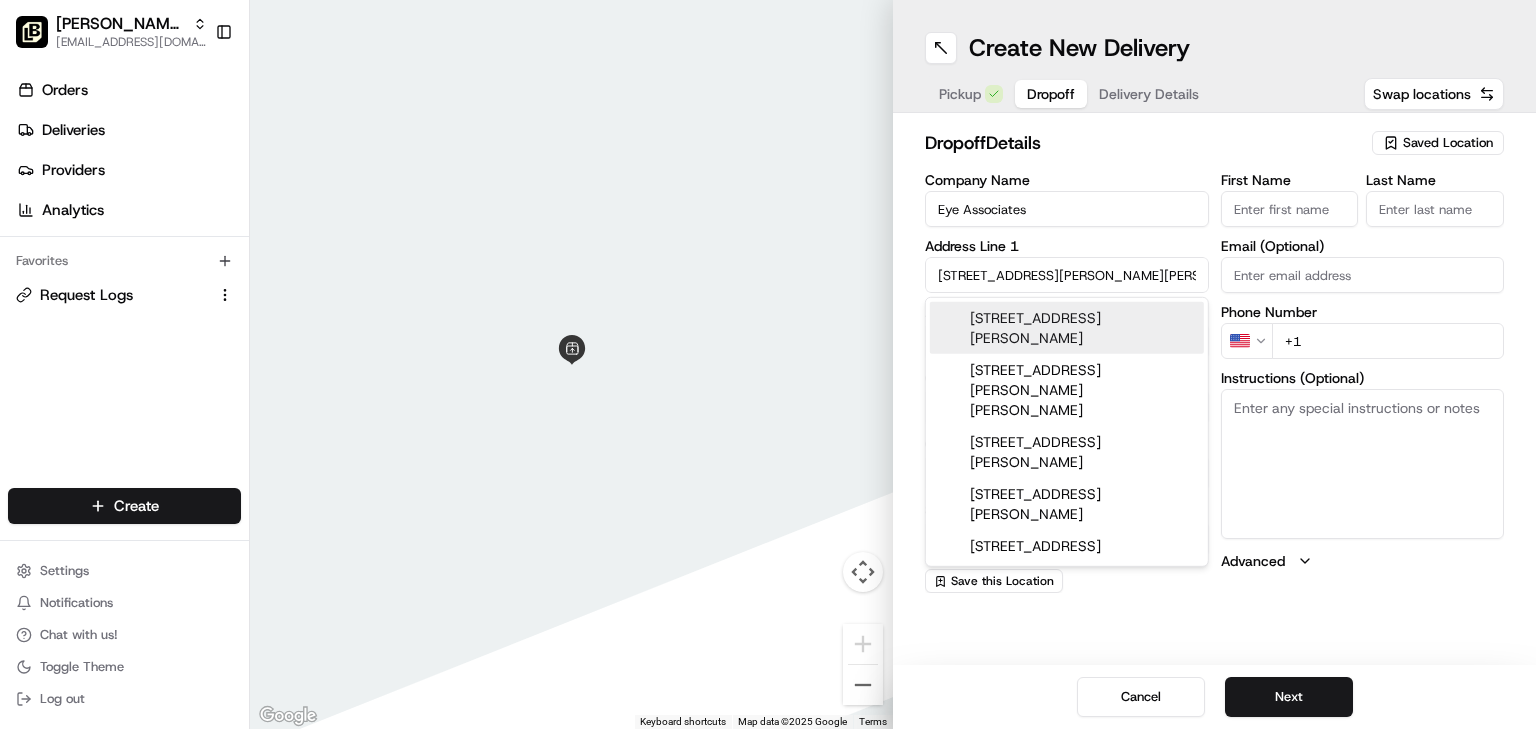 type on "5757 Harper Drive Northeast" 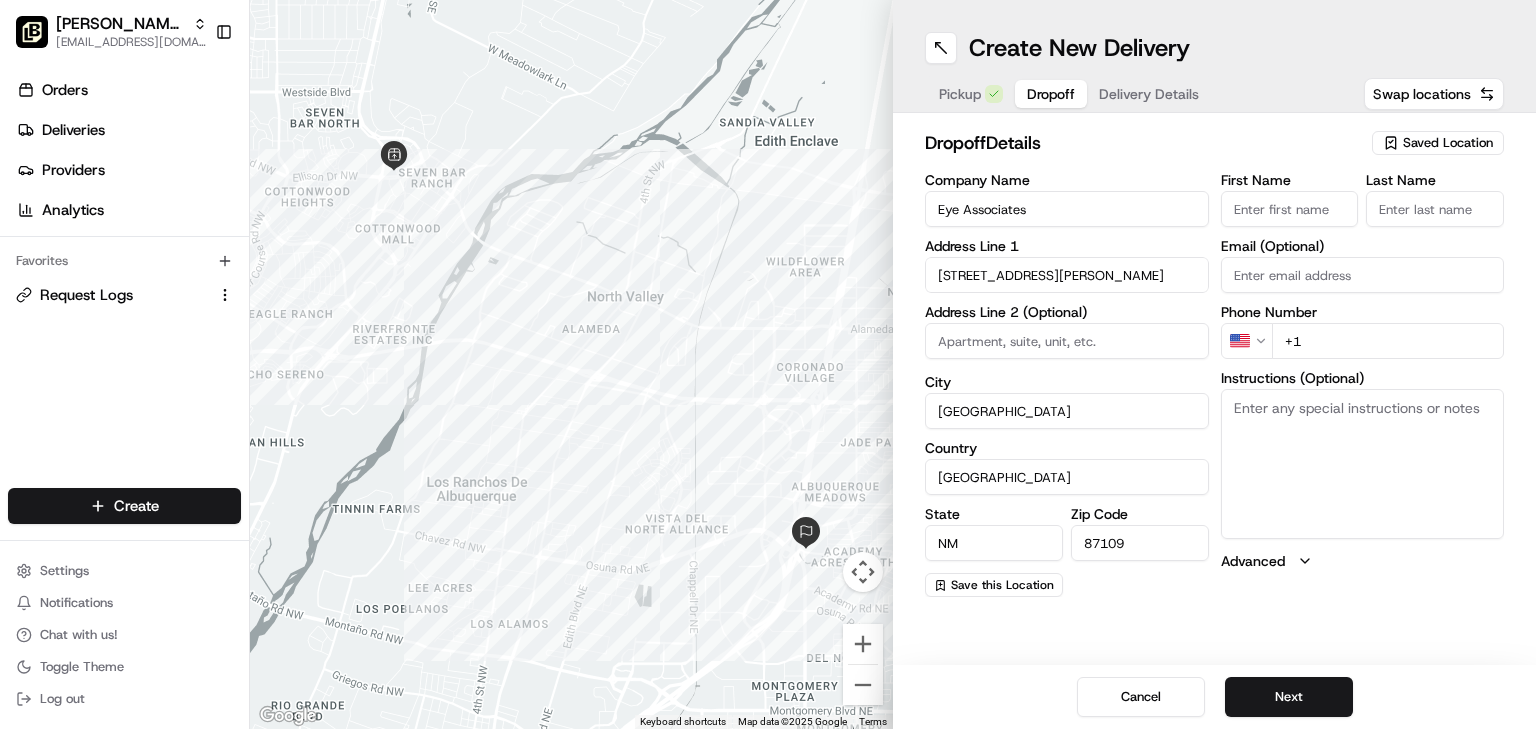 click on "First Name" at bounding box center (1290, 209) 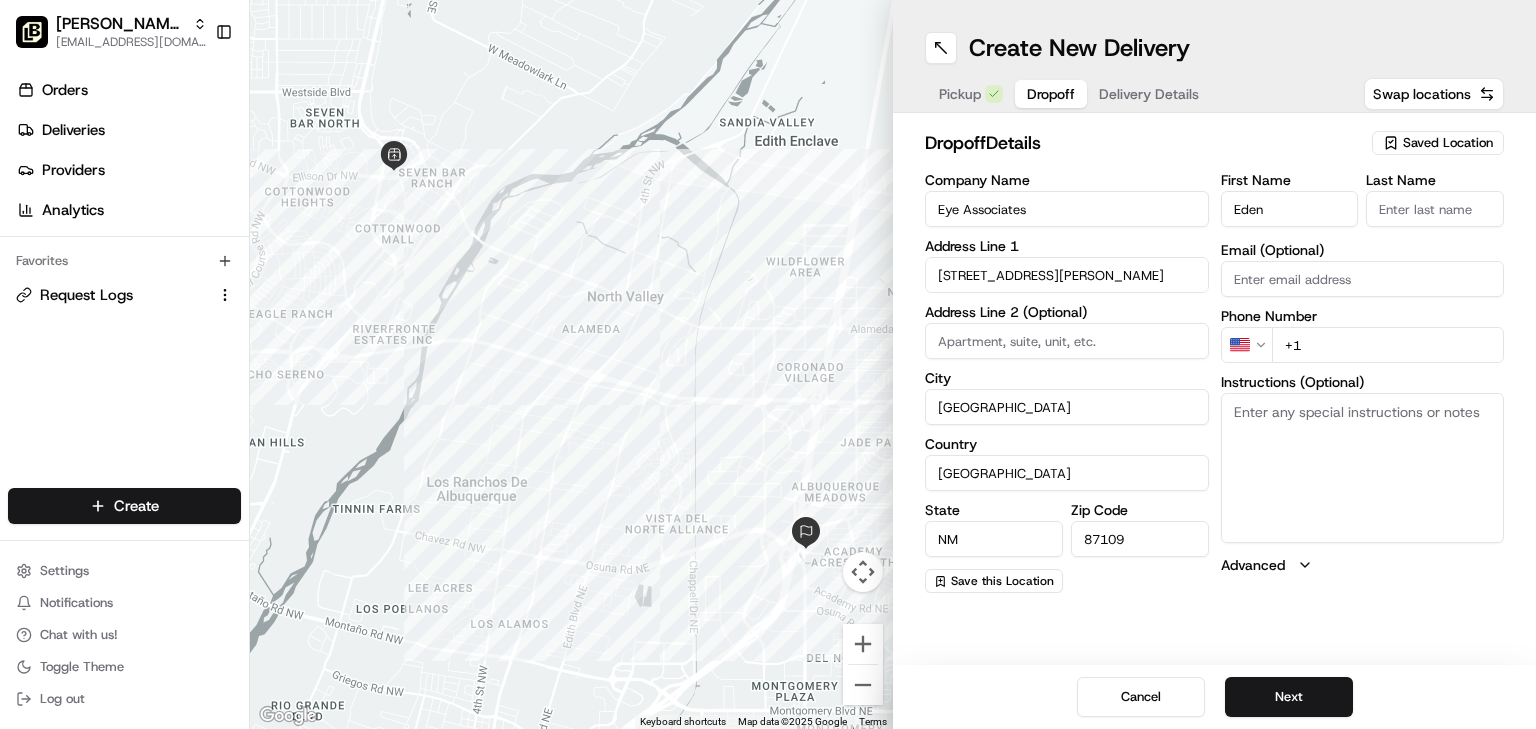 type on "Eden" 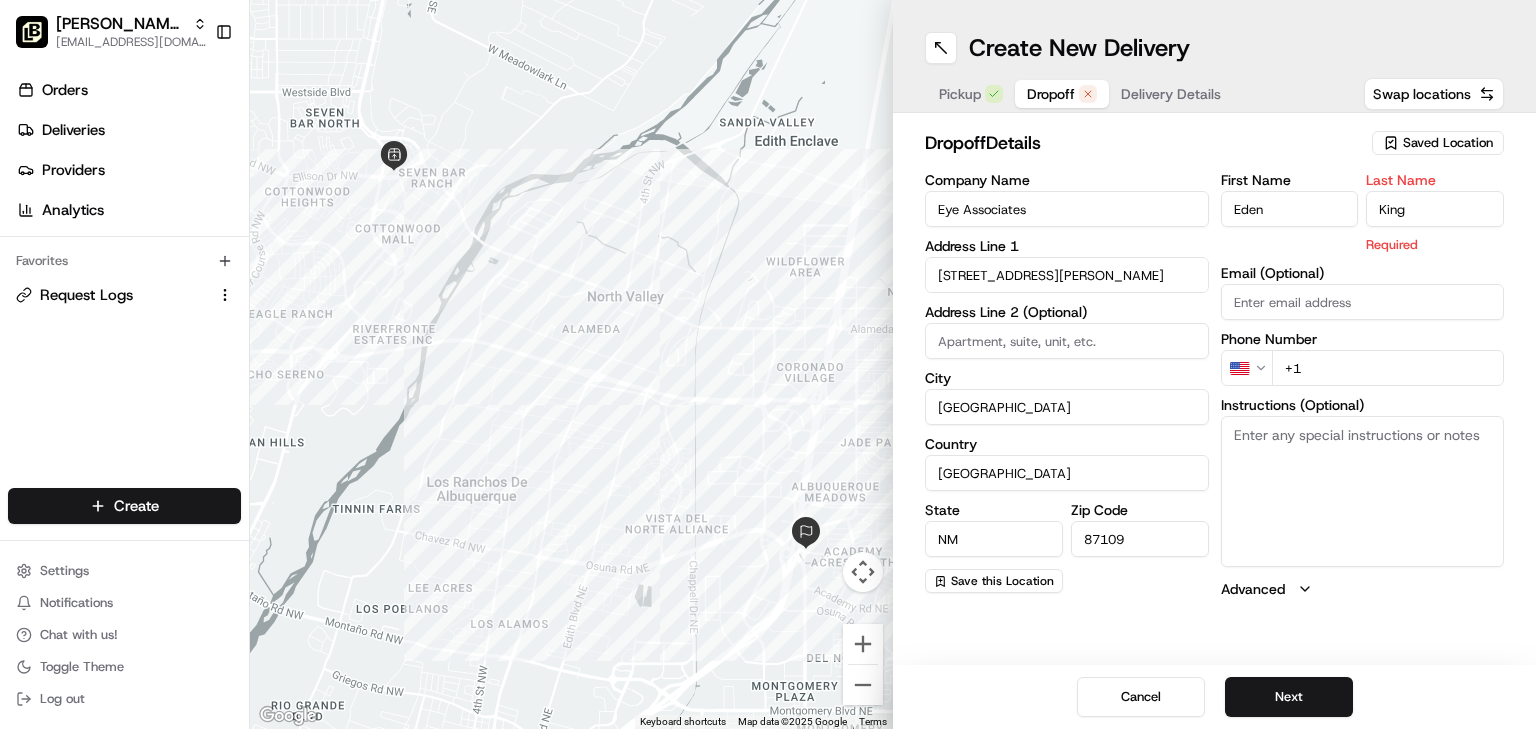 type on "King" 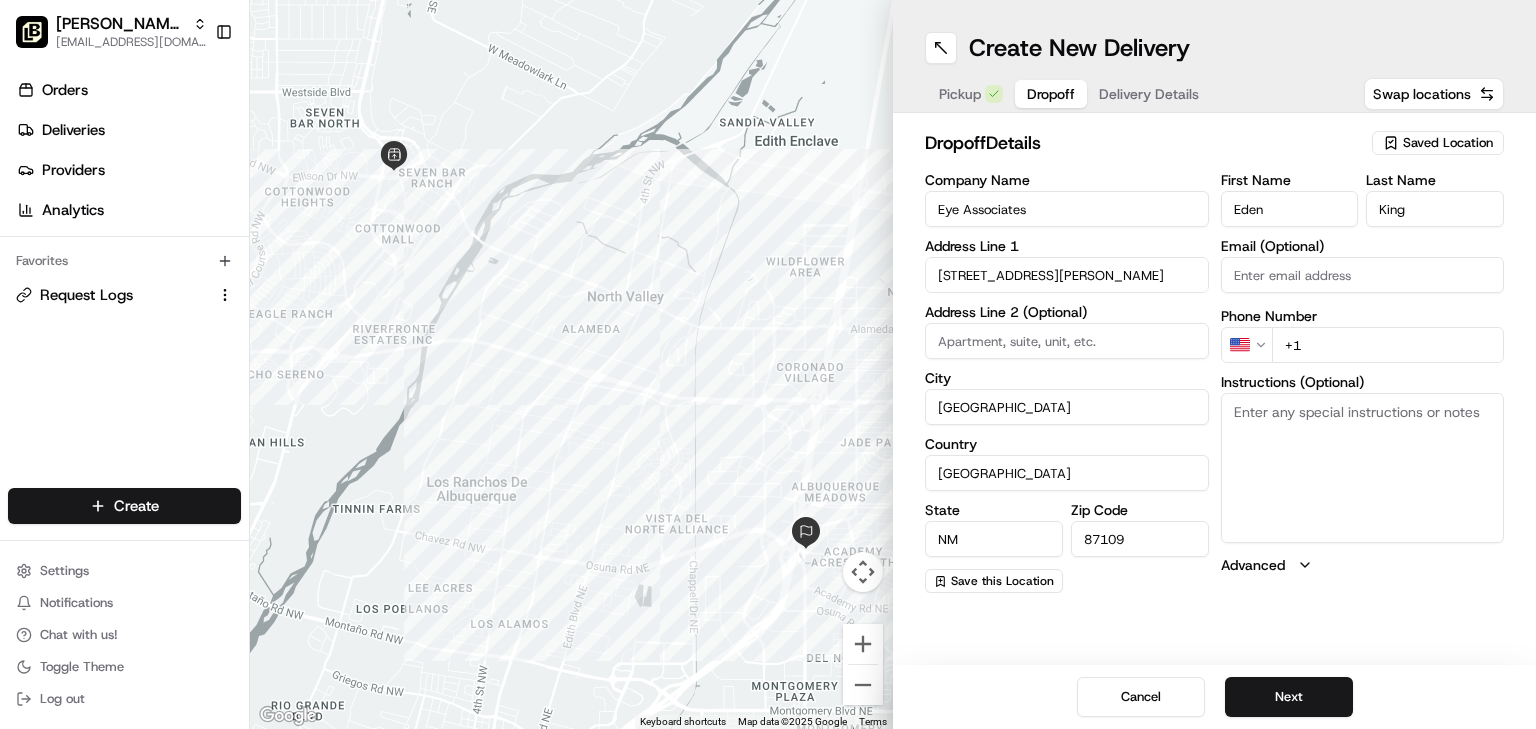 click on "City" at bounding box center [1067, 378] 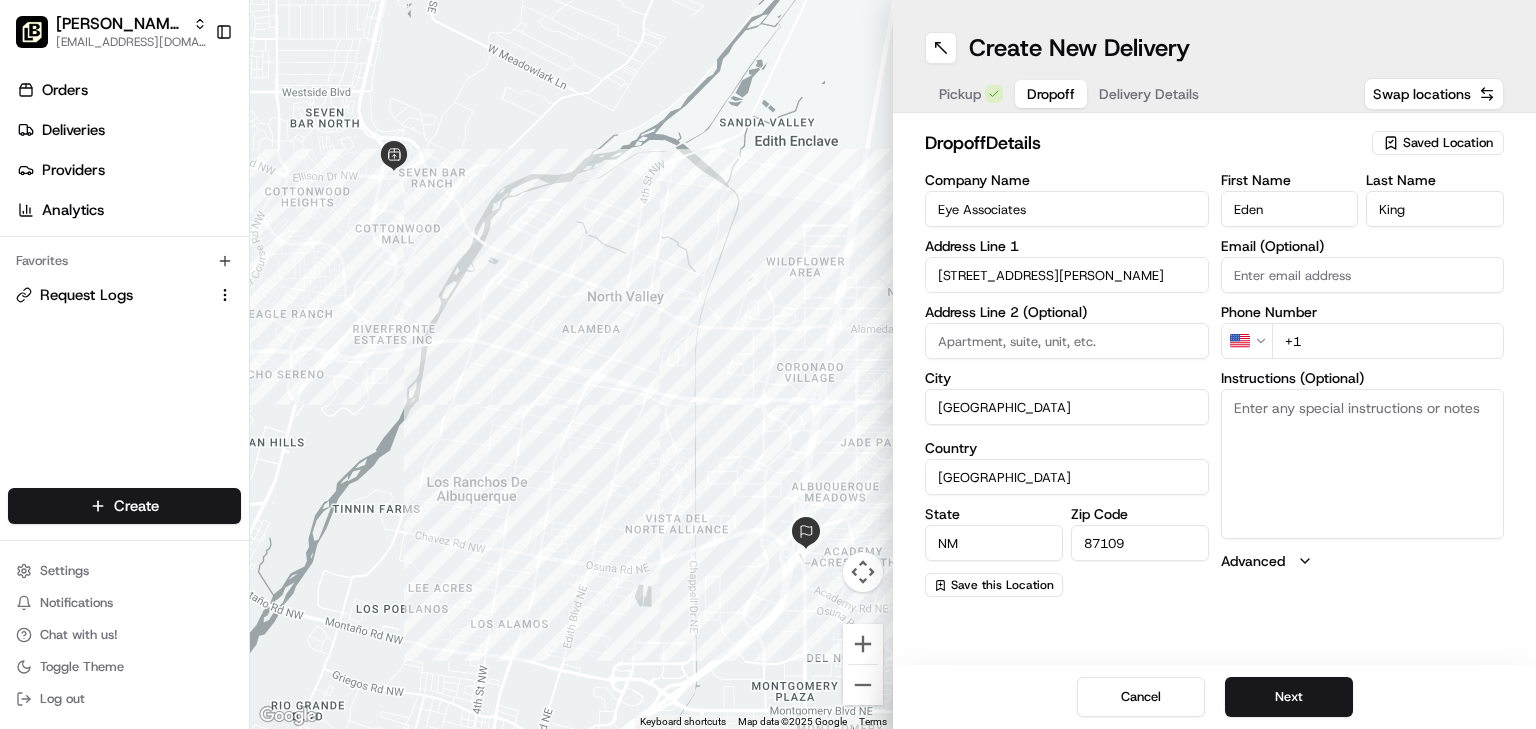 click on "+1" at bounding box center (1388, 341) 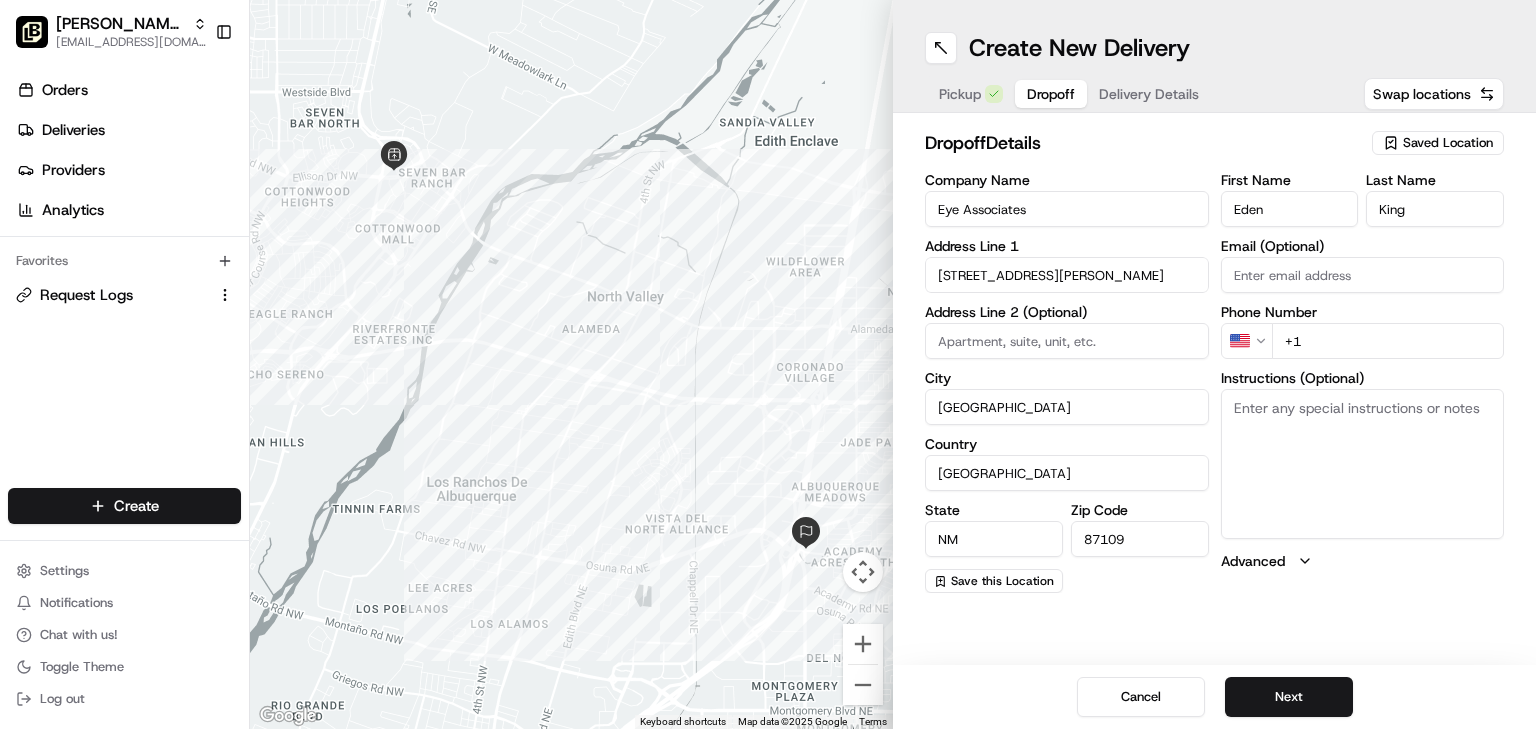 paste on "707 508 9743" 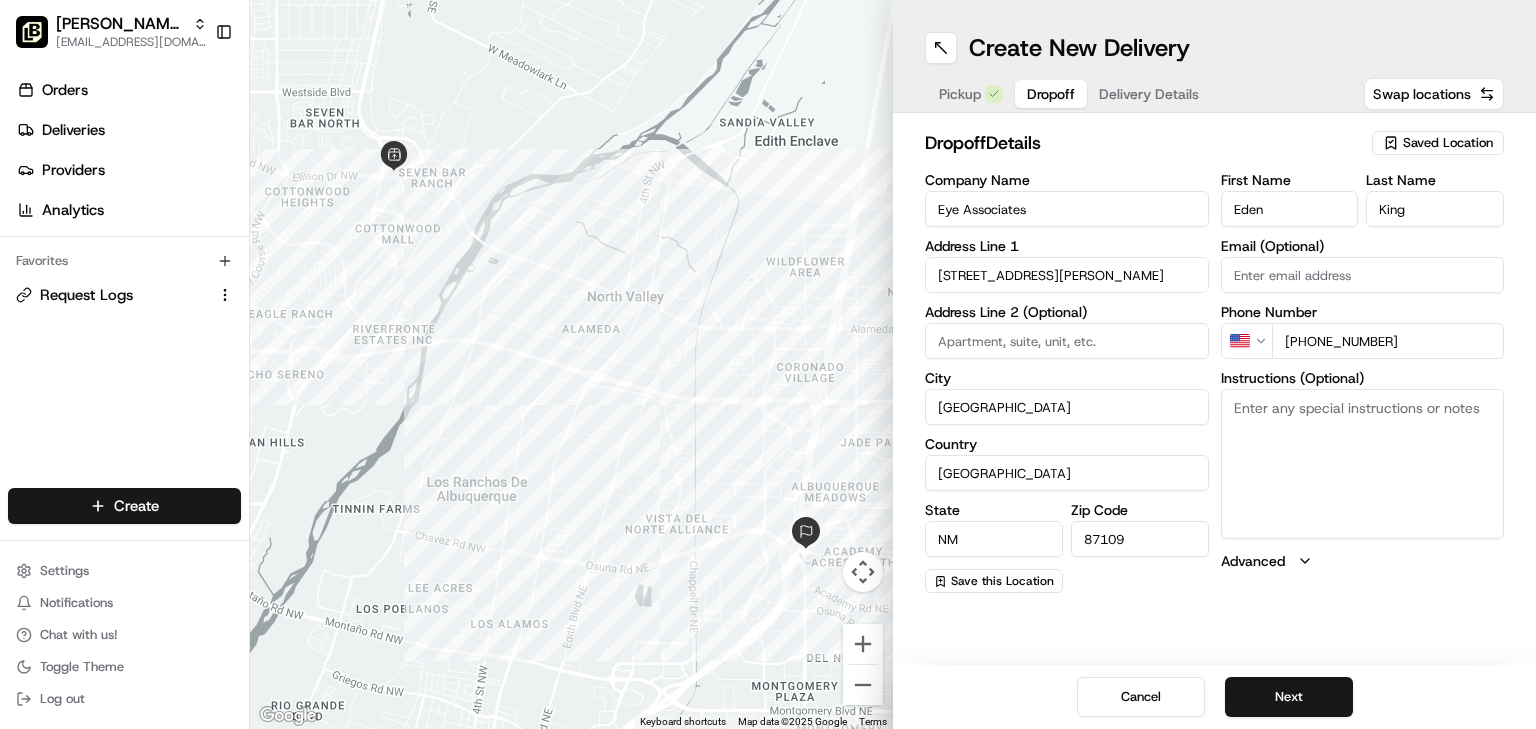 type on "+1 707 508 9743" 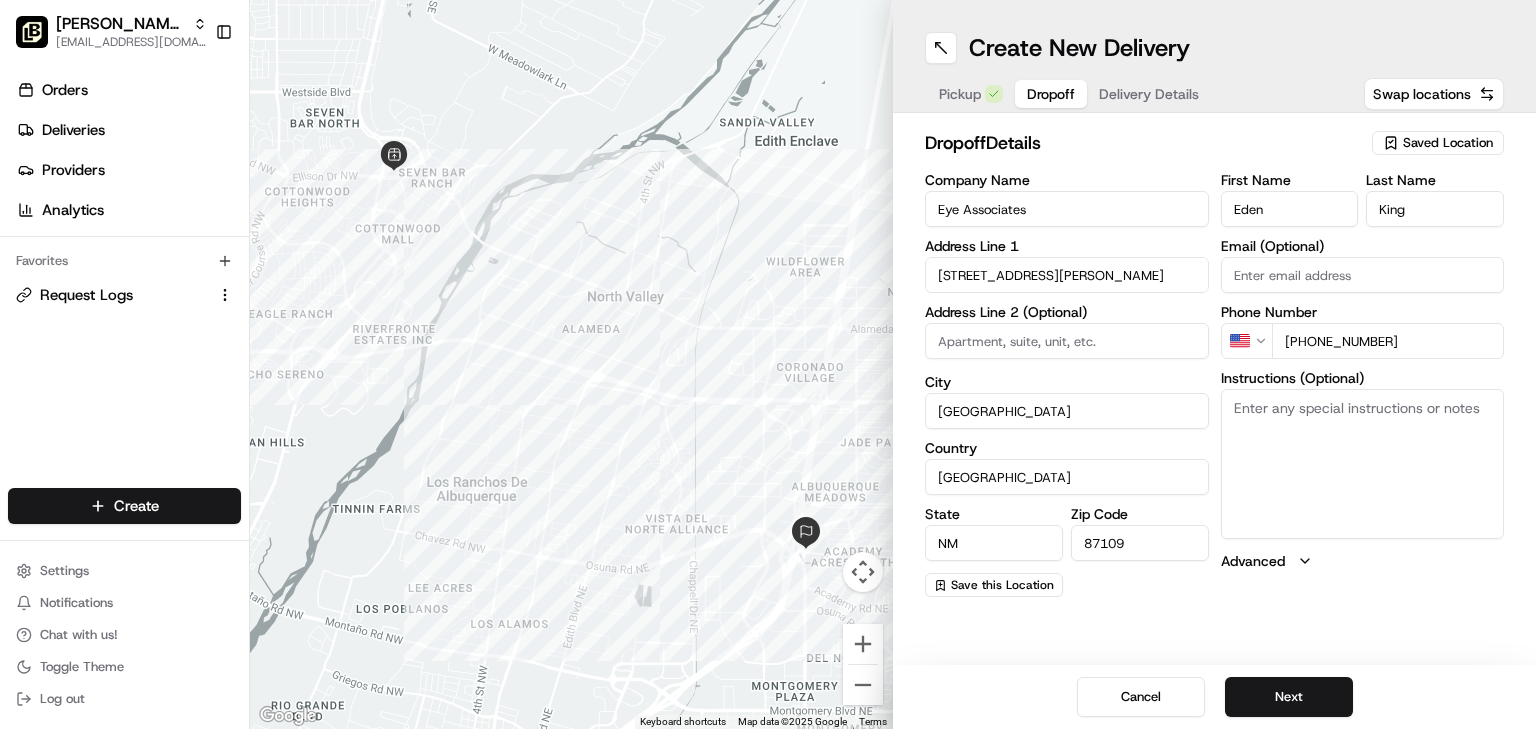 click on "Instructions (Optional)" at bounding box center [1363, 464] 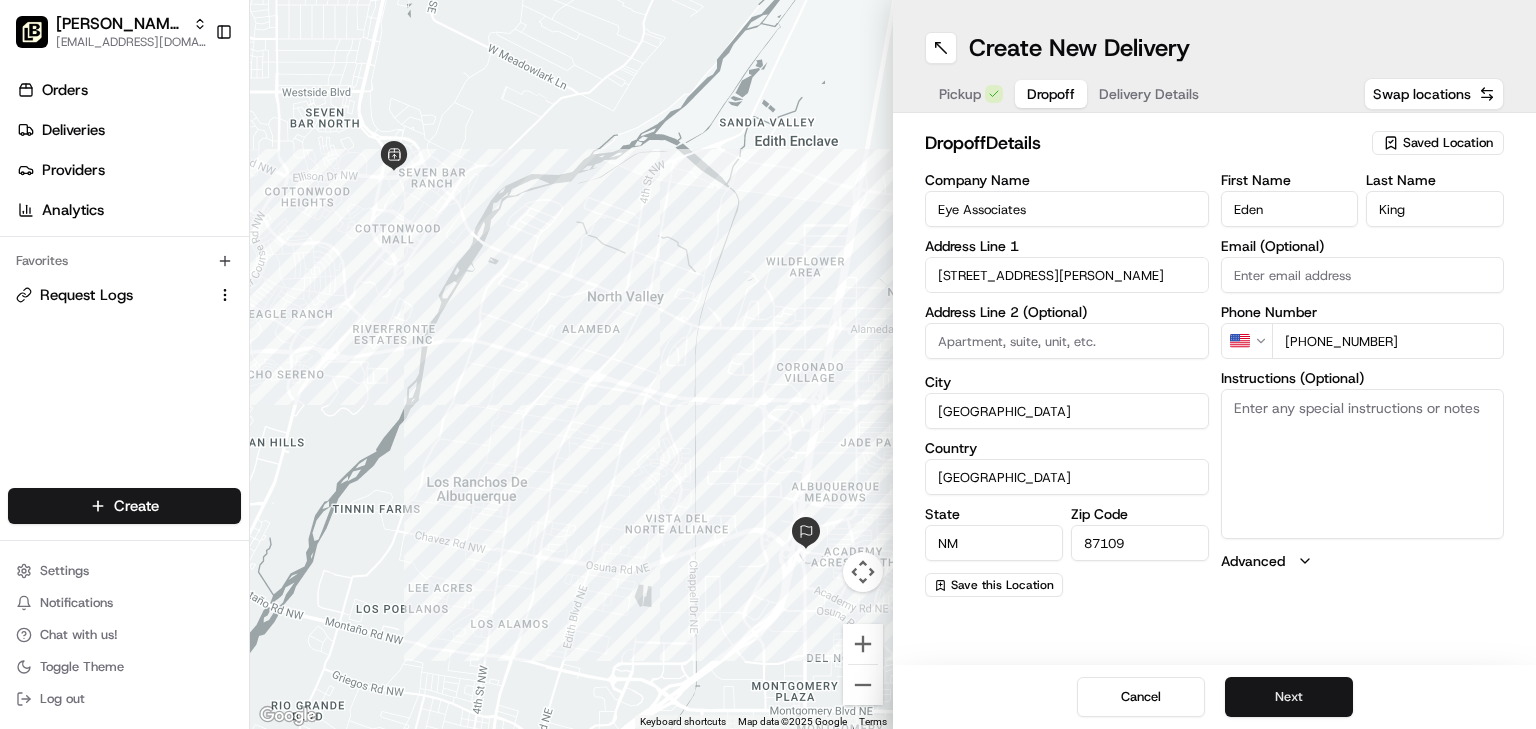 click on "Next" at bounding box center [1289, 697] 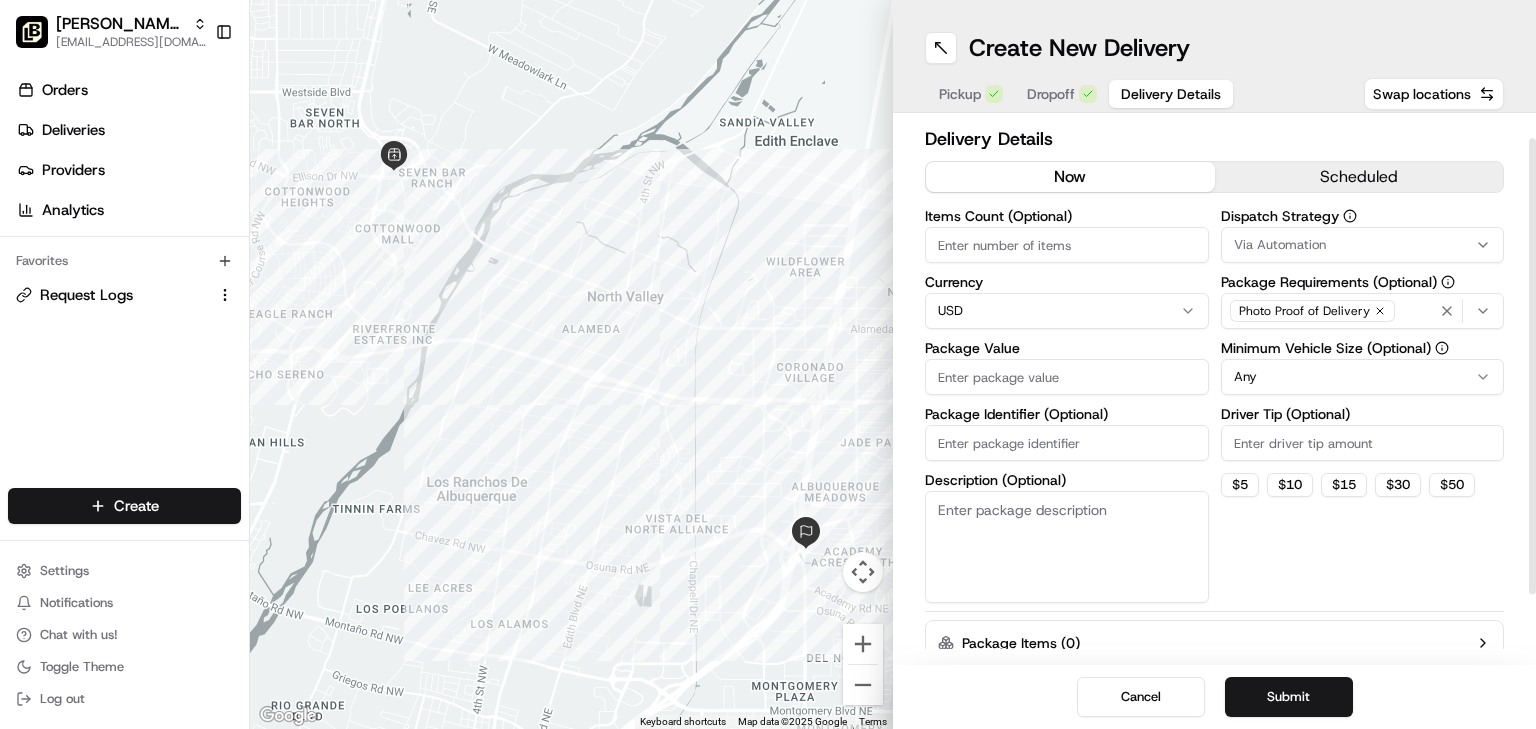 scroll, scrollTop: 0, scrollLeft: 0, axis: both 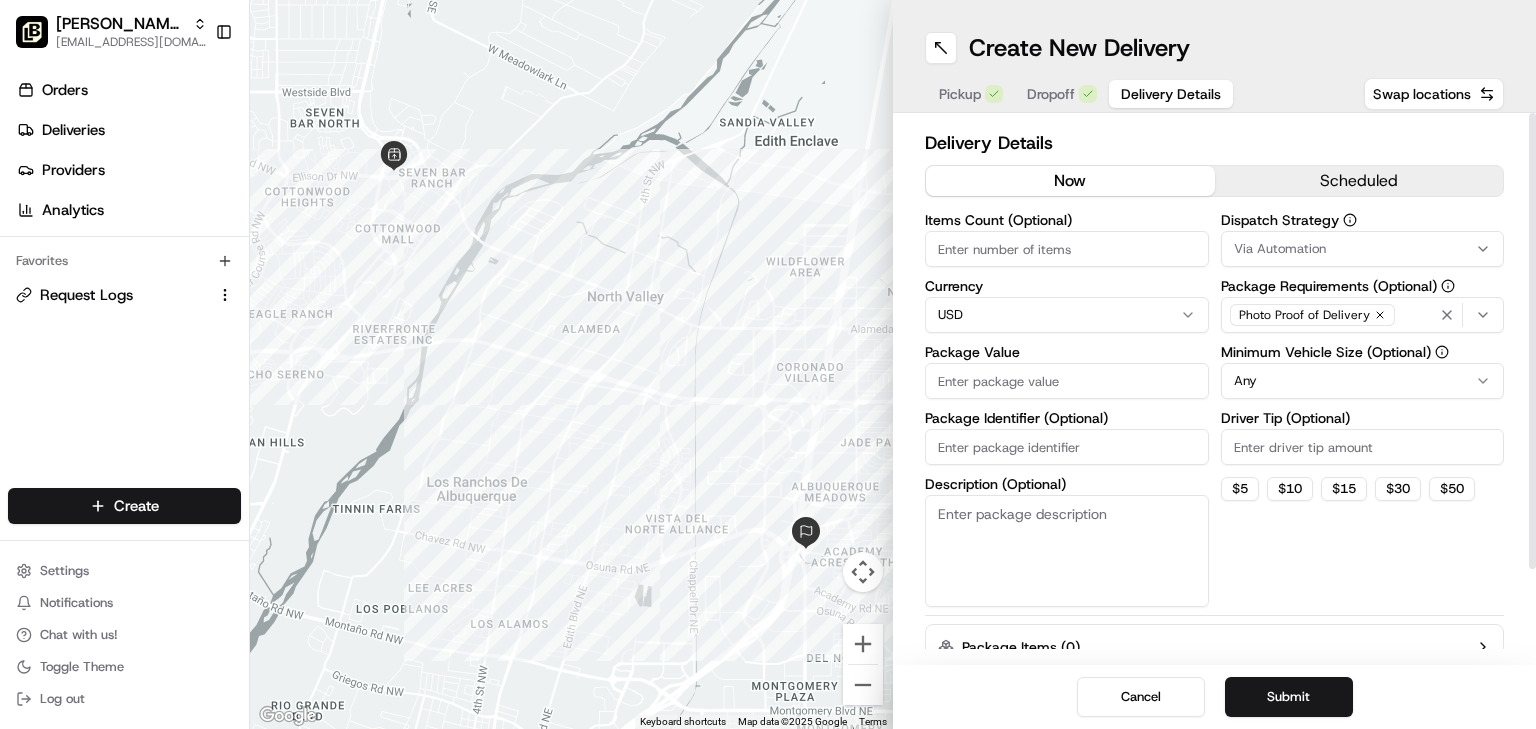 click on "scheduled" at bounding box center (1359, 181) 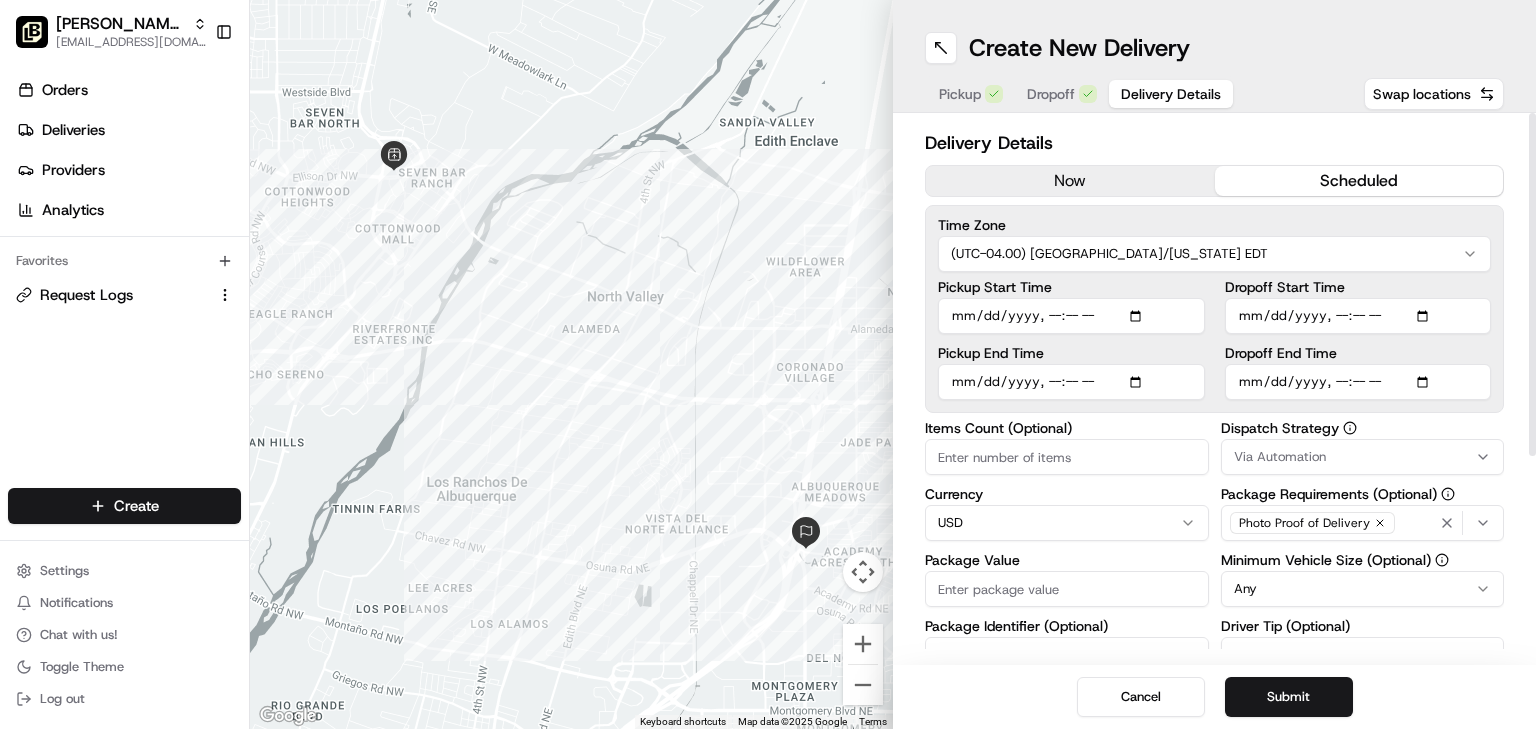 click on "Pei Wei - Cottonwood onboard@lunchbox.io Toggle Sidebar Orders Deliveries Providers Analytics Favorites Request Logs Main Menu Members & Organization Organization Users Roles Preferences Customization Tracking Orchestration Automations Dispatch Strategy Locations Pickup Locations Dropoff Locations Billing Billing Refund Requests Integrations Notification Triggers Webhooks API Keys Request Logs Create Settings Notifications Chat with us! Toggle Theme Log out To navigate the map with touch gestures double-tap and hold your finger on the map, then drag the map. ← Move left → Move right ↑ Move up ↓ Move down + Zoom in - Zoom out Home Jump left by 75% End Jump right by 75% Page Up Jump up by 75% Page Down Jump down by 75% Keyboard shortcuts Map Data Map data ©2025 Google Map data ©2025 Google 1 km  Click to toggle between metric and imperial units Terms Report a map error Create New Delivery Pickup Dropoff Delivery Details Swap locations Delivery Details now scheduled Time Zone Currency" at bounding box center [768, 364] 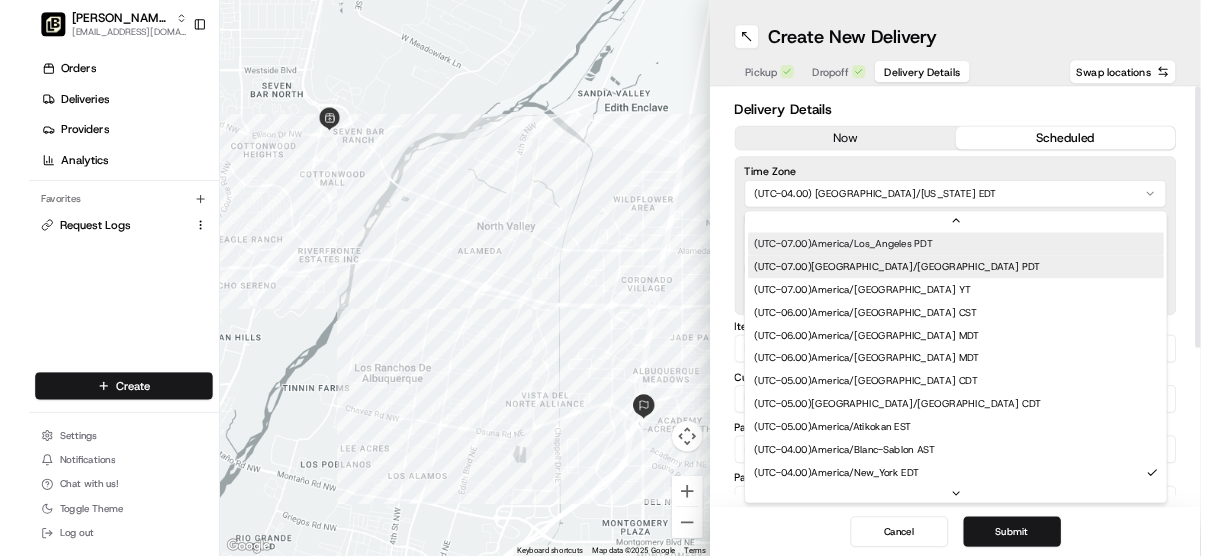 scroll, scrollTop: 90, scrollLeft: 0, axis: vertical 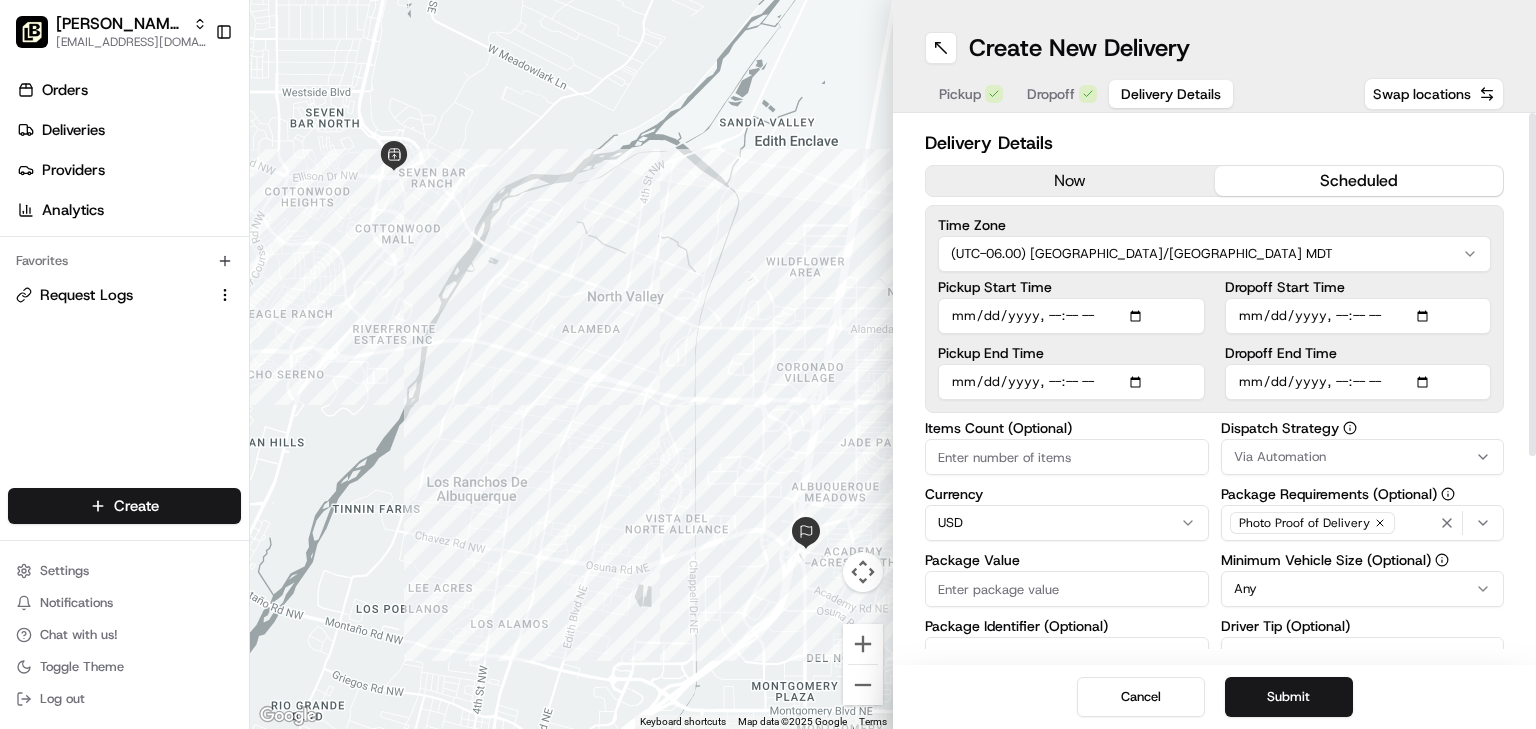 click on "Pickup Start Time" at bounding box center [1071, 316] 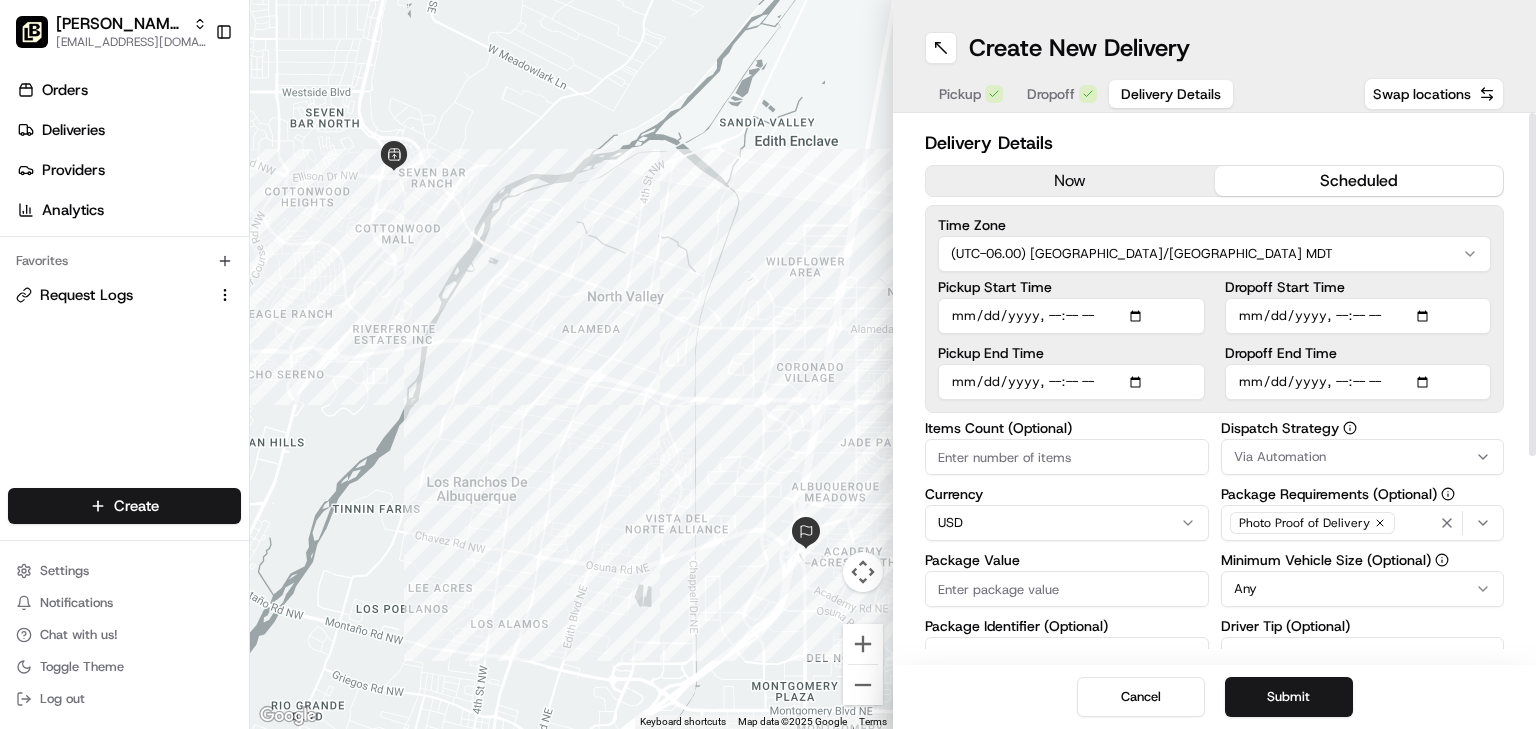 click on "Pickup Start Time" at bounding box center (1071, 316) 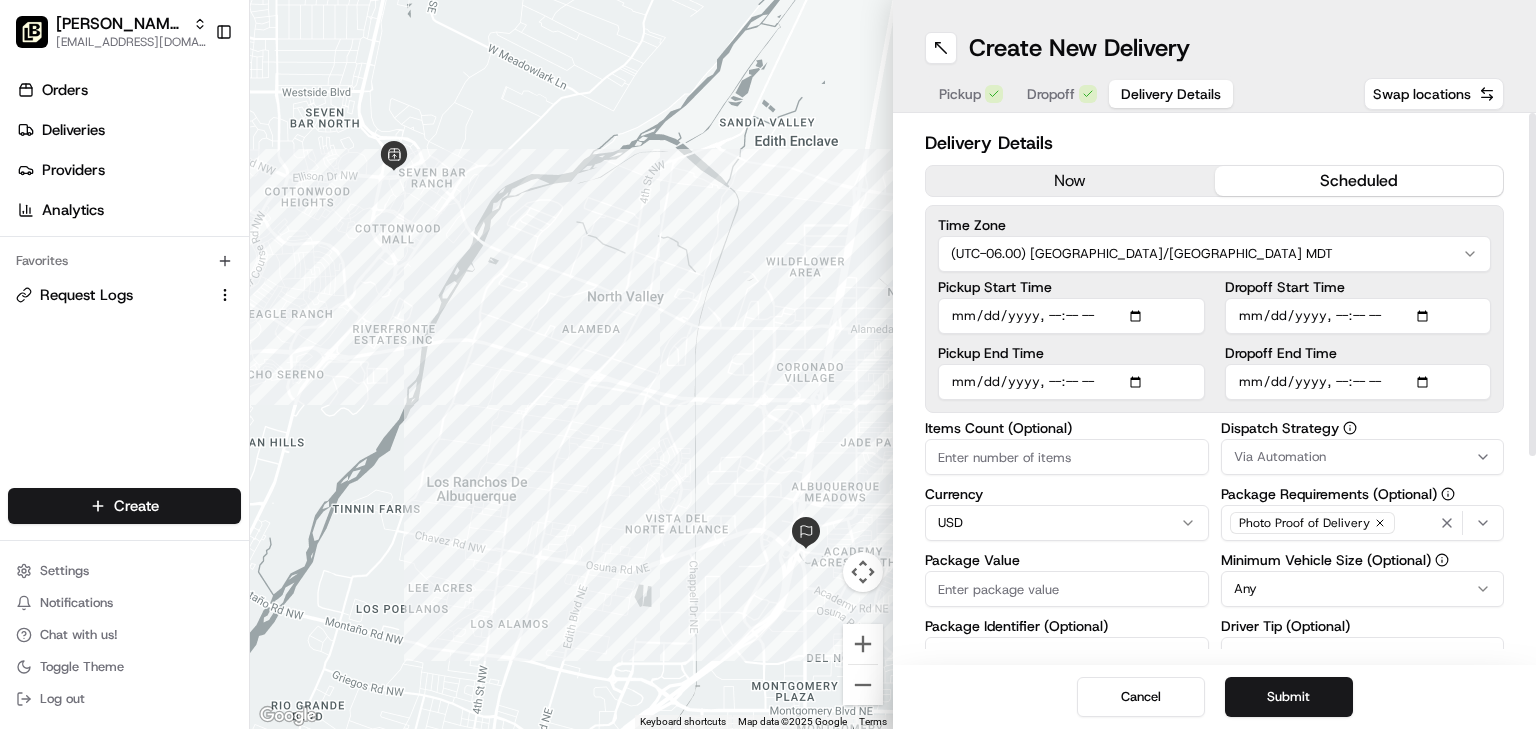 click on "Pickup Start Time" at bounding box center [1071, 316] 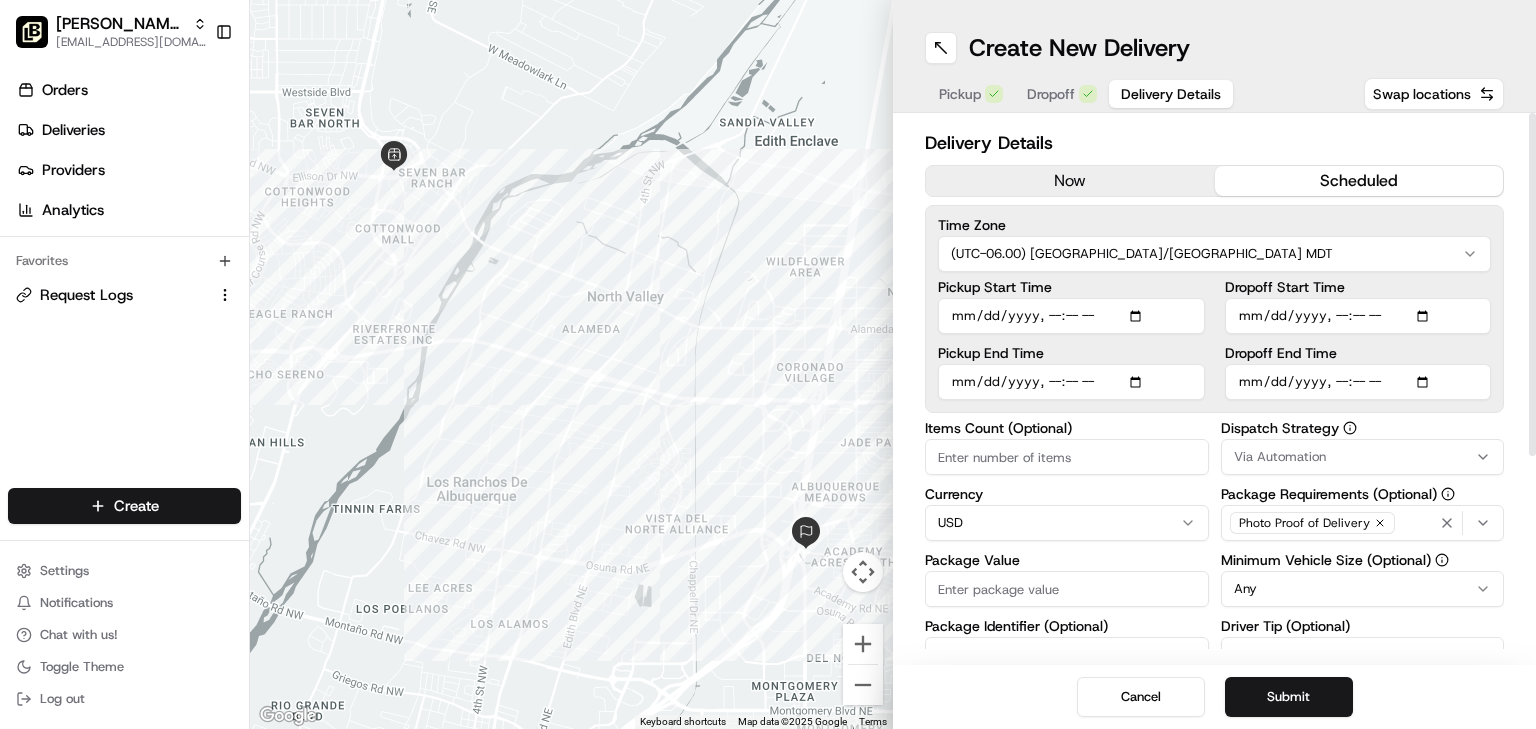 click on "Pickup Start Time" at bounding box center [1071, 316] 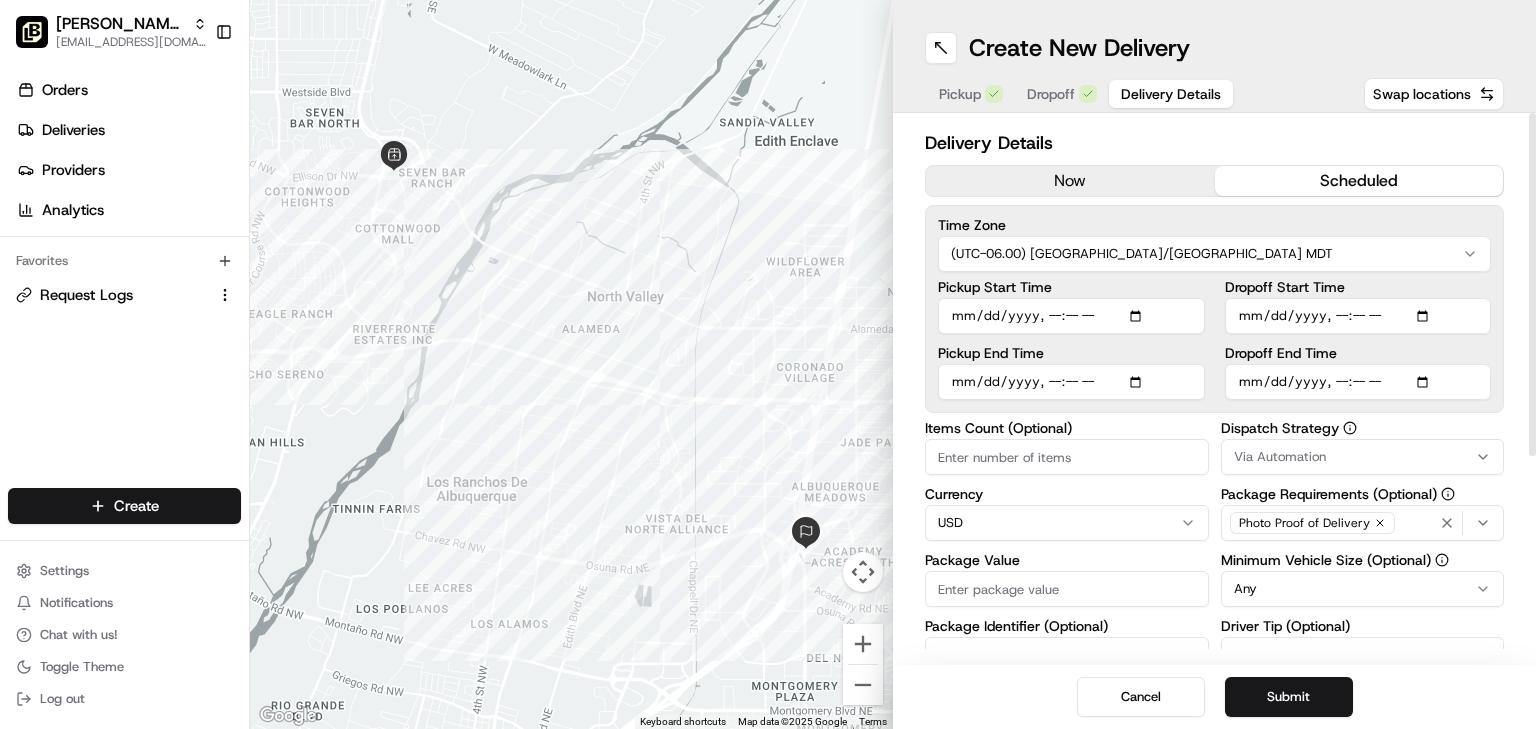 click on "Pickup Start Time" at bounding box center [1071, 316] 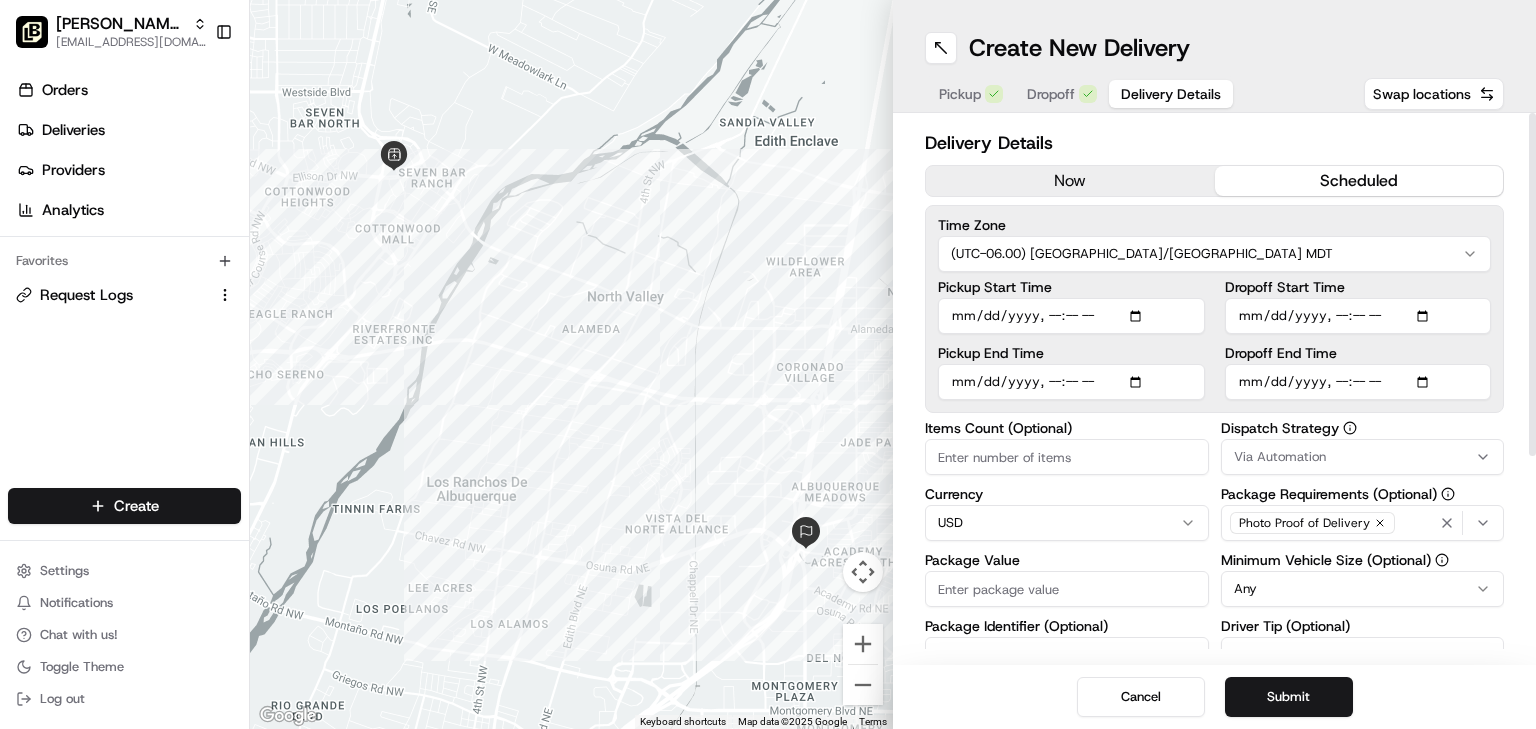click on "Dispatch Strategy" at bounding box center [1363, 428] 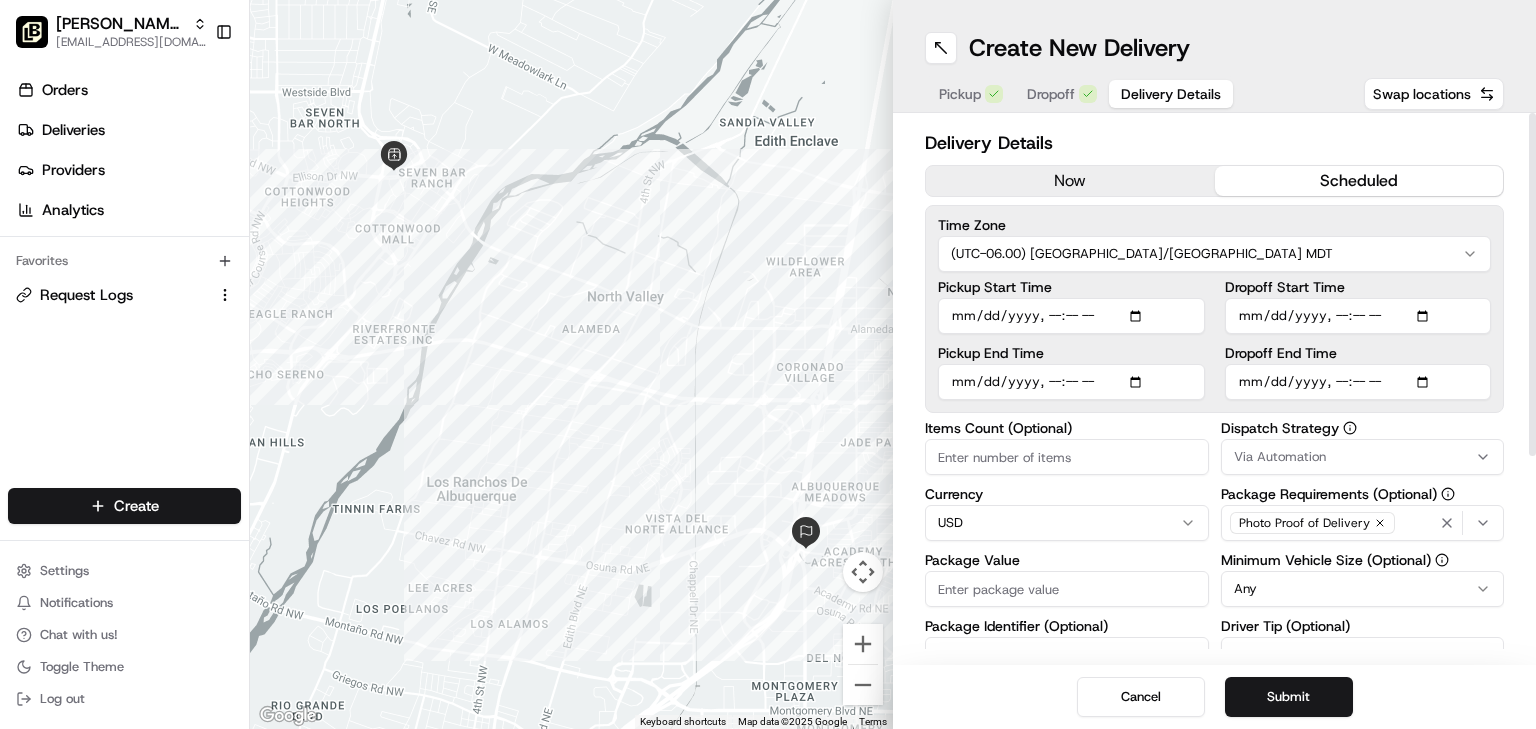 type on "2025-07-16T16:15" 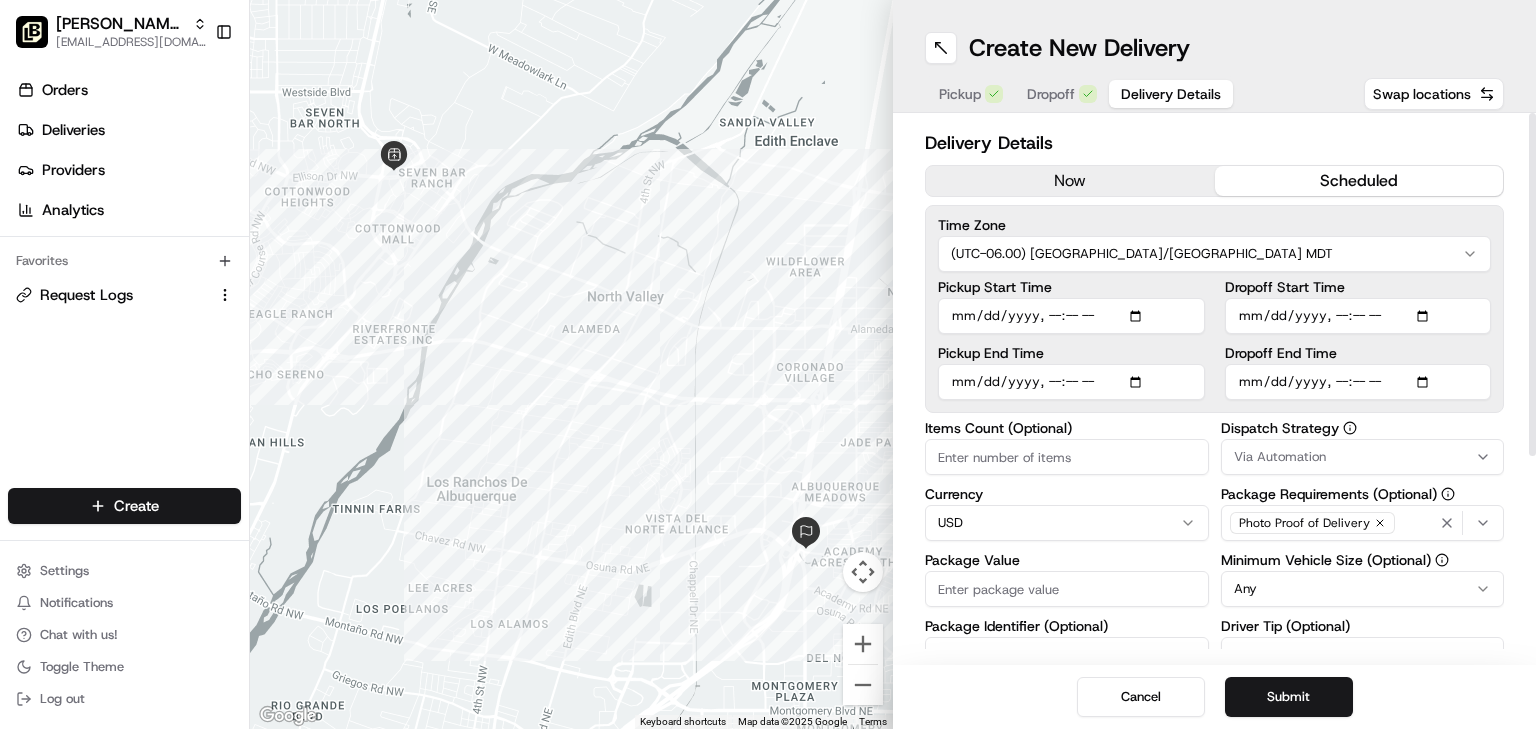 type on "2025-07-16T16:25" 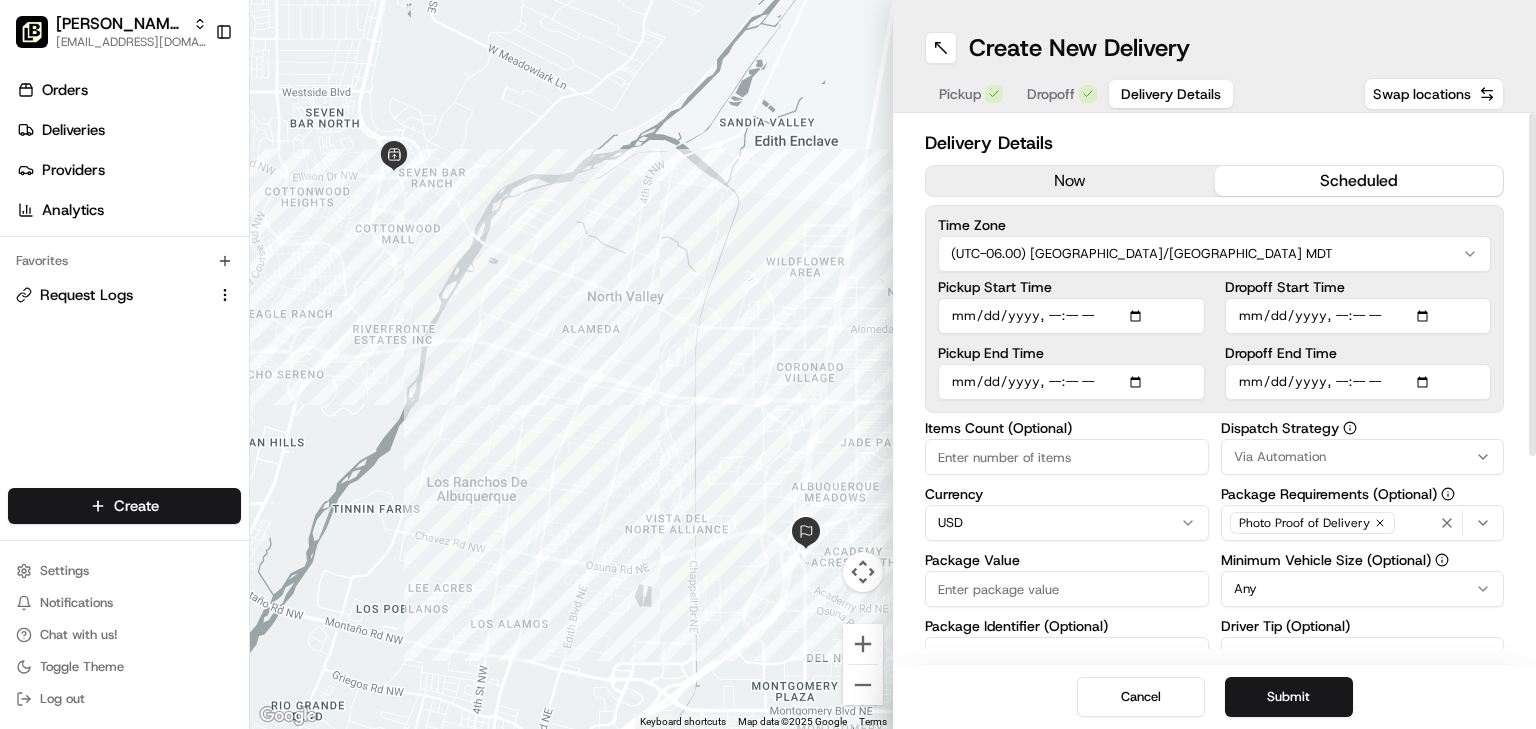 click on "Dispatch Strategy" at bounding box center [1363, 428] 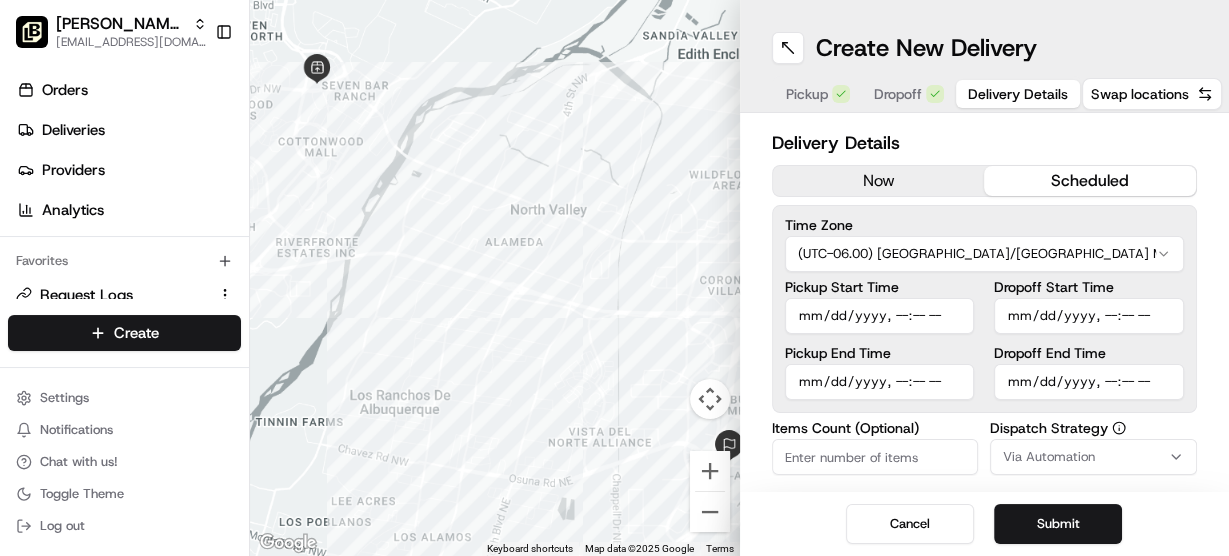 scroll, scrollTop: 0, scrollLeft: 0, axis: both 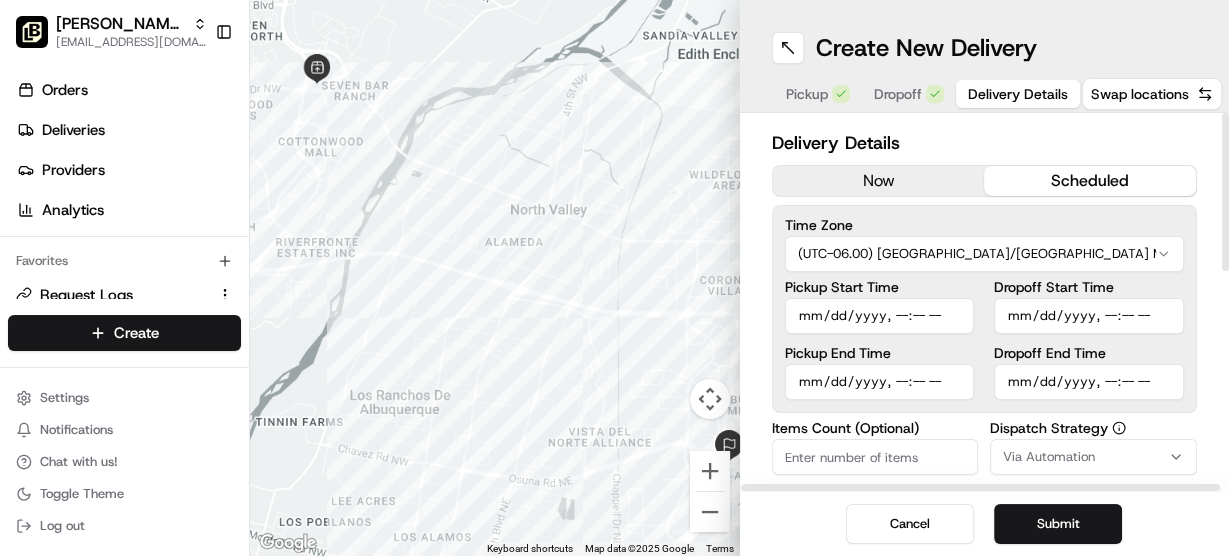 click on "Dropoff Start Time" at bounding box center [1089, 316] 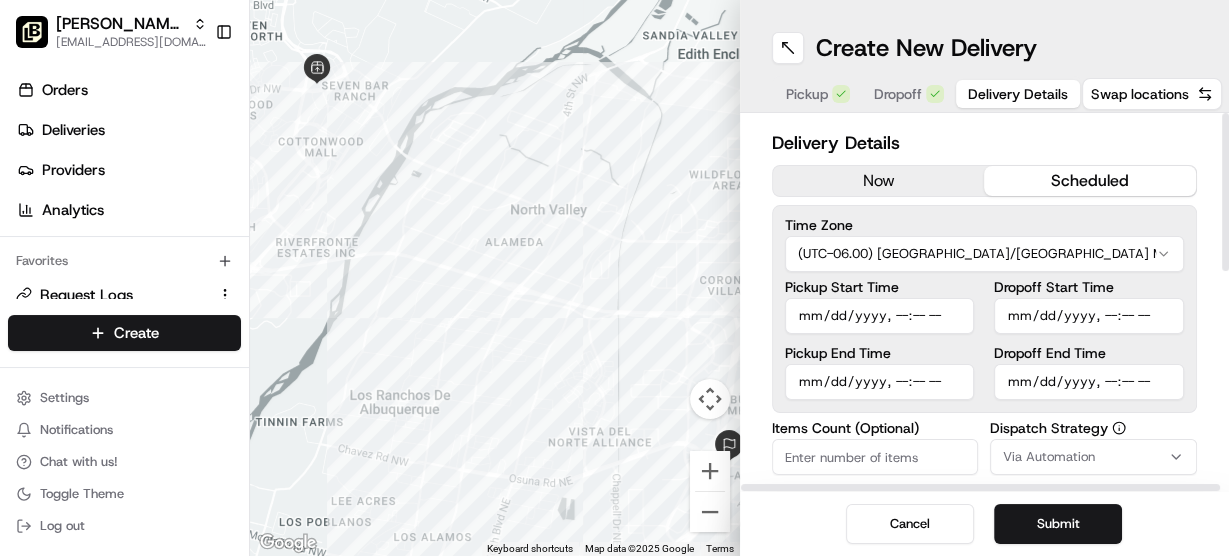 click on "Dropoff Start Time" at bounding box center [1089, 316] 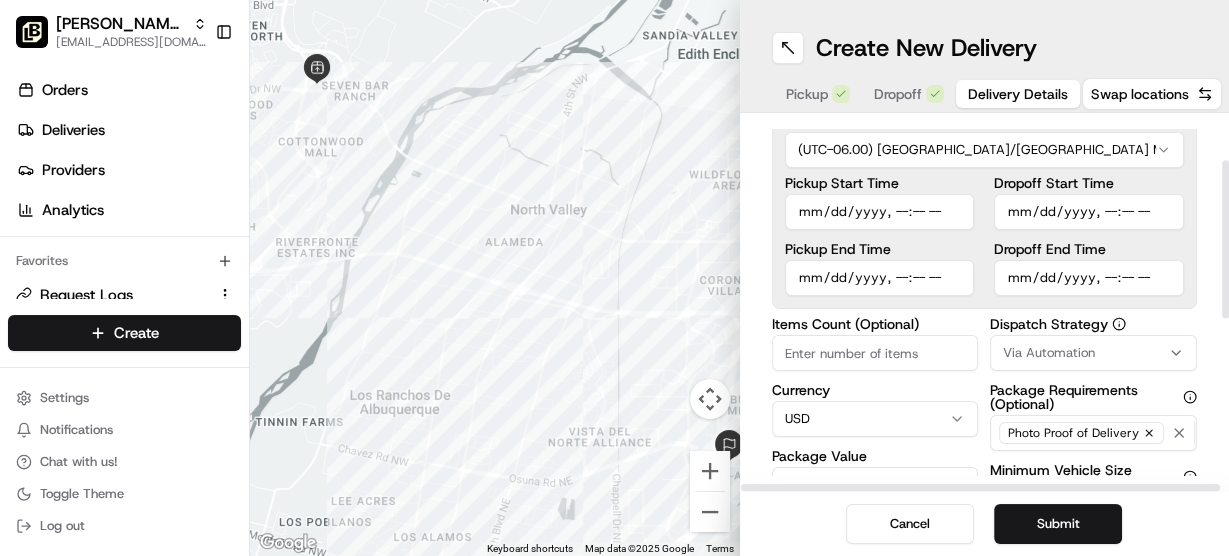 scroll, scrollTop: 80, scrollLeft: 0, axis: vertical 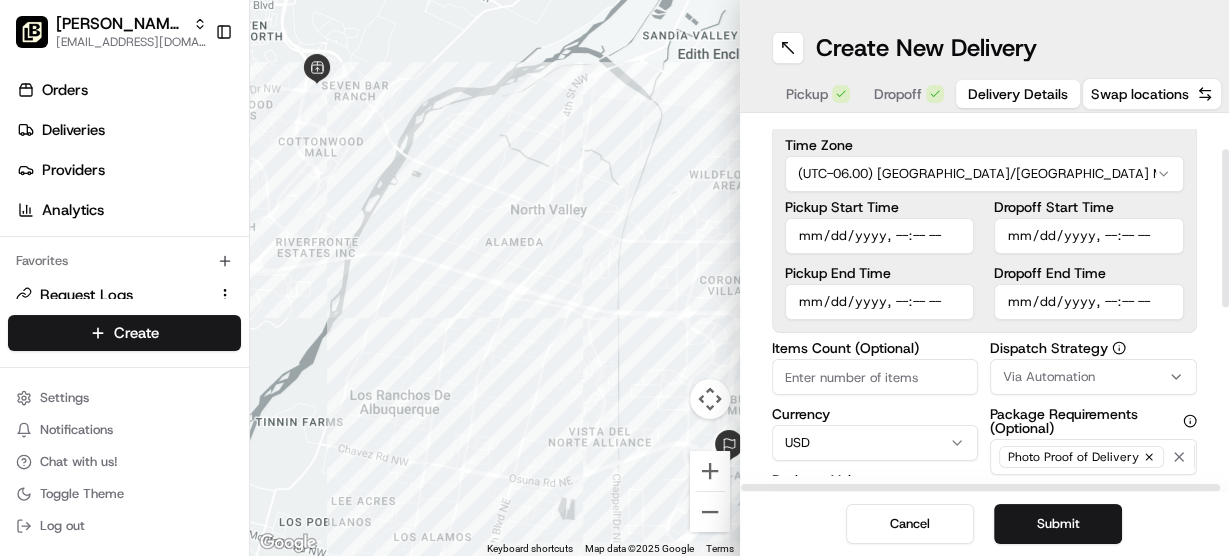 click on "Dropoff Start Time" at bounding box center (1089, 236) 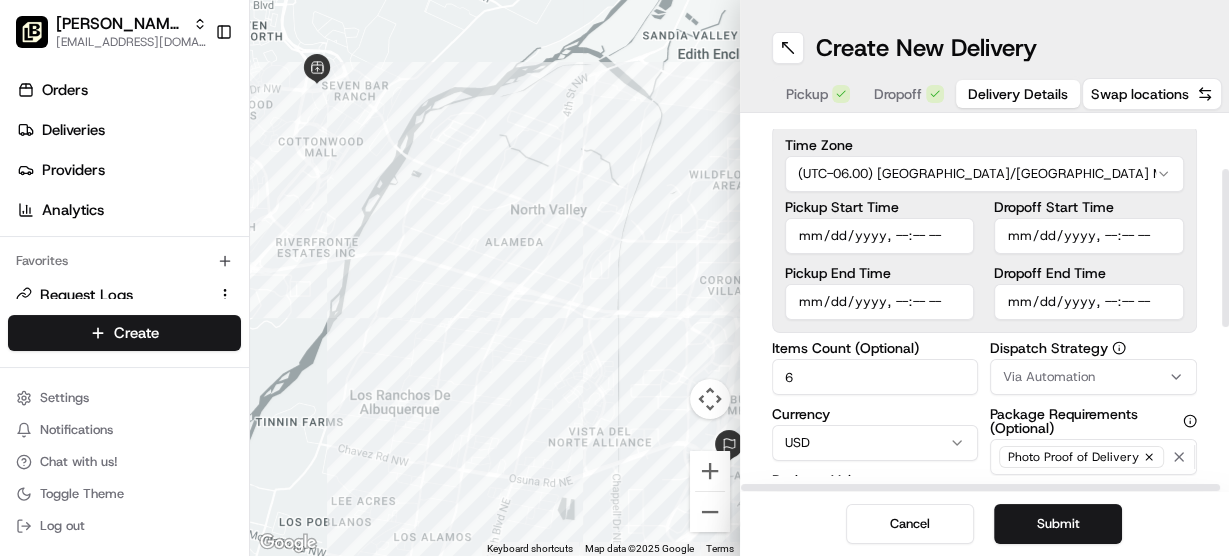 scroll, scrollTop: 240, scrollLeft: 0, axis: vertical 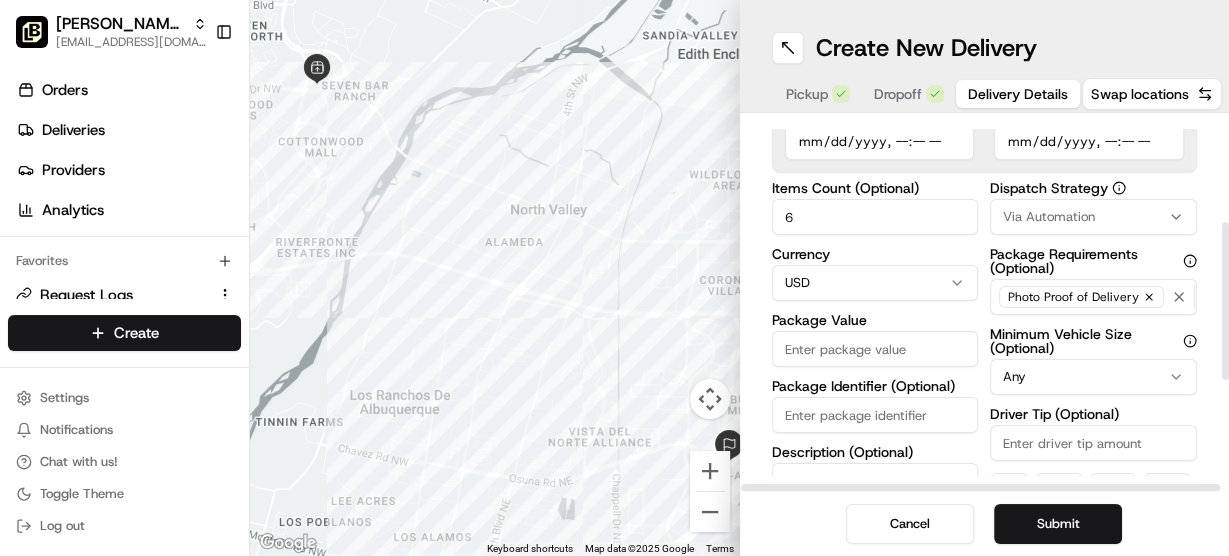 type on "6" 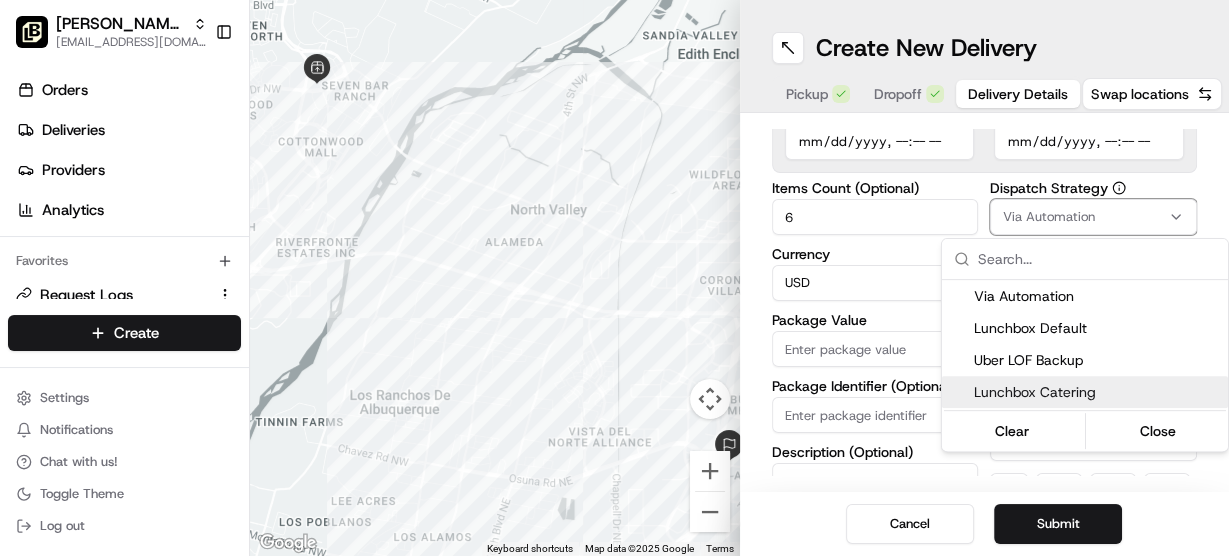 click on "Lunchbox Catering" at bounding box center (1097, 392) 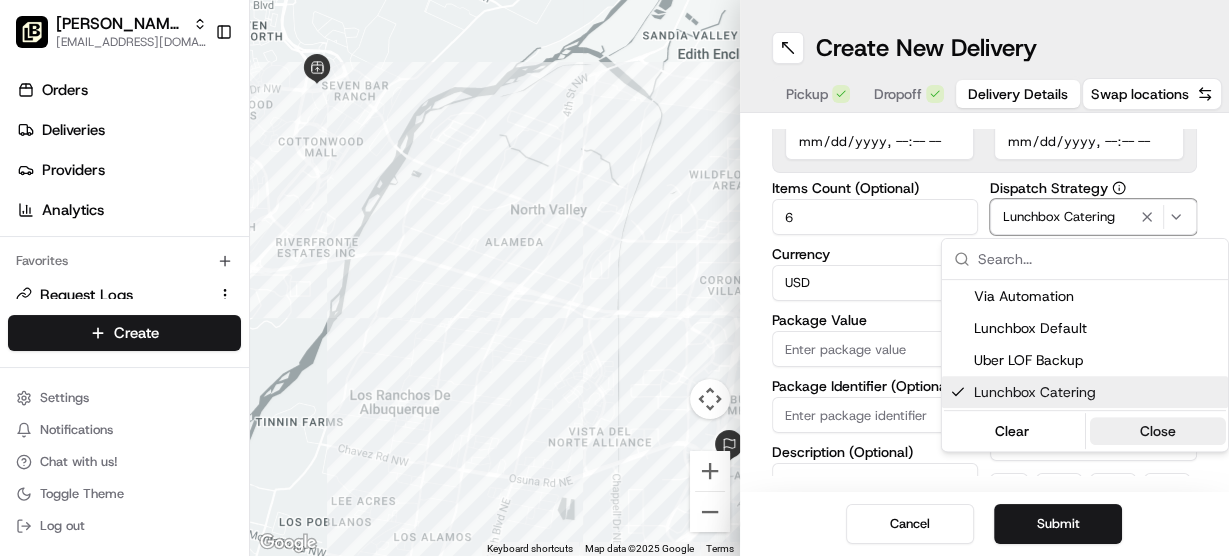 click on "Close" at bounding box center [1157, 431] 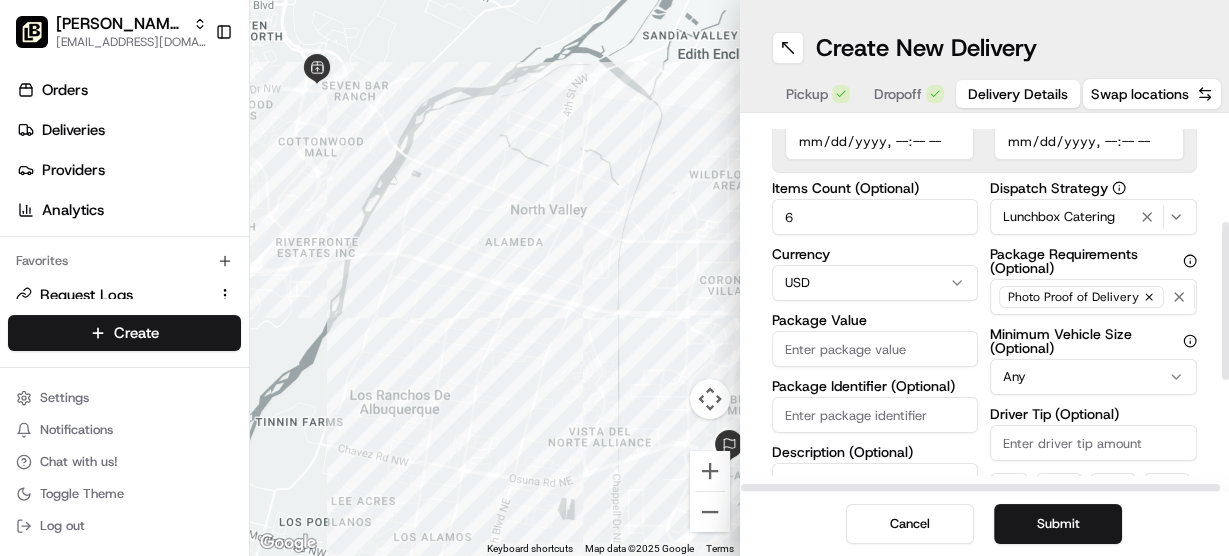 click on "Package Value" at bounding box center [875, 349] 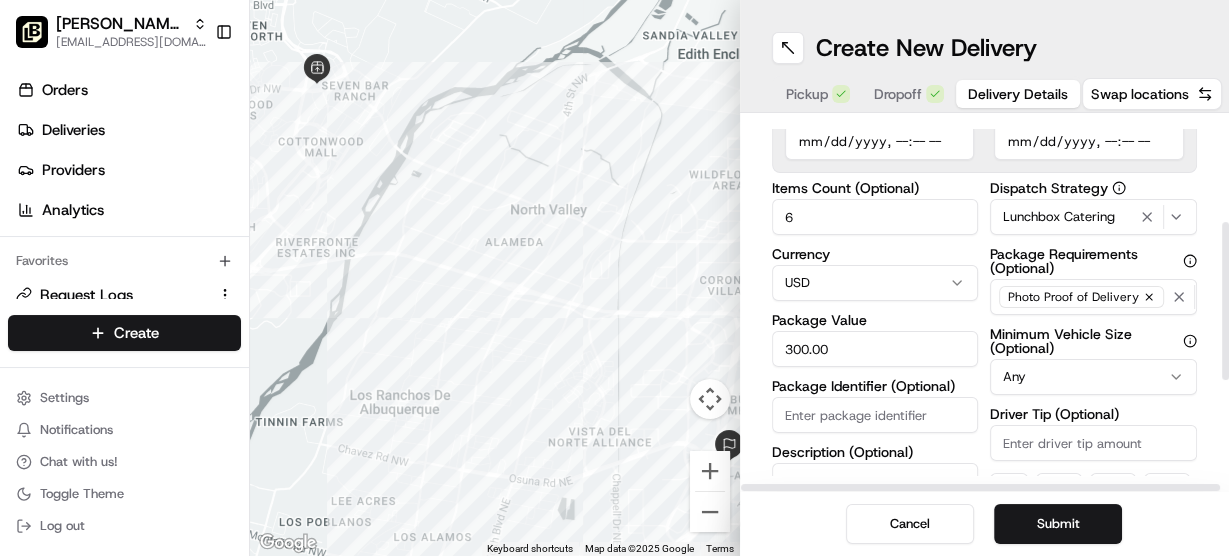 type on "300.00" 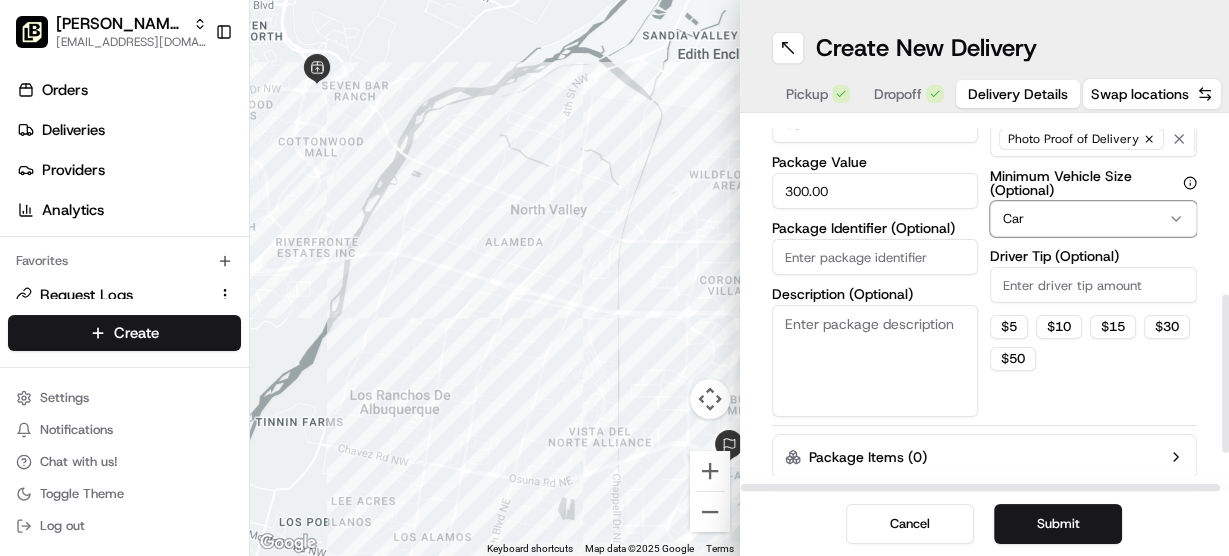 scroll, scrollTop: 400, scrollLeft: 0, axis: vertical 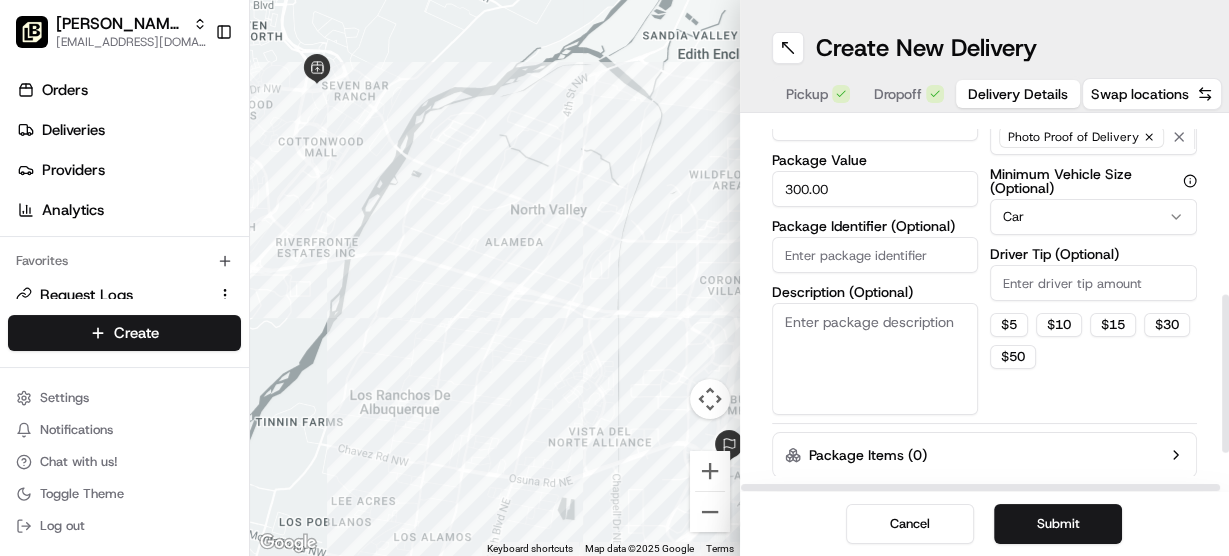 click on "Package Identifier (Optional)" at bounding box center (875, 255) 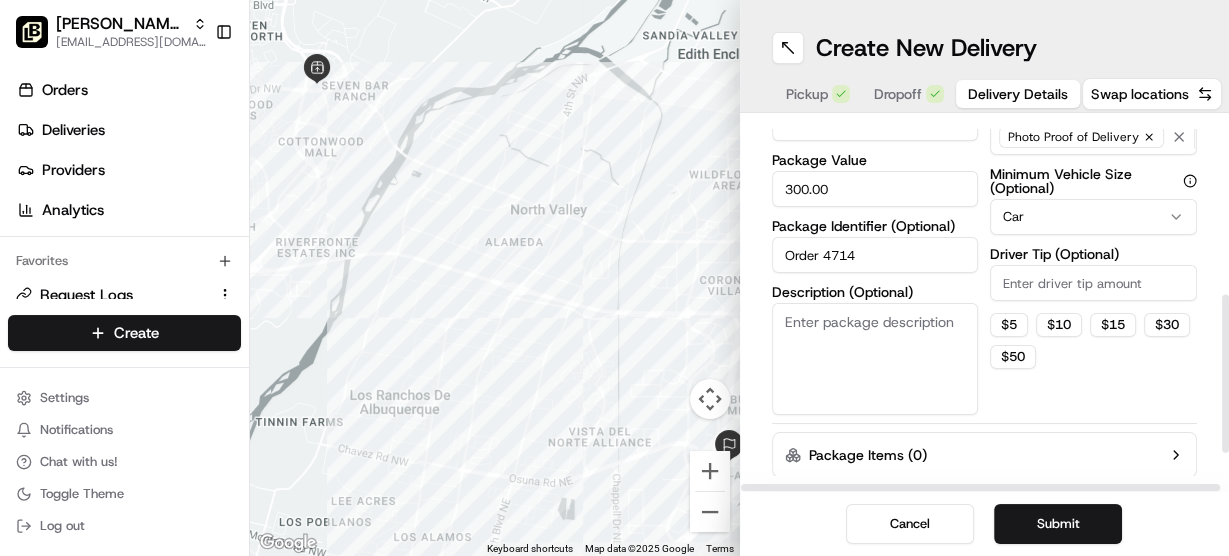 type on "Order 4714" 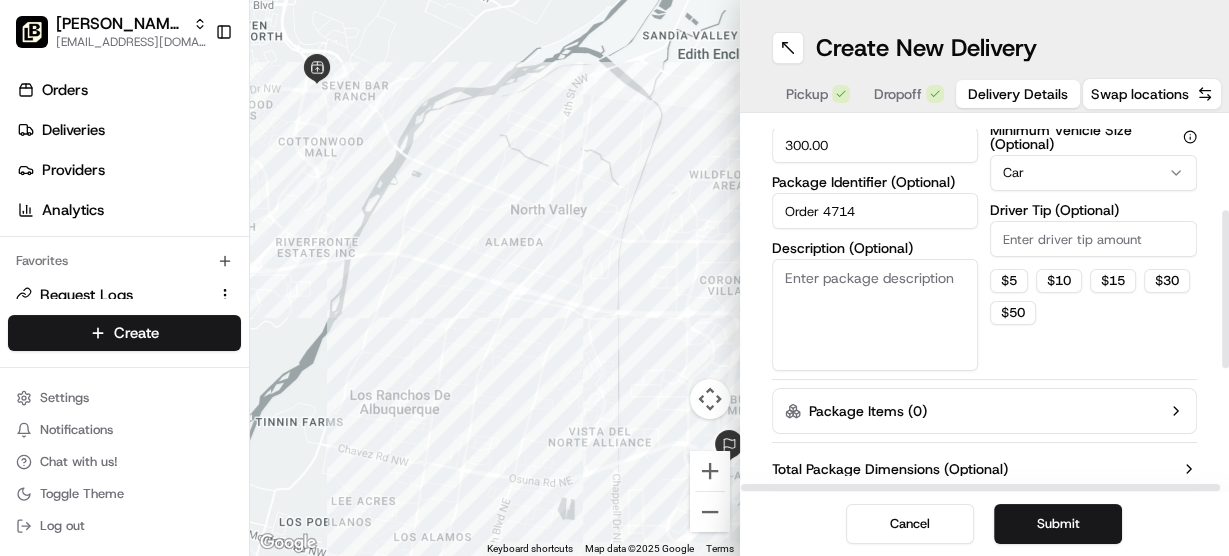 scroll, scrollTop: 488, scrollLeft: 0, axis: vertical 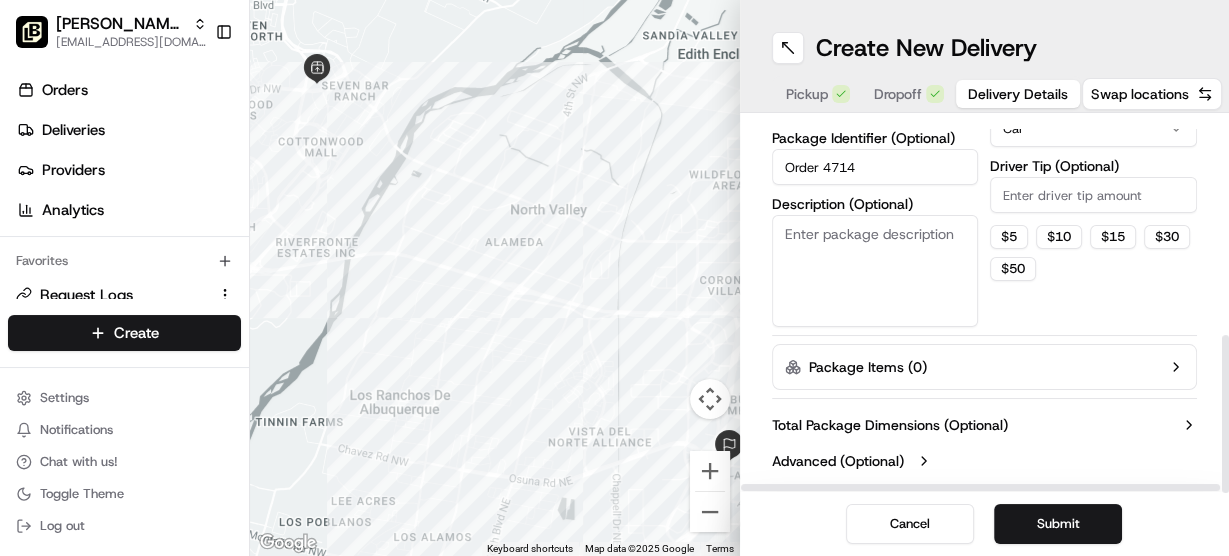 click on "Submit" at bounding box center [1058, 524] 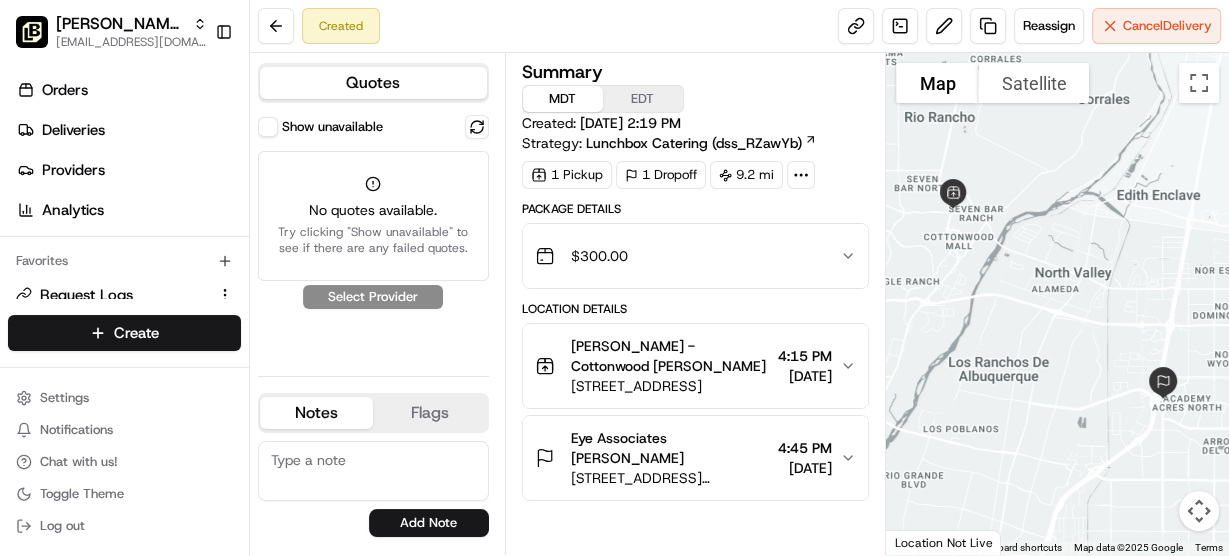click on "Quotes" at bounding box center [373, 83] 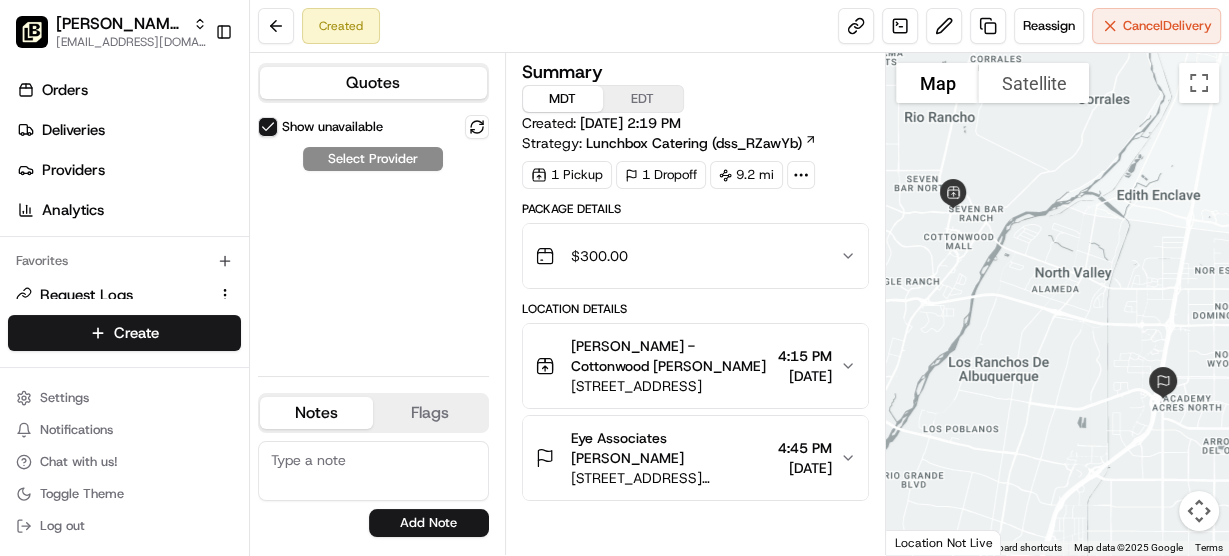click on "Show unavailable" at bounding box center (268, 127) 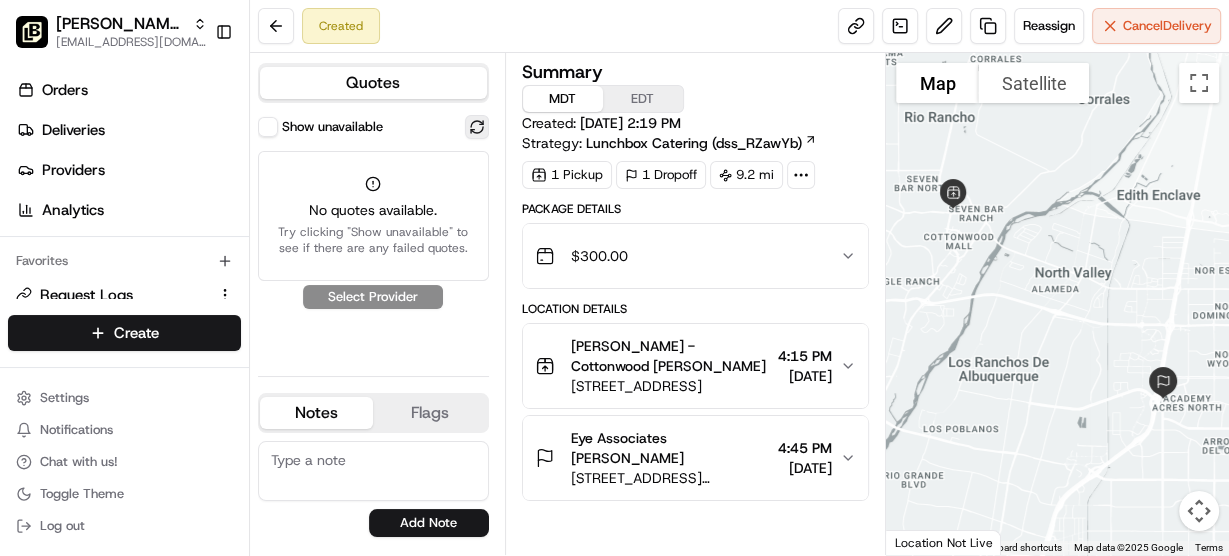 click at bounding box center (477, 127) 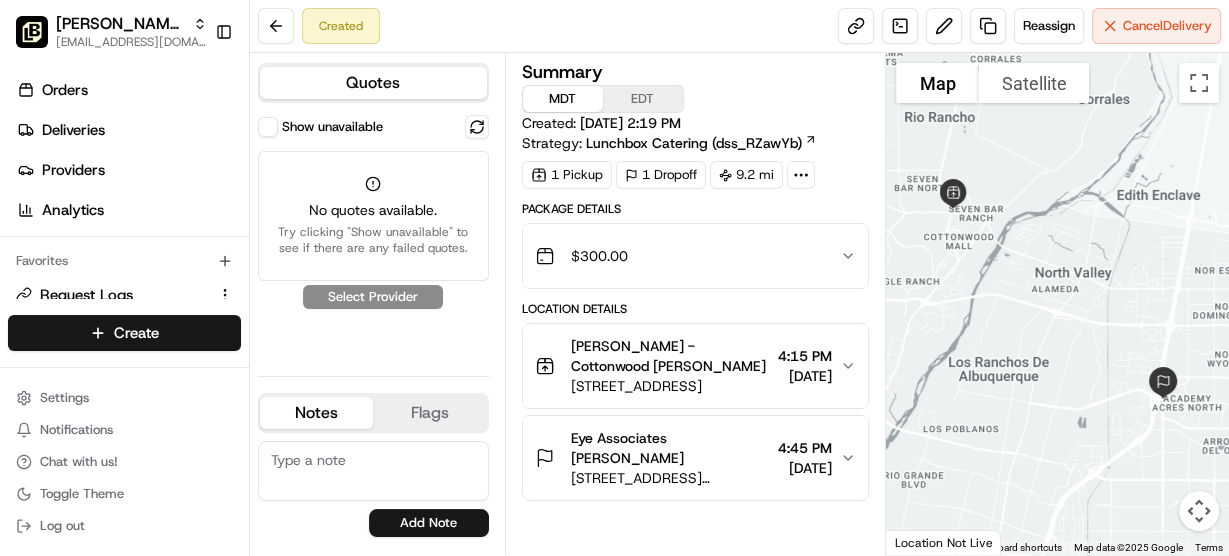 click on "Show unavailable" at bounding box center (268, 127) 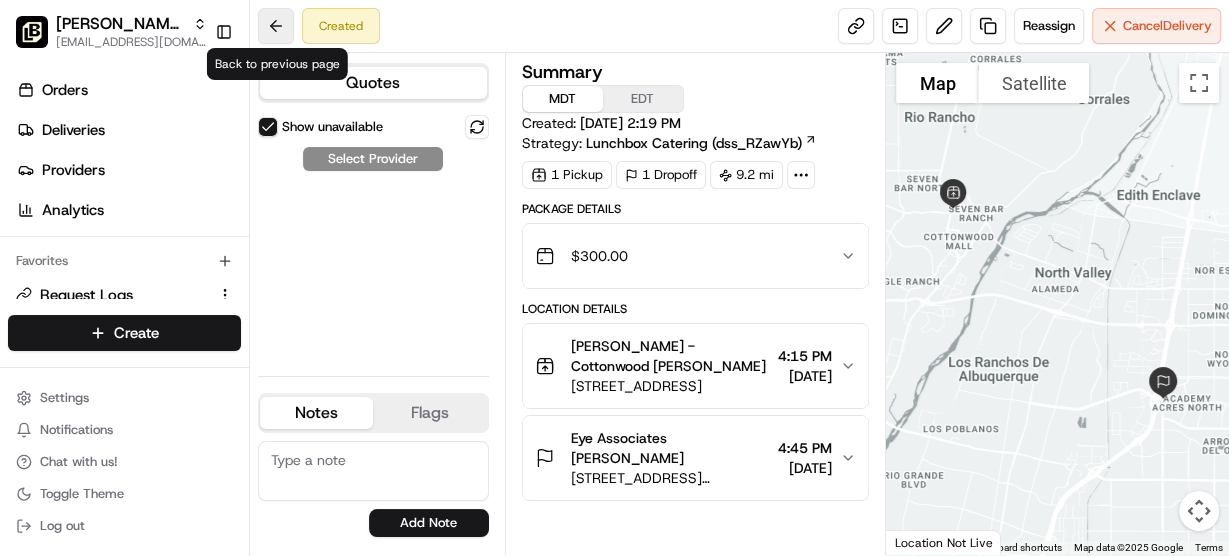 click at bounding box center (276, 26) 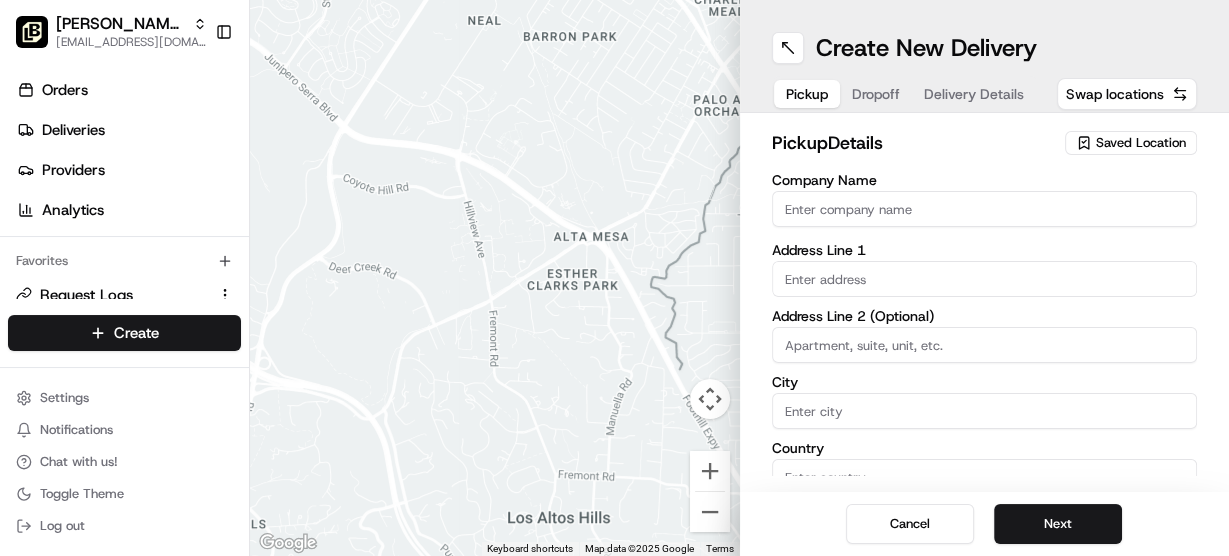 click at bounding box center (495, 278) 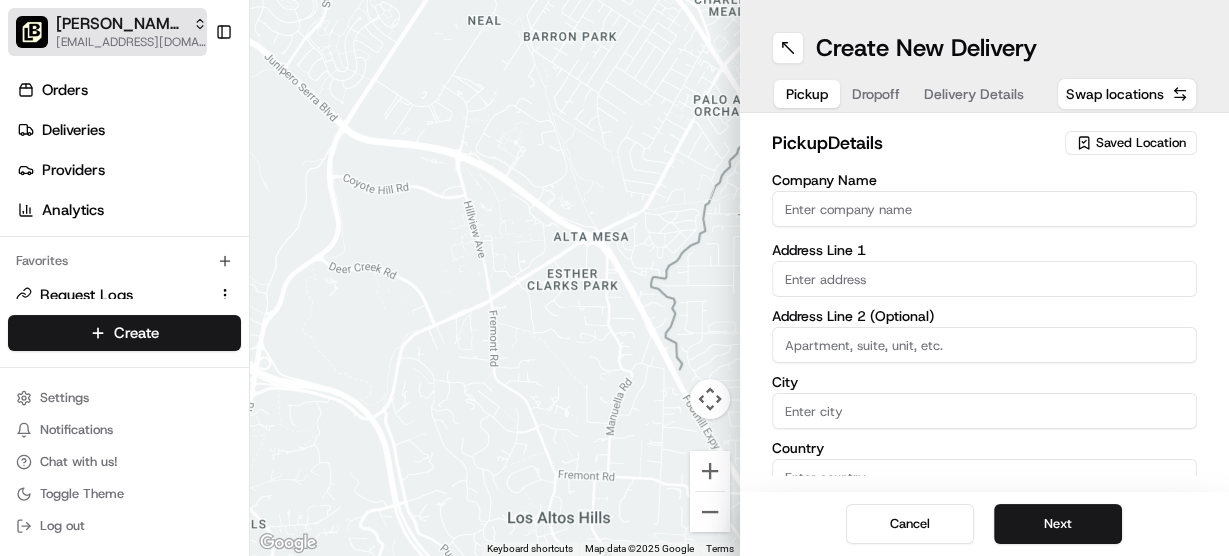 click on "[EMAIL_ADDRESS][DOMAIN_NAME]" at bounding box center (131, 42) 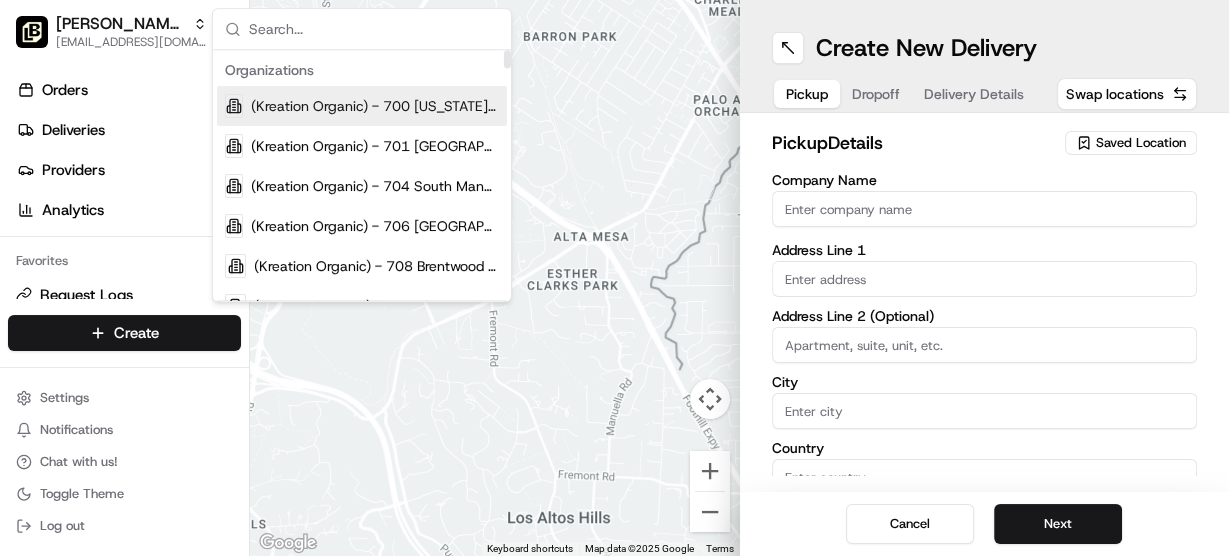 click at bounding box center (374, 29) 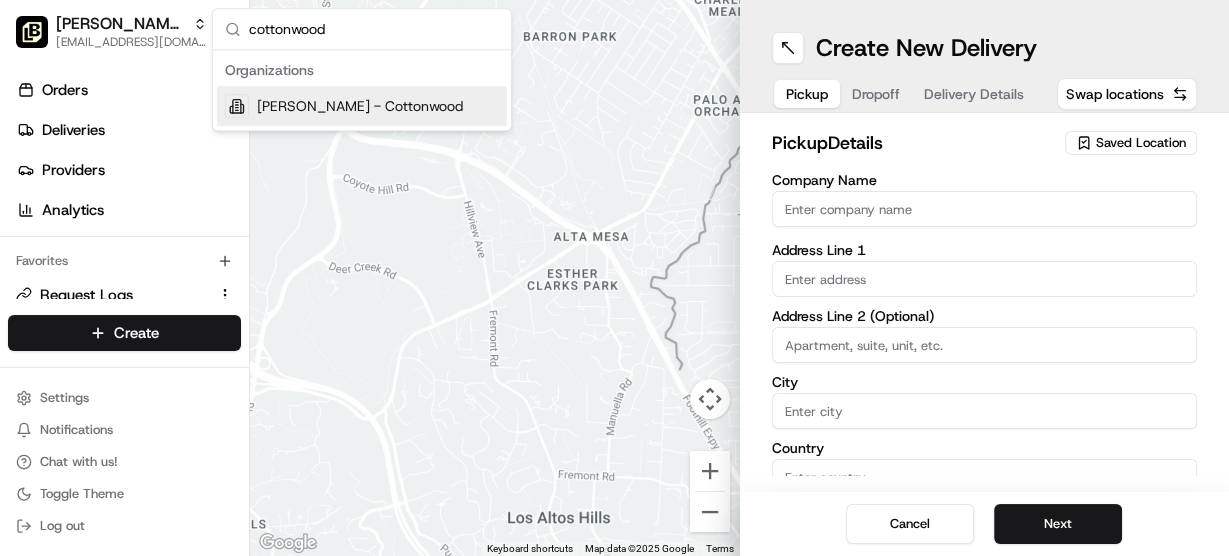 type on "cottonwood" 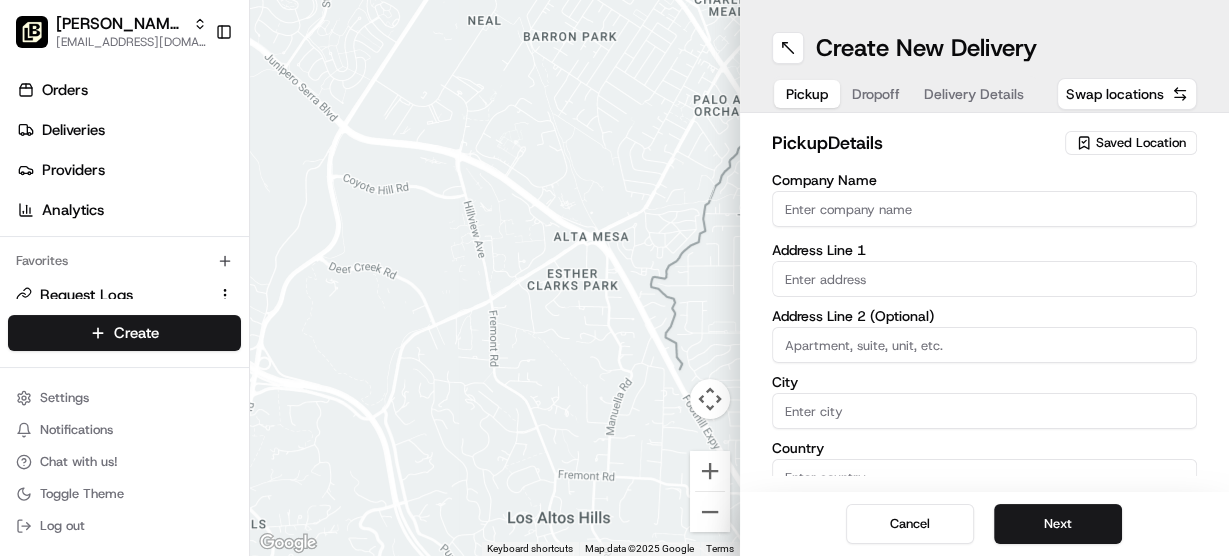scroll, scrollTop: 0, scrollLeft: 0, axis: both 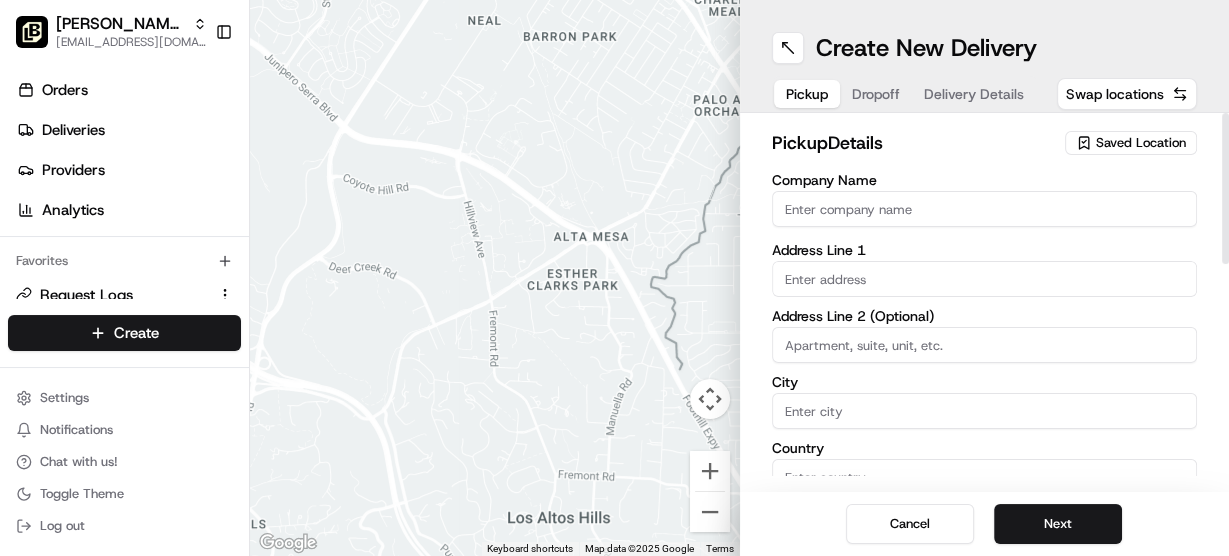 click on "Cancel" at bounding box center (910, 524) 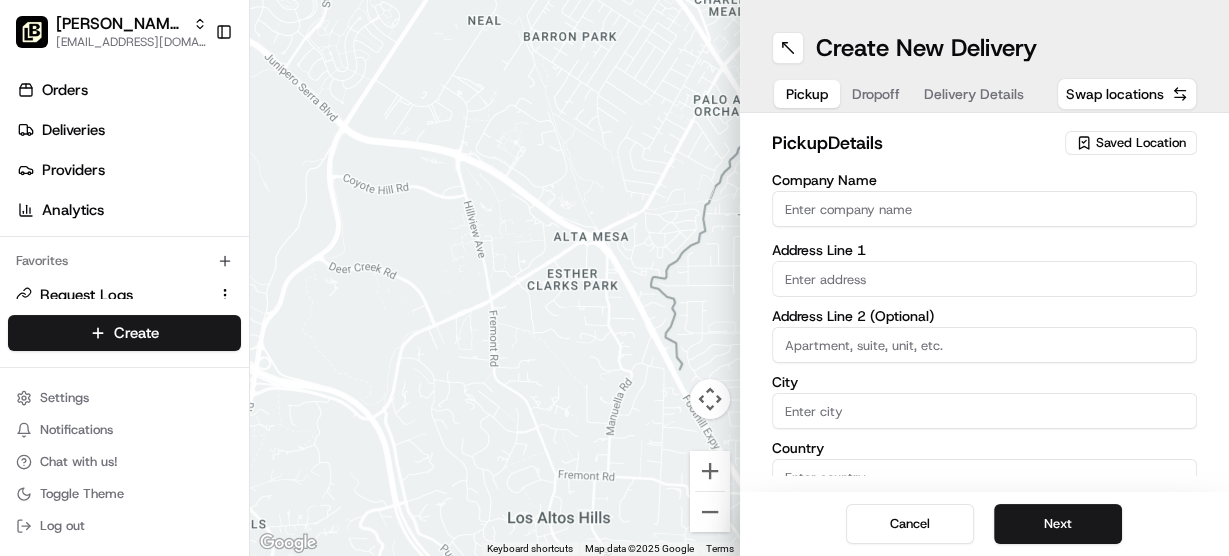 scroll, scrollTop: 0, scrollLeft: 0, axis: both 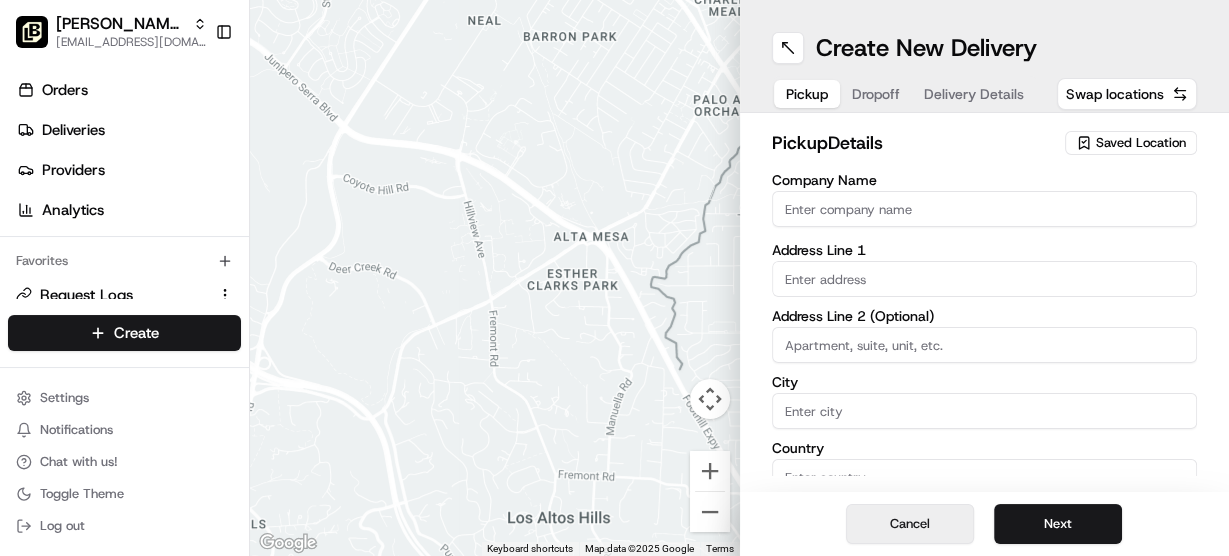 click on "Cancel" at bounding box center [910, 524] 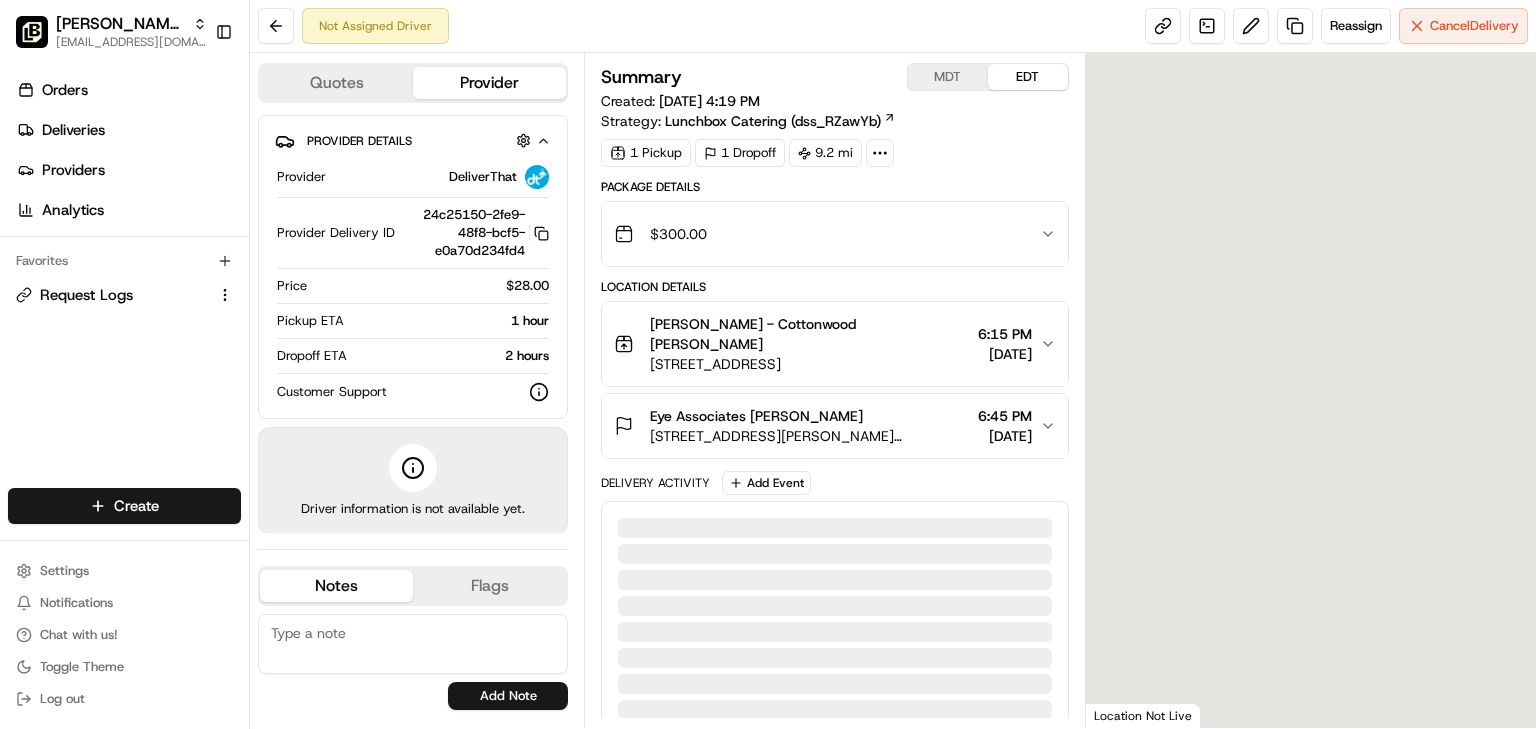 scroll, scrollTop: 0, scrollLeft: 0, axis: both 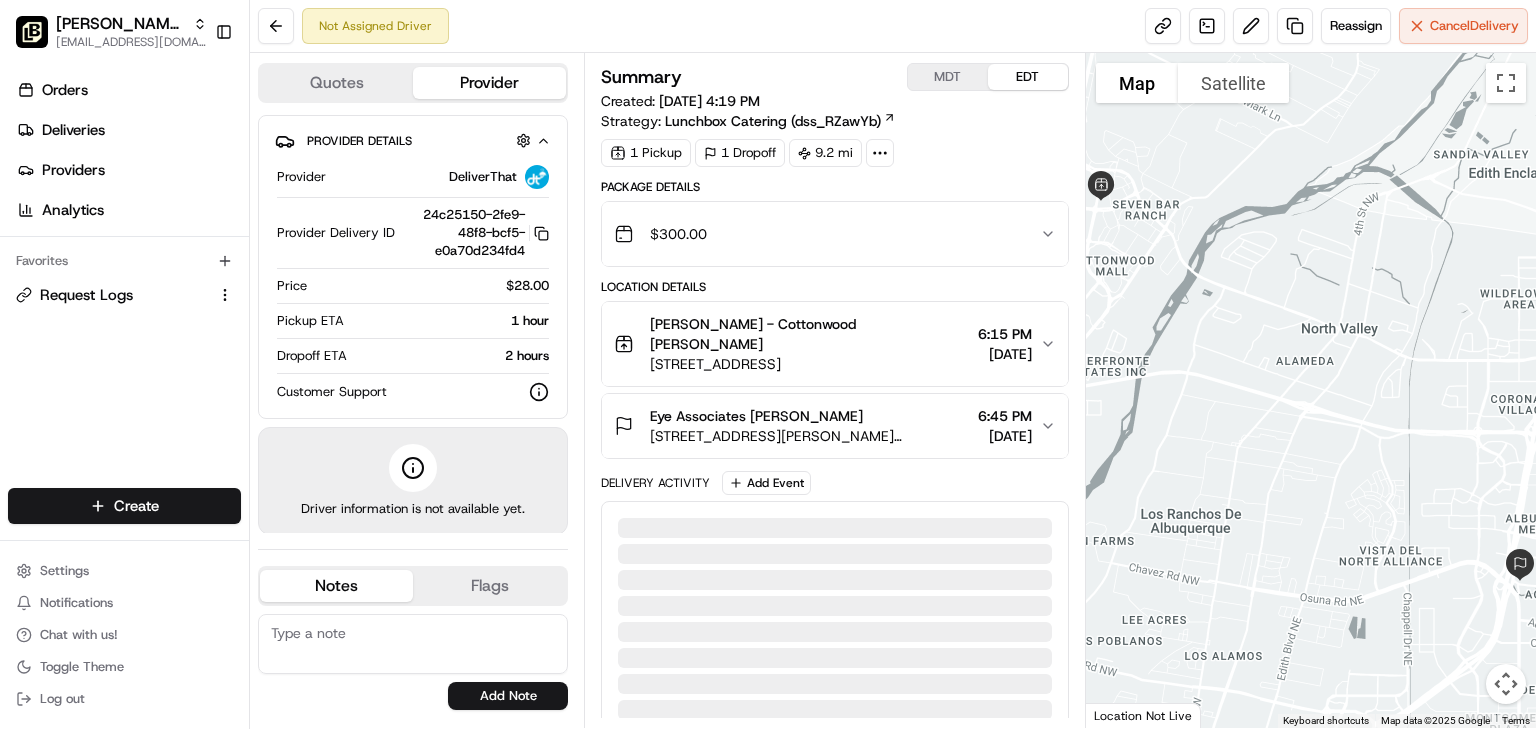 click on "MDT" at bounding box center [948, 77] 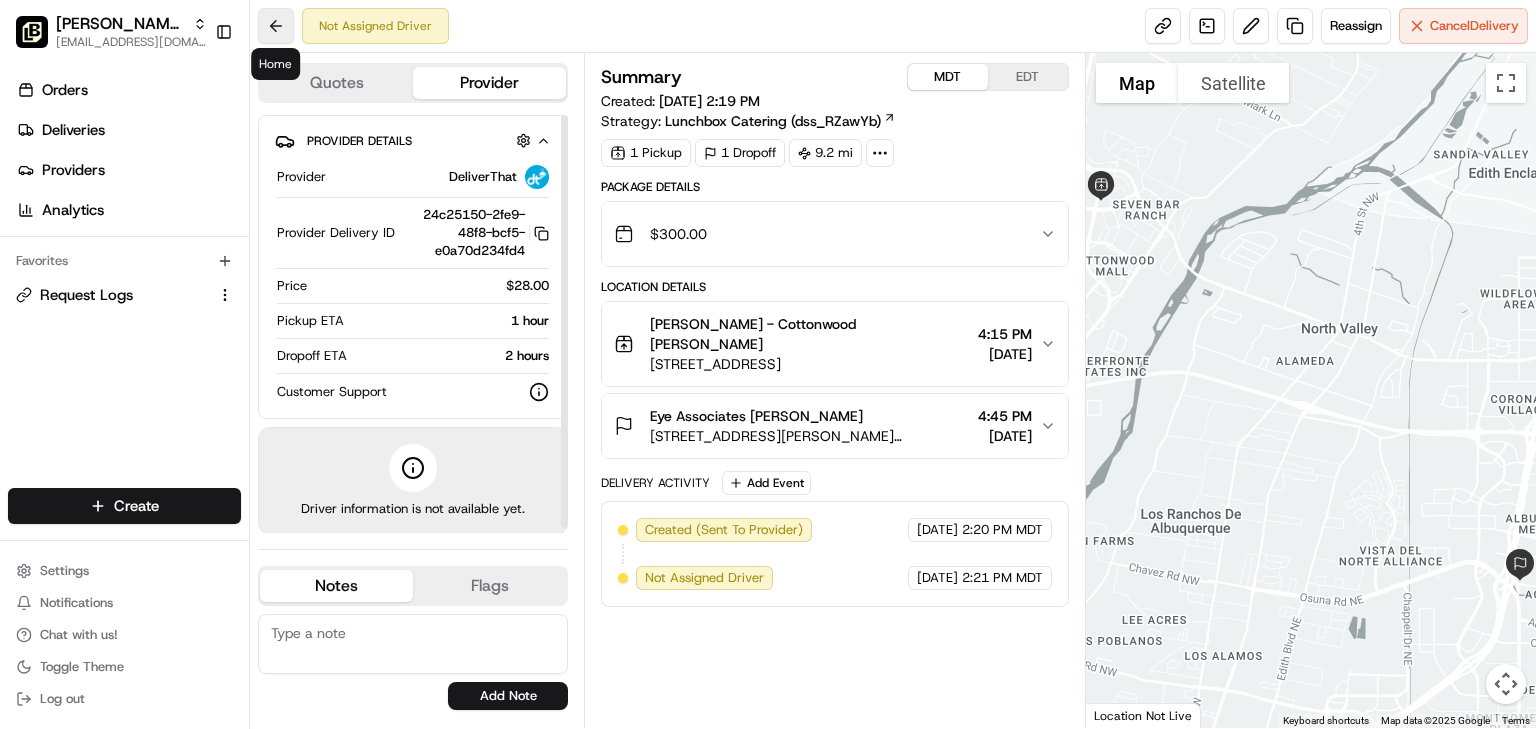 click at bounding box center (276, 26) 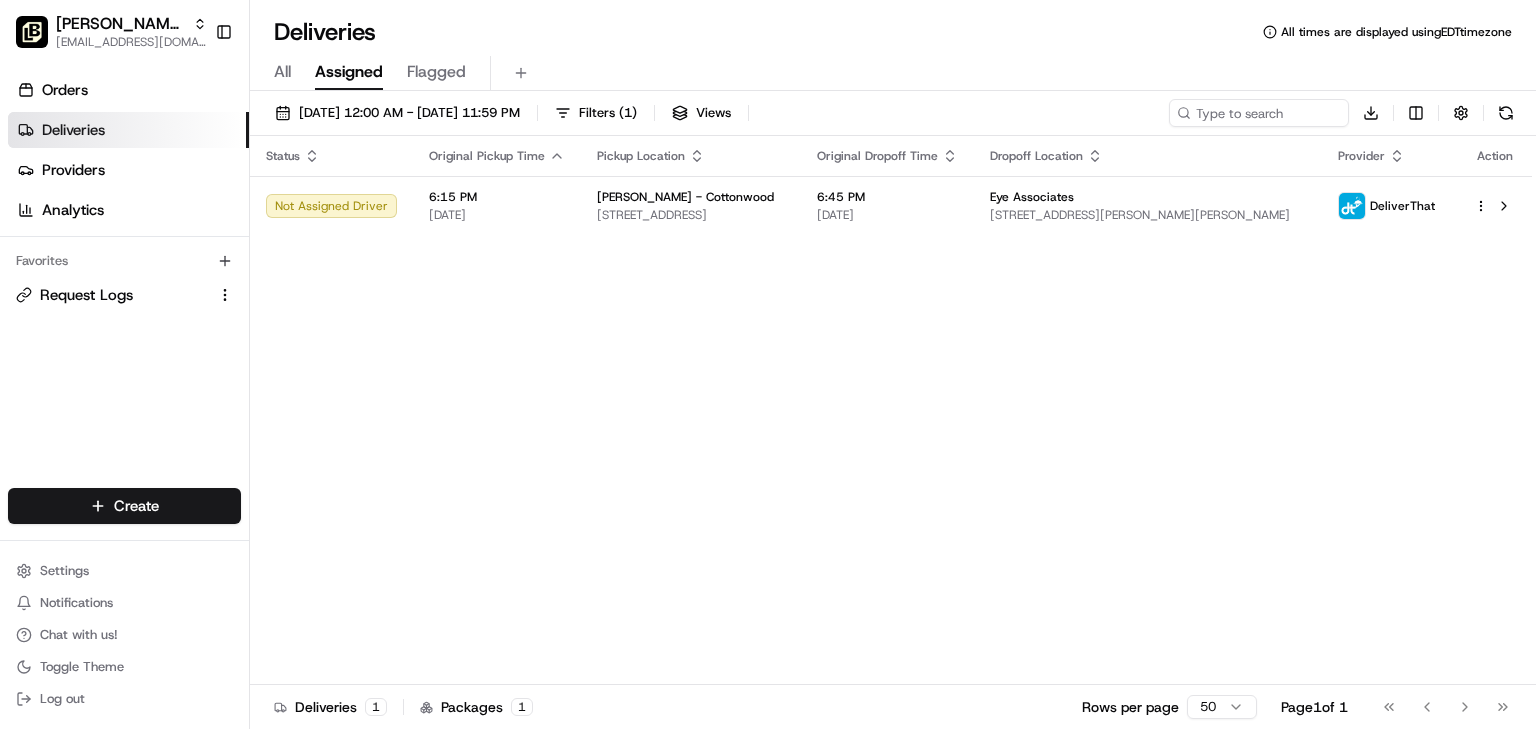 click on "Status Original Pickup Time Pickup Location Original Dropoff Time Dropoff Location Provider Action Not Assigned Driver 6:15 PM [DATE] [PERSON_NAME]  - Cottonwood [STREET_ADDRESS] 6:45 PM [DATE] Eye Associates [STREET_ADDRESS][PERSON_NAME][PERSON_NAME] DeliverThat" at bounding box center [891, 410] 